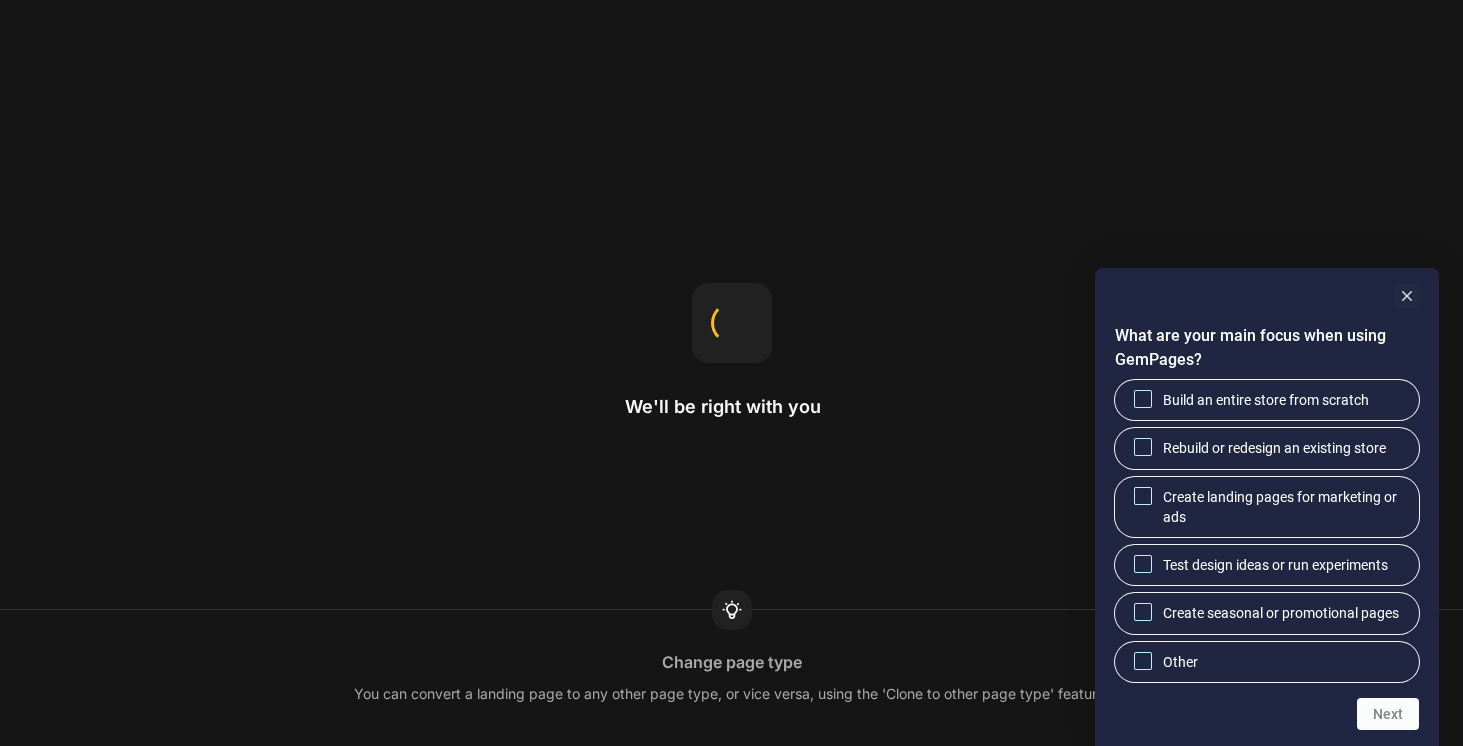 scroll, scrollTop: 0, scrollLeft: 0, axis: both 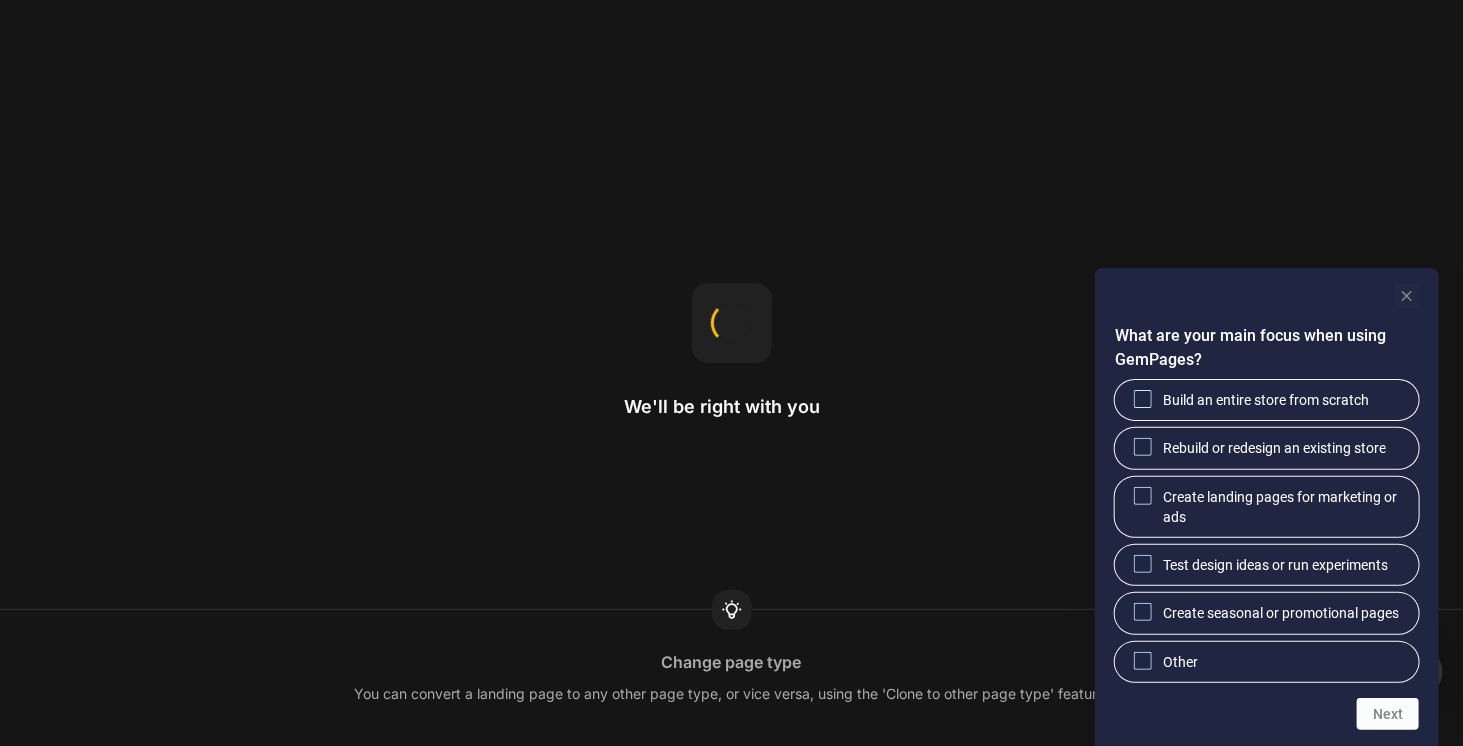 click 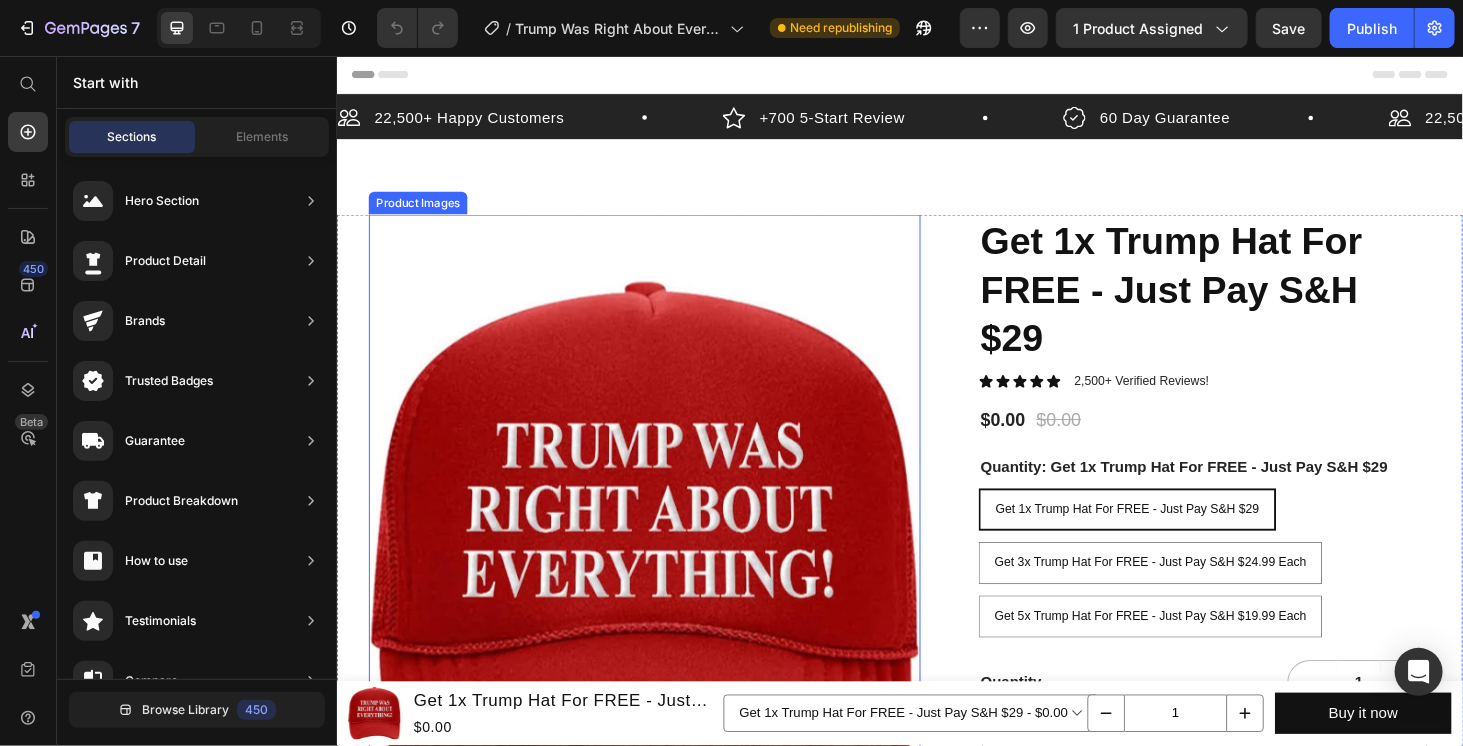 scroll, scrollTop: 0, scrollLeft: 0, axis: both 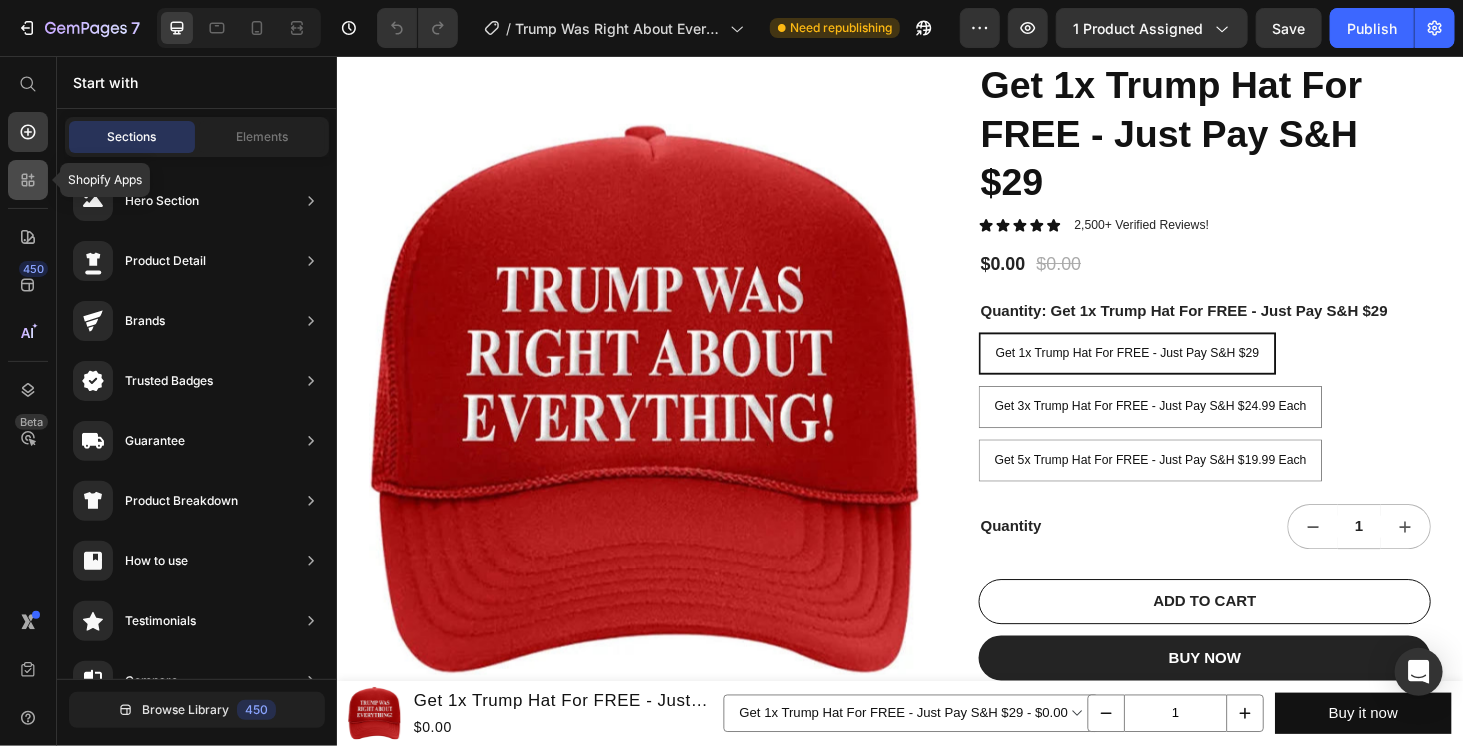 click 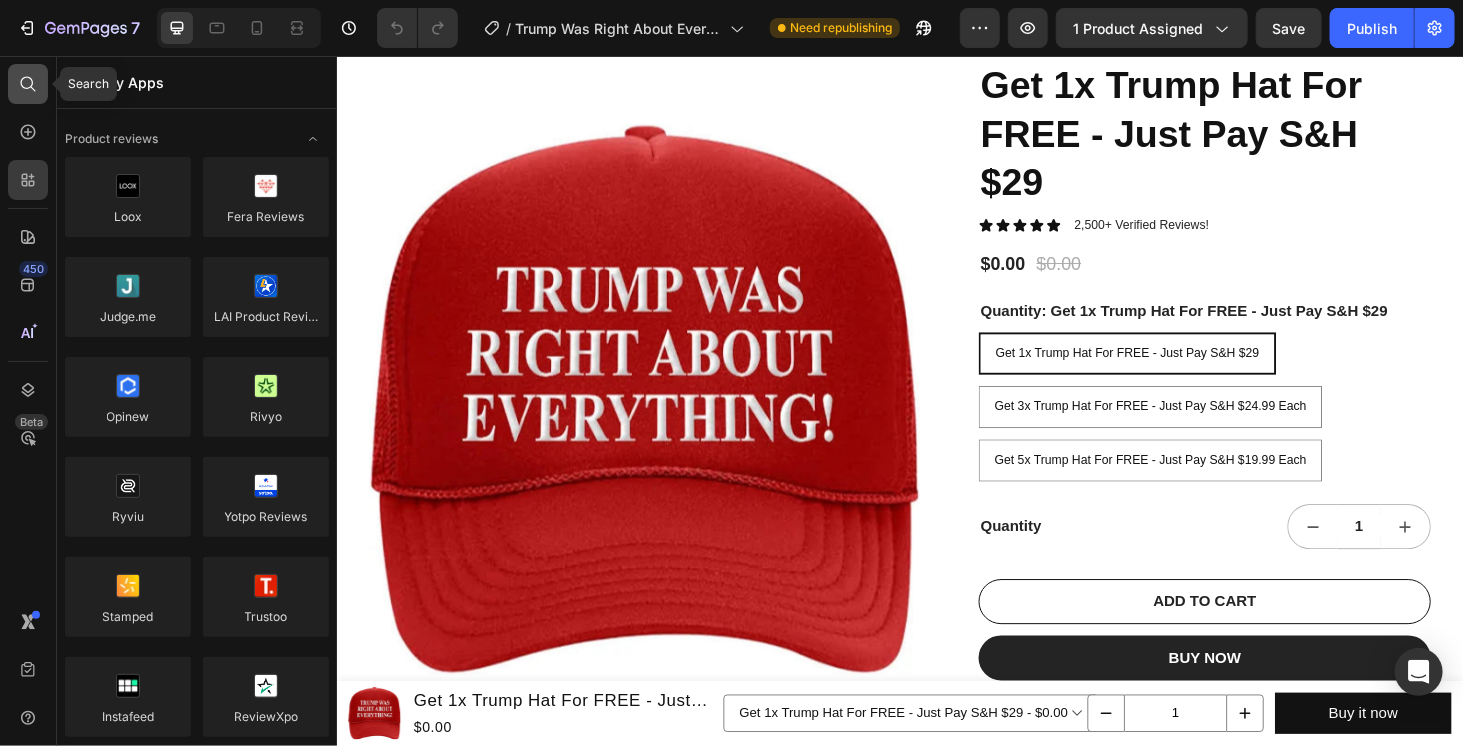click 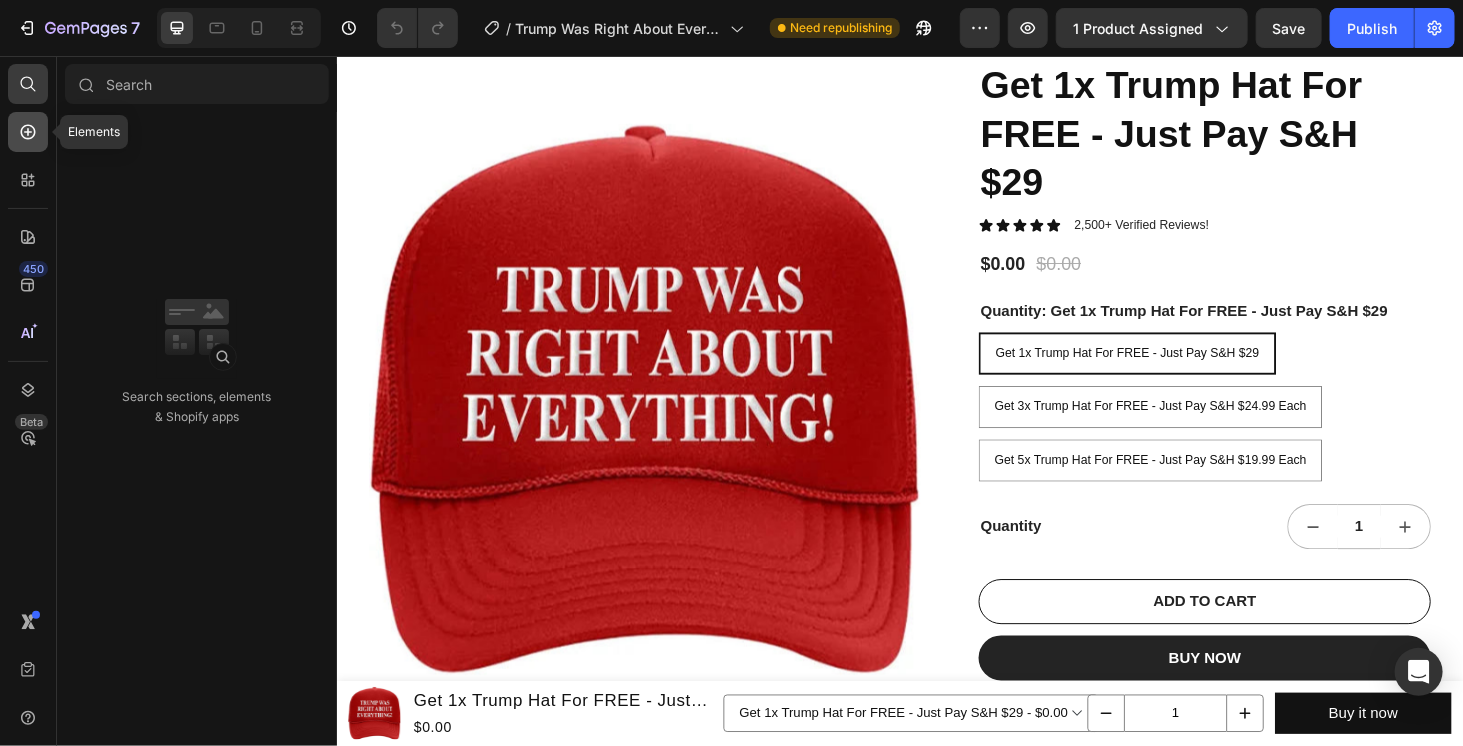click 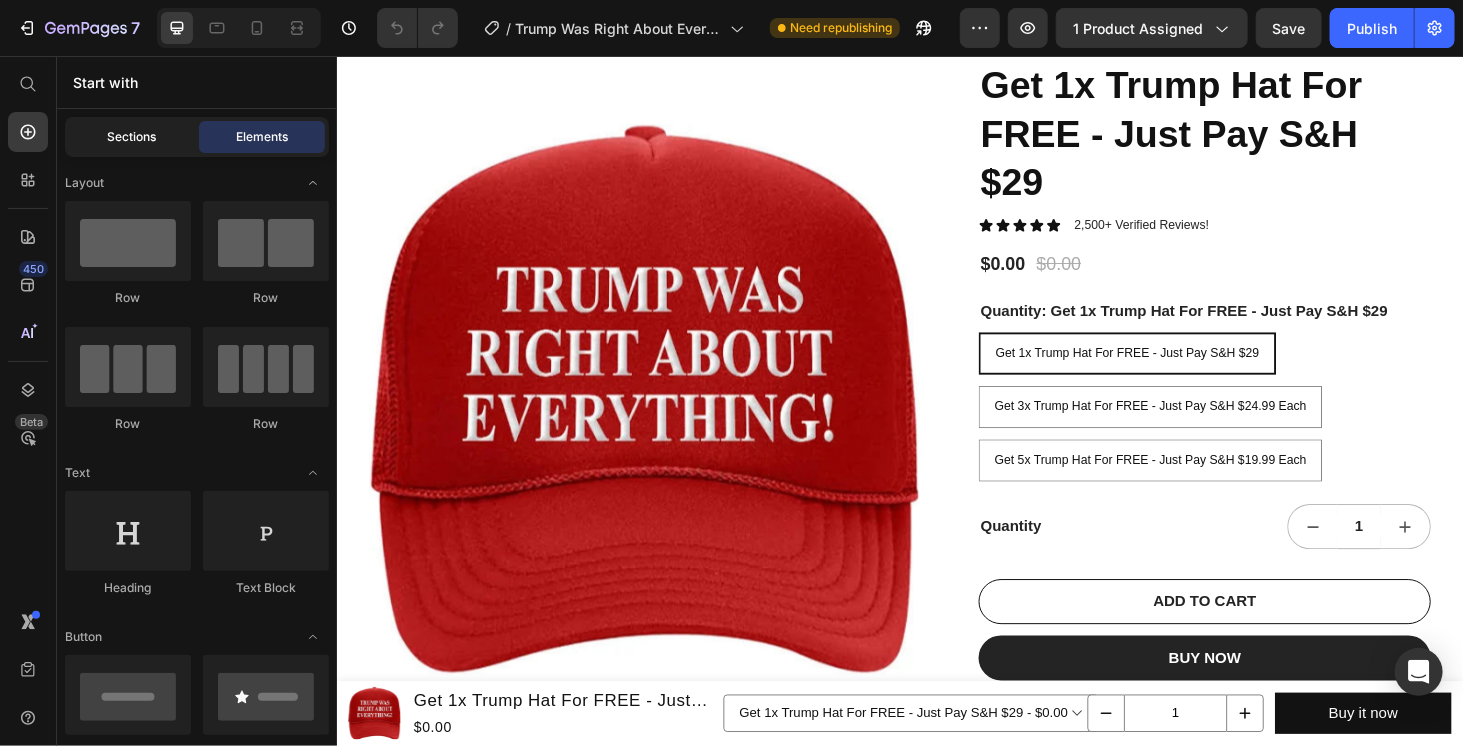 click on "Sections" 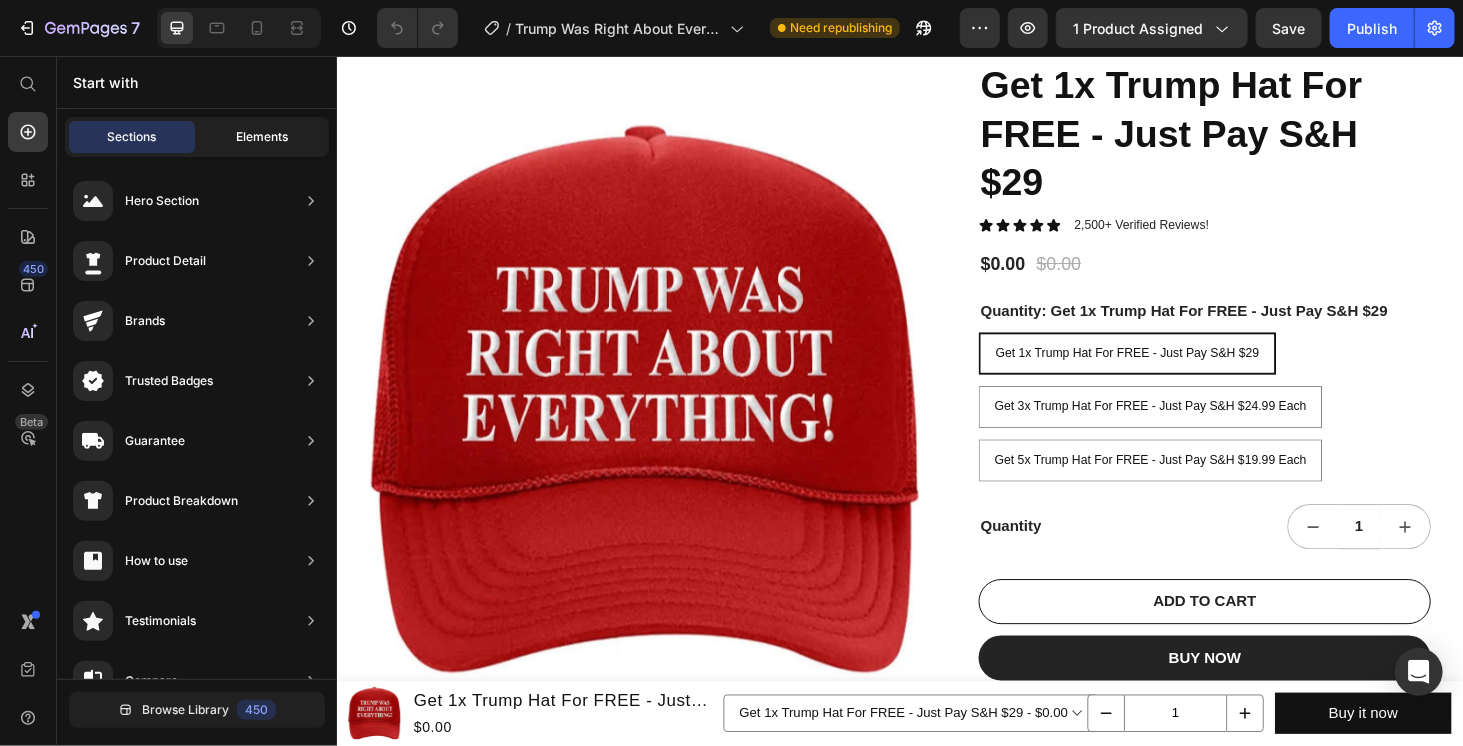 click on "Elements" 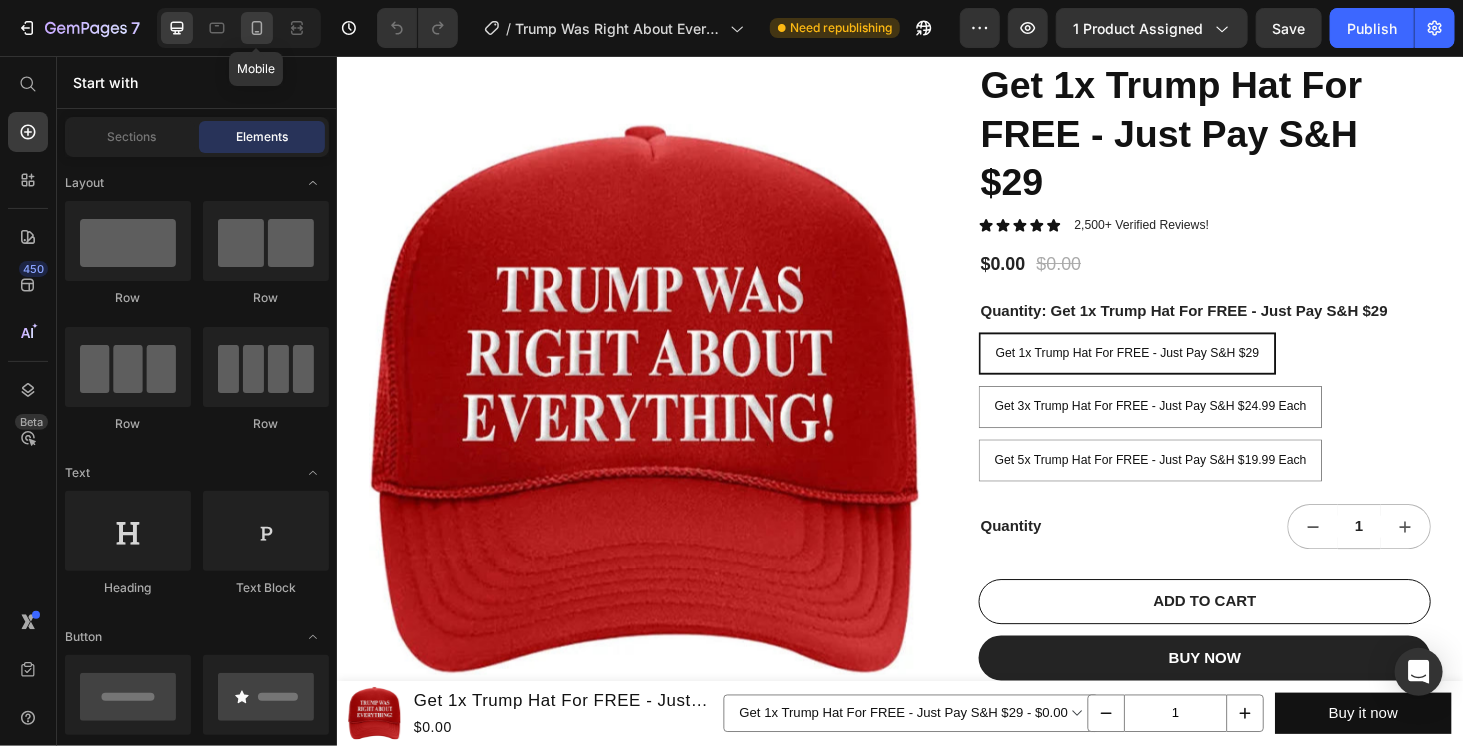 click 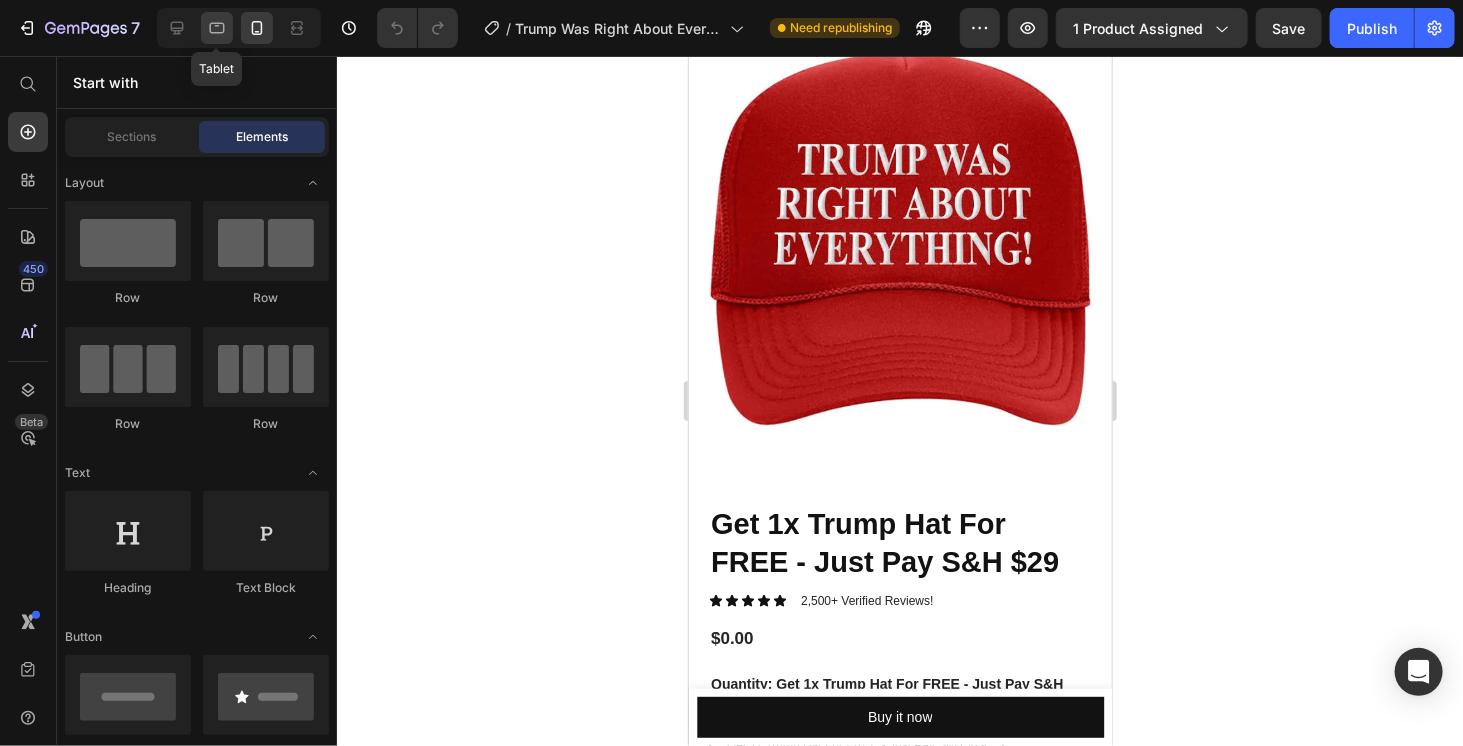 click 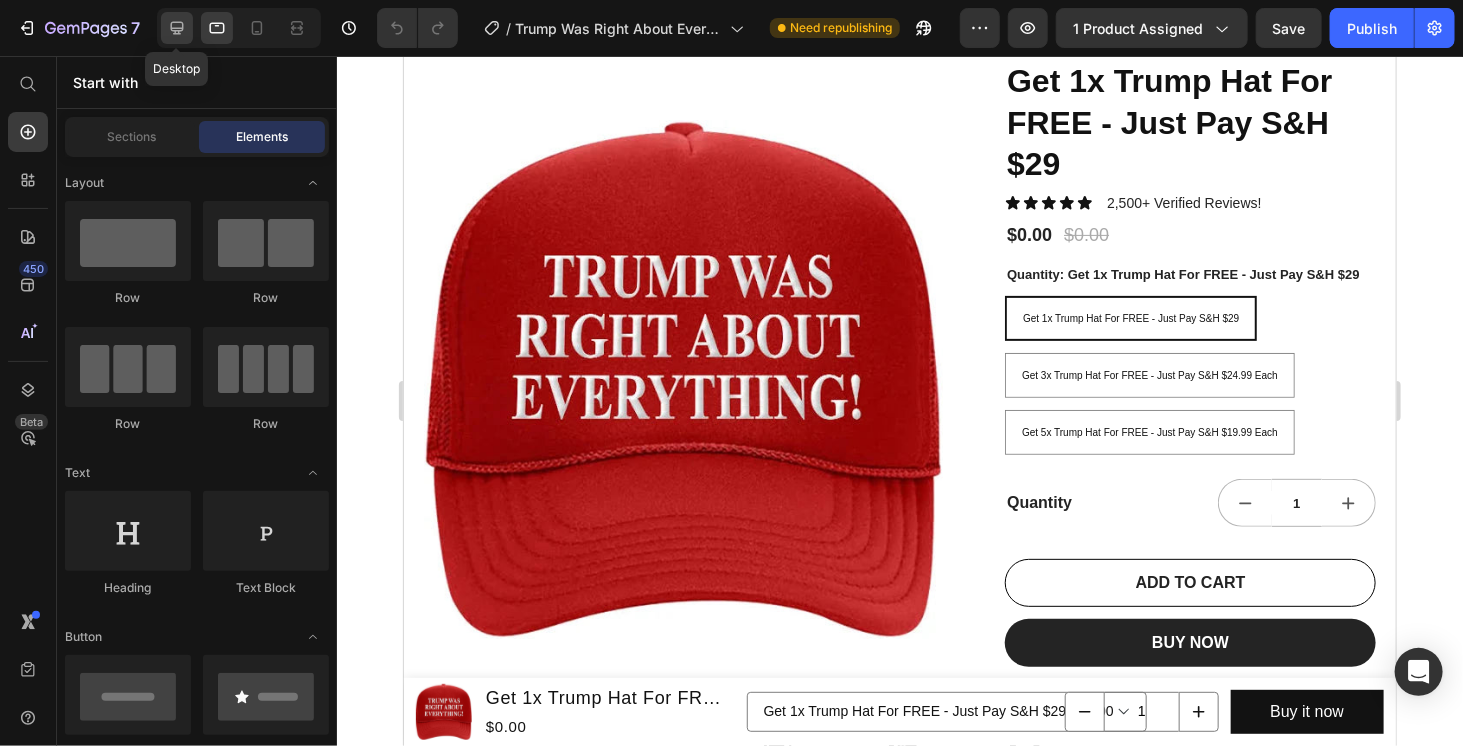 click 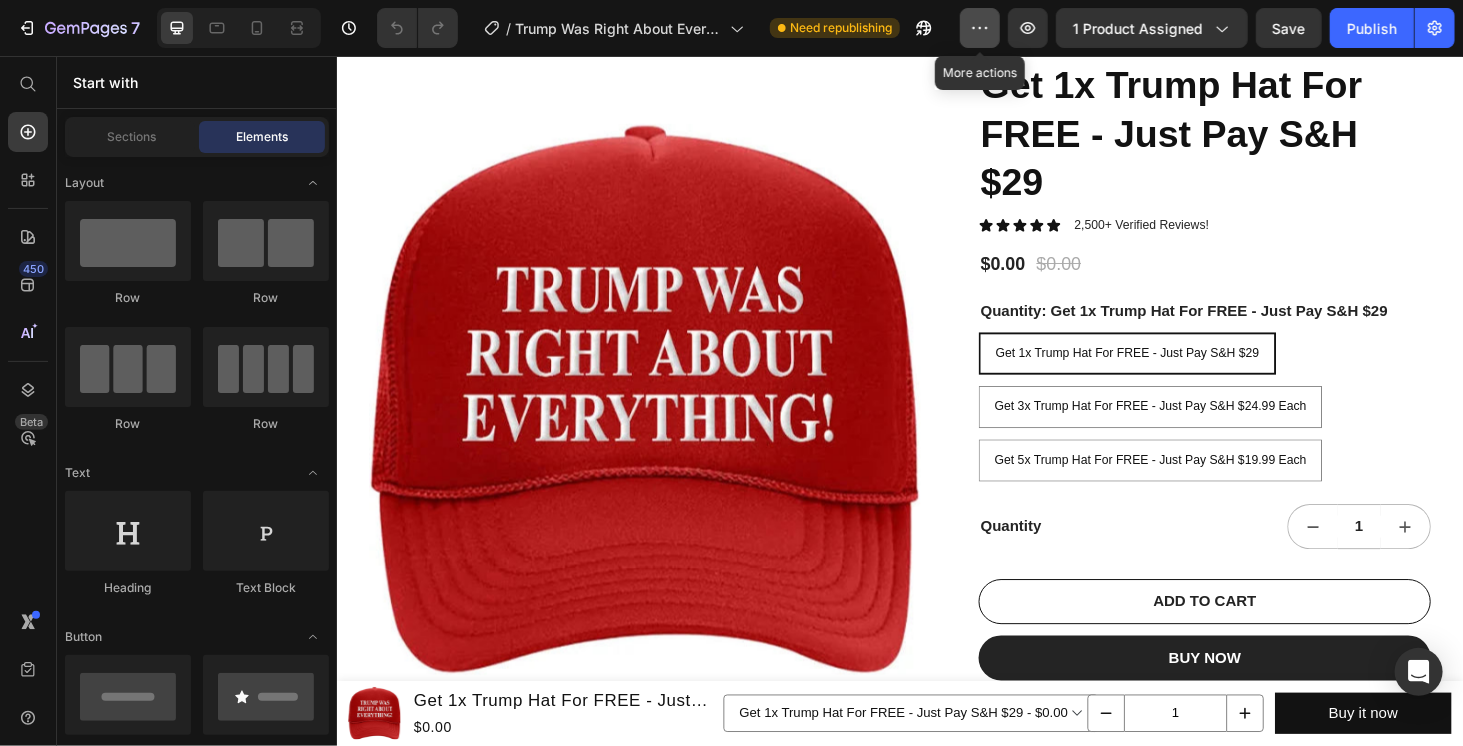 click 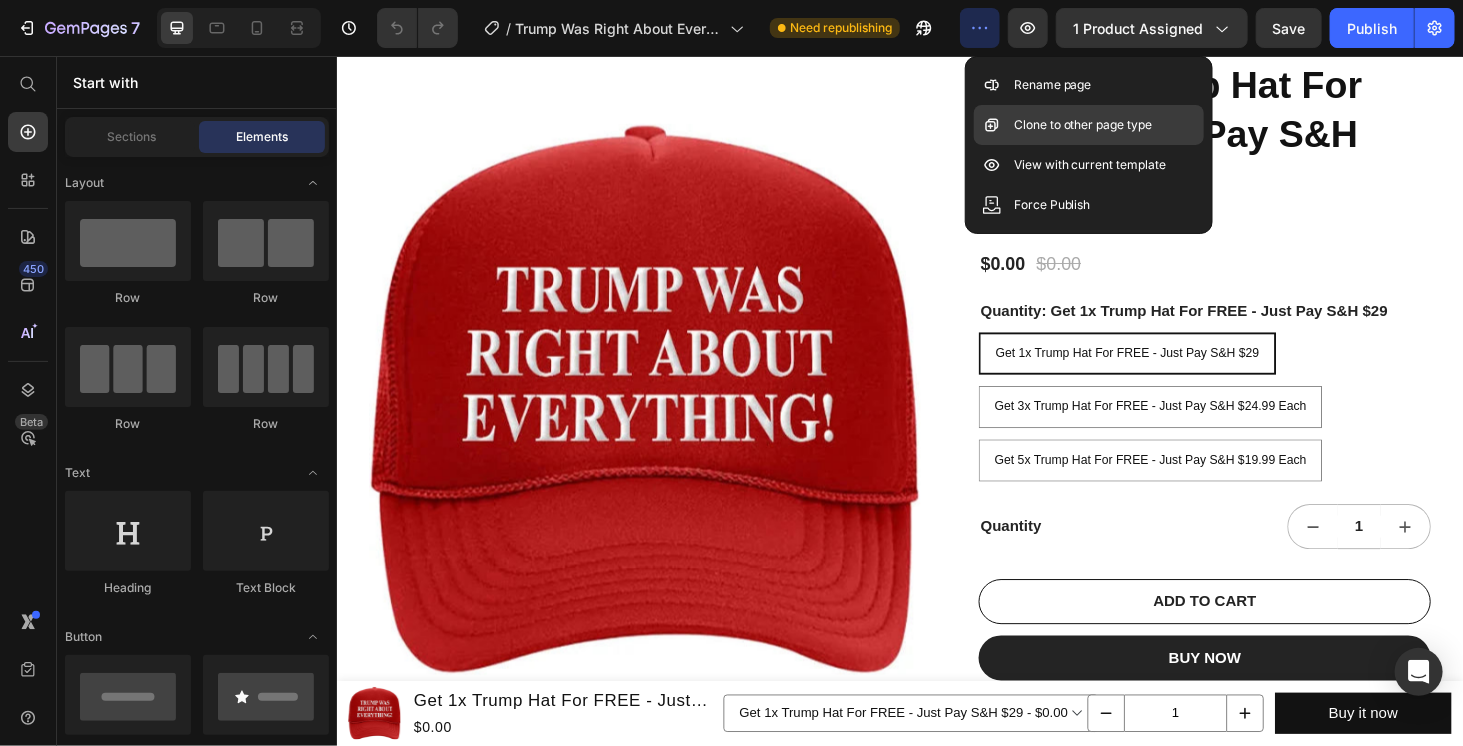 click on "Clone to other page type" 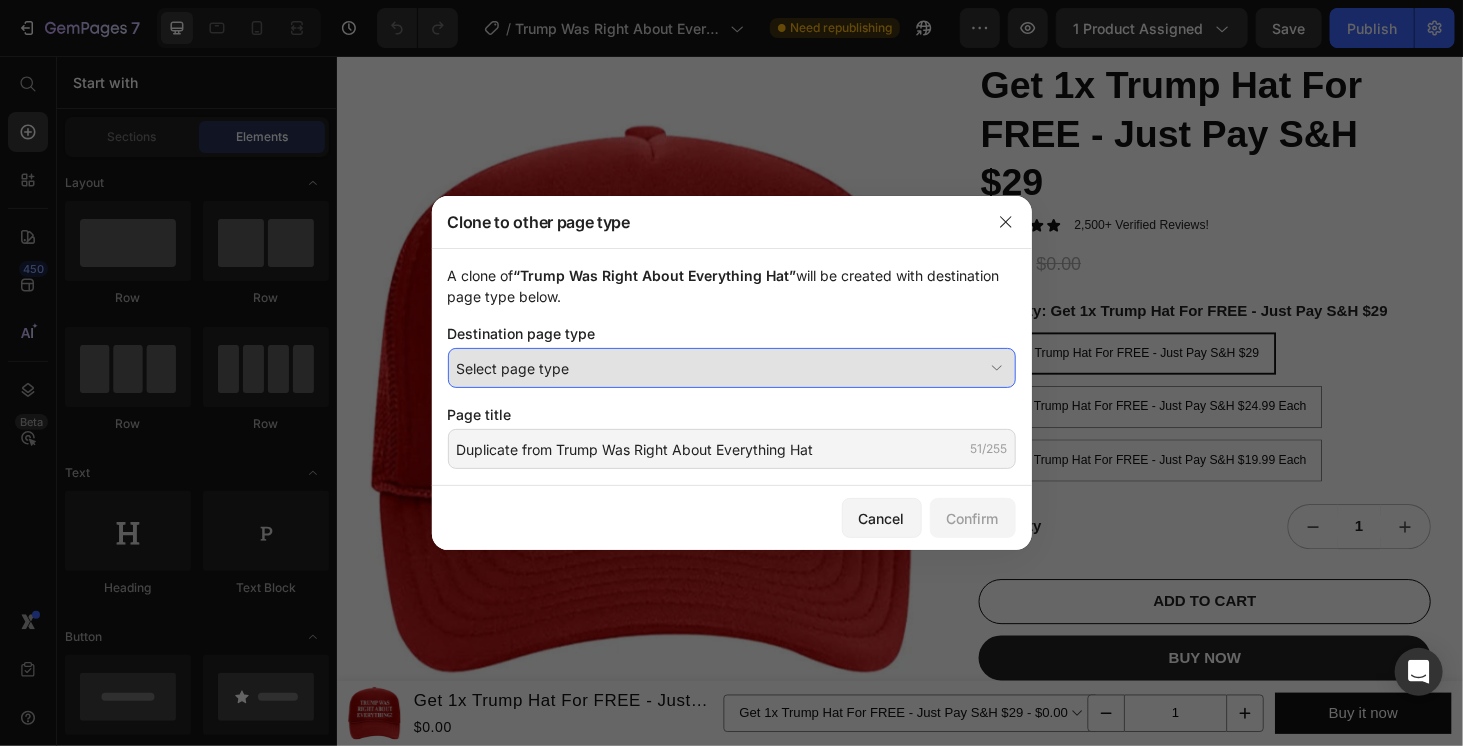 click on "Select page type" at bounding box center [720, 368] 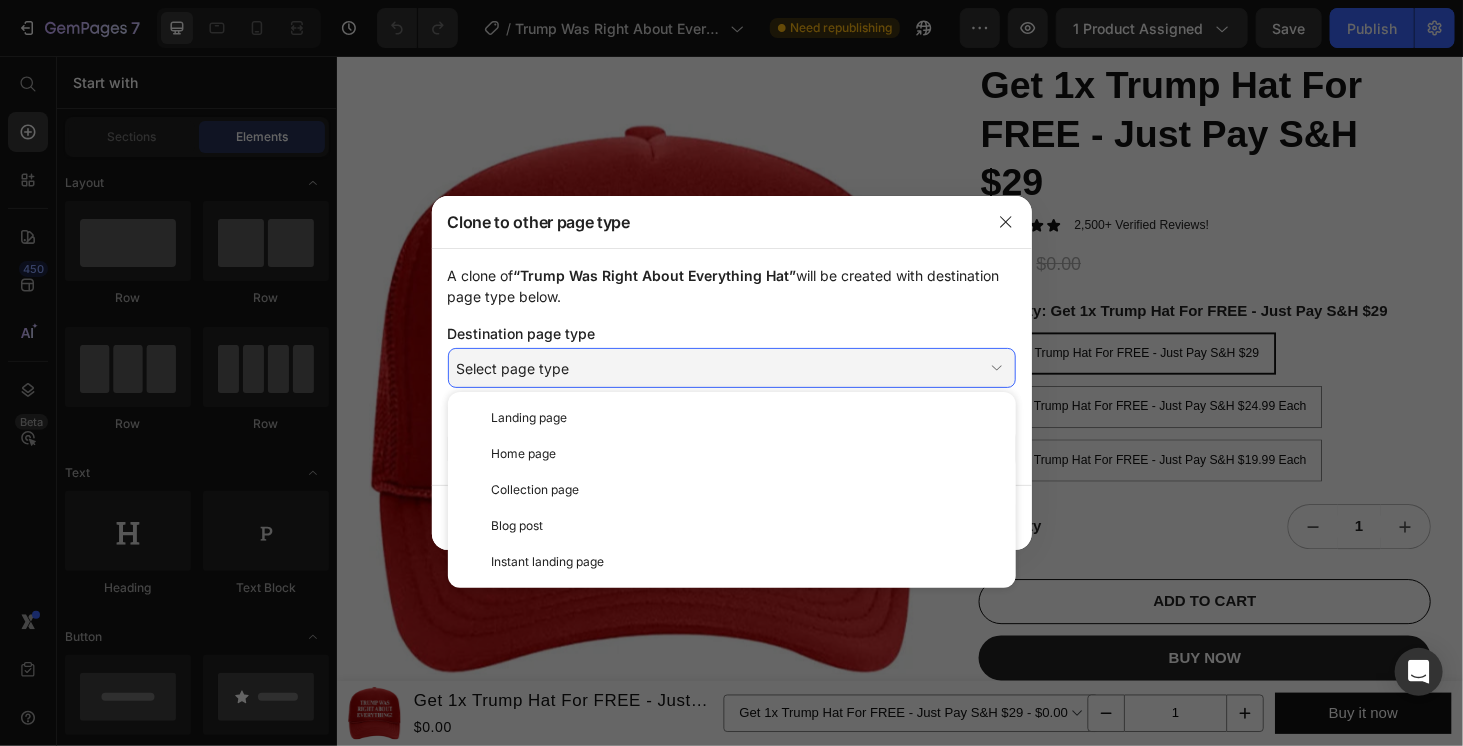 click on "A clone of “Trump Was Right About Everything Hat” will be created with destination page type below." 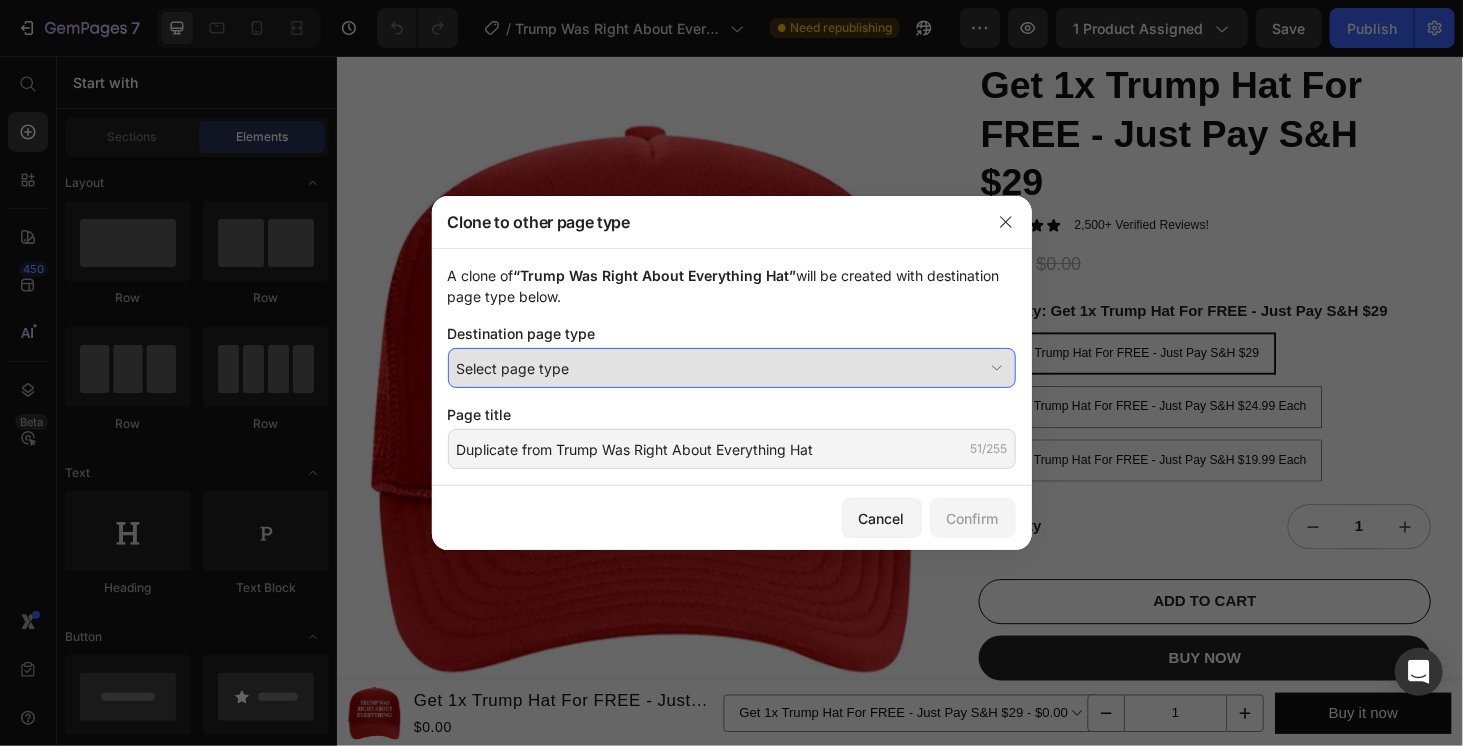 click on "Select page type" at bounding box center (720, 368) 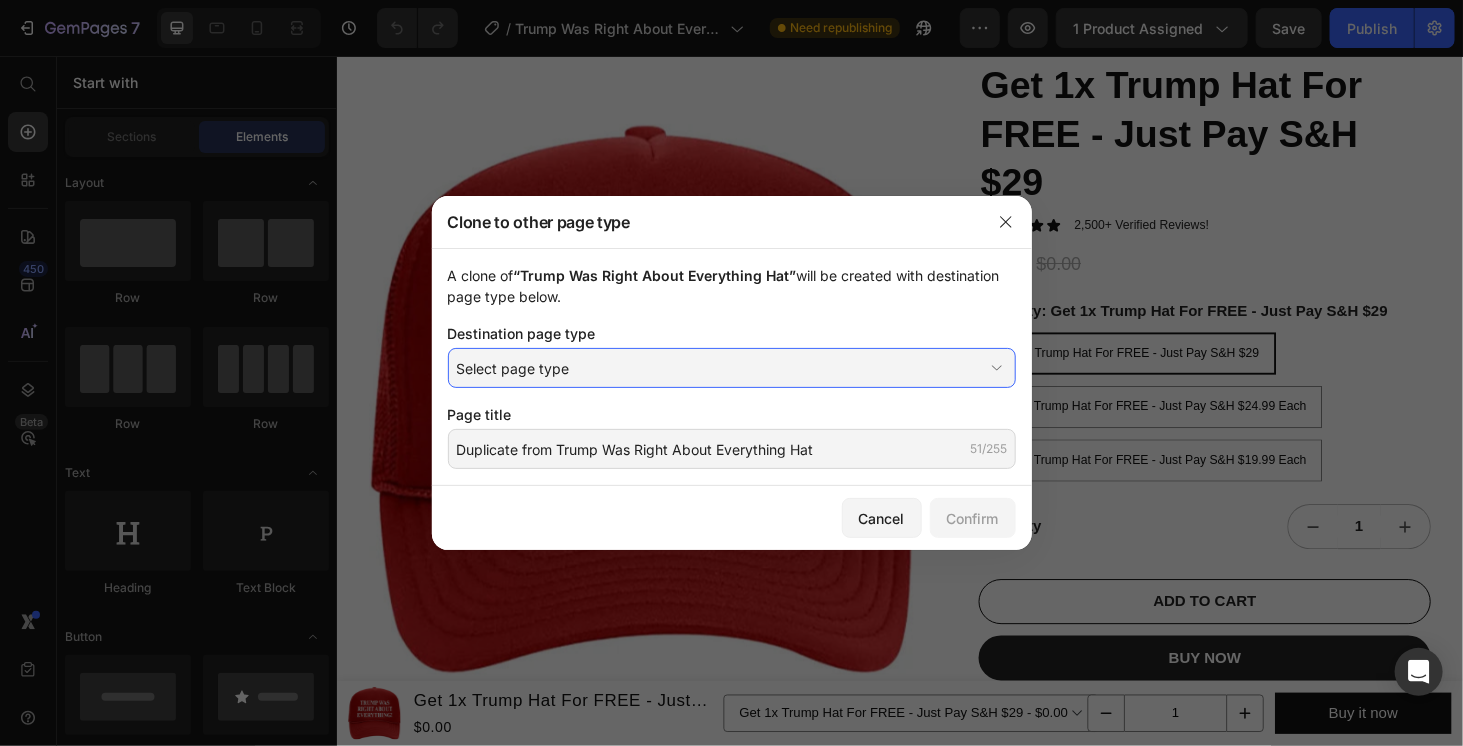 click on "A clone of “Trump Was Right About Everything Hat” will be created with destination page type below." 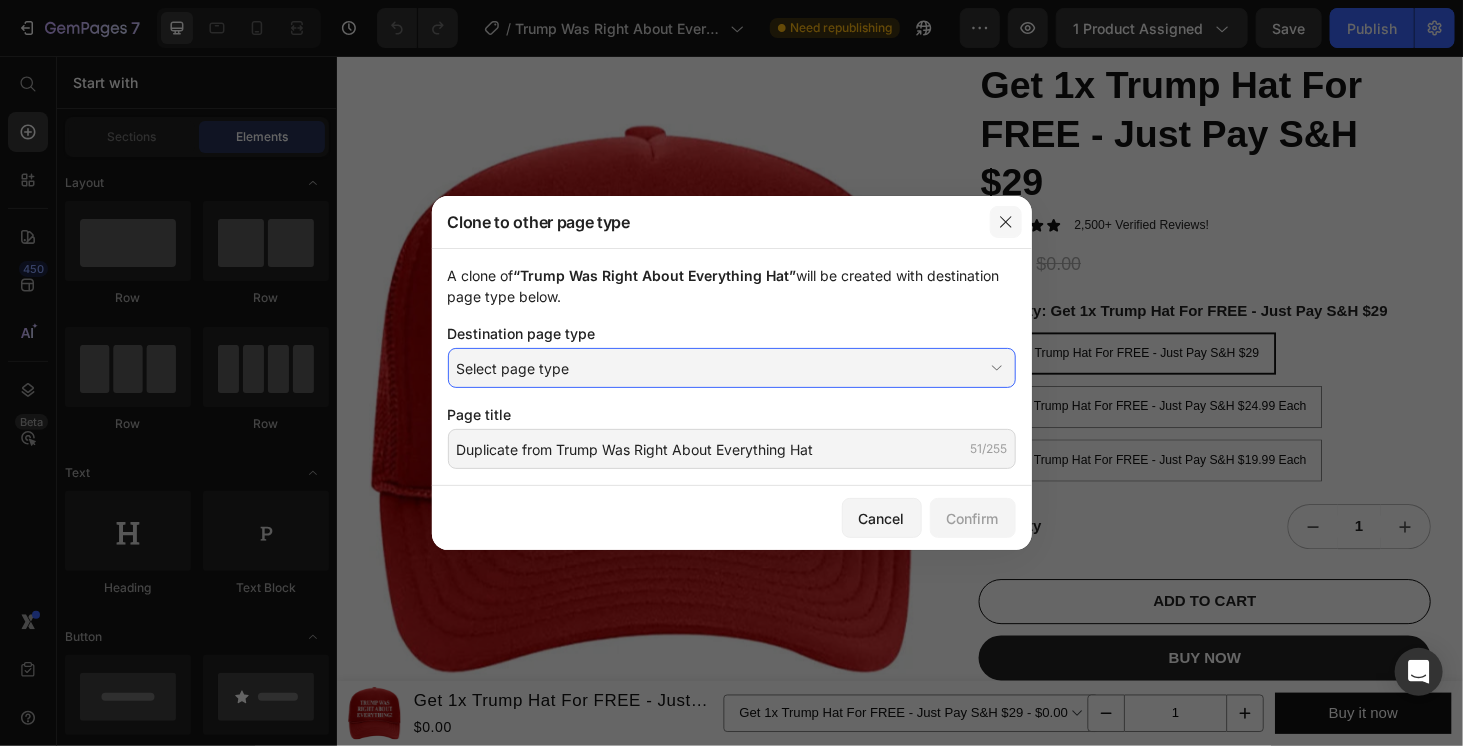 click 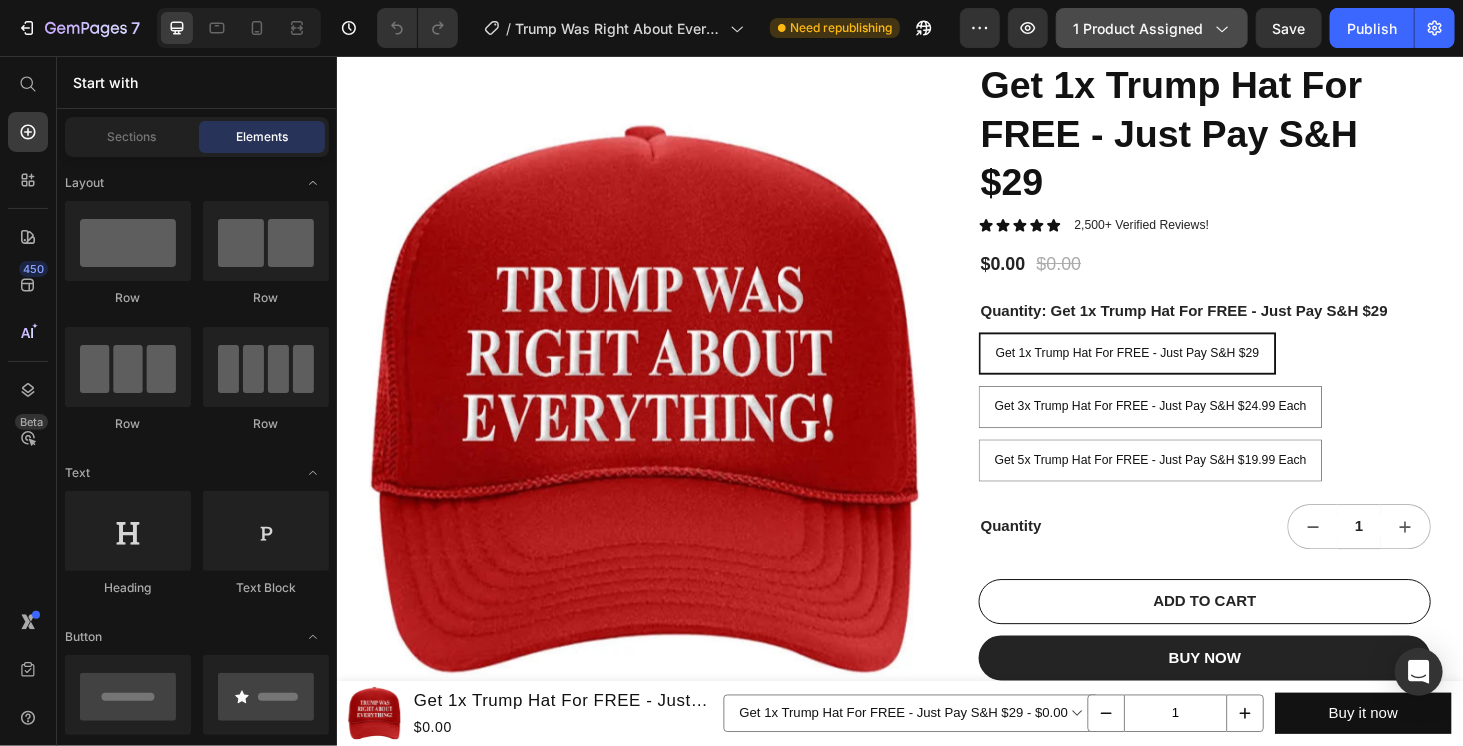 click on "1 product assigned" 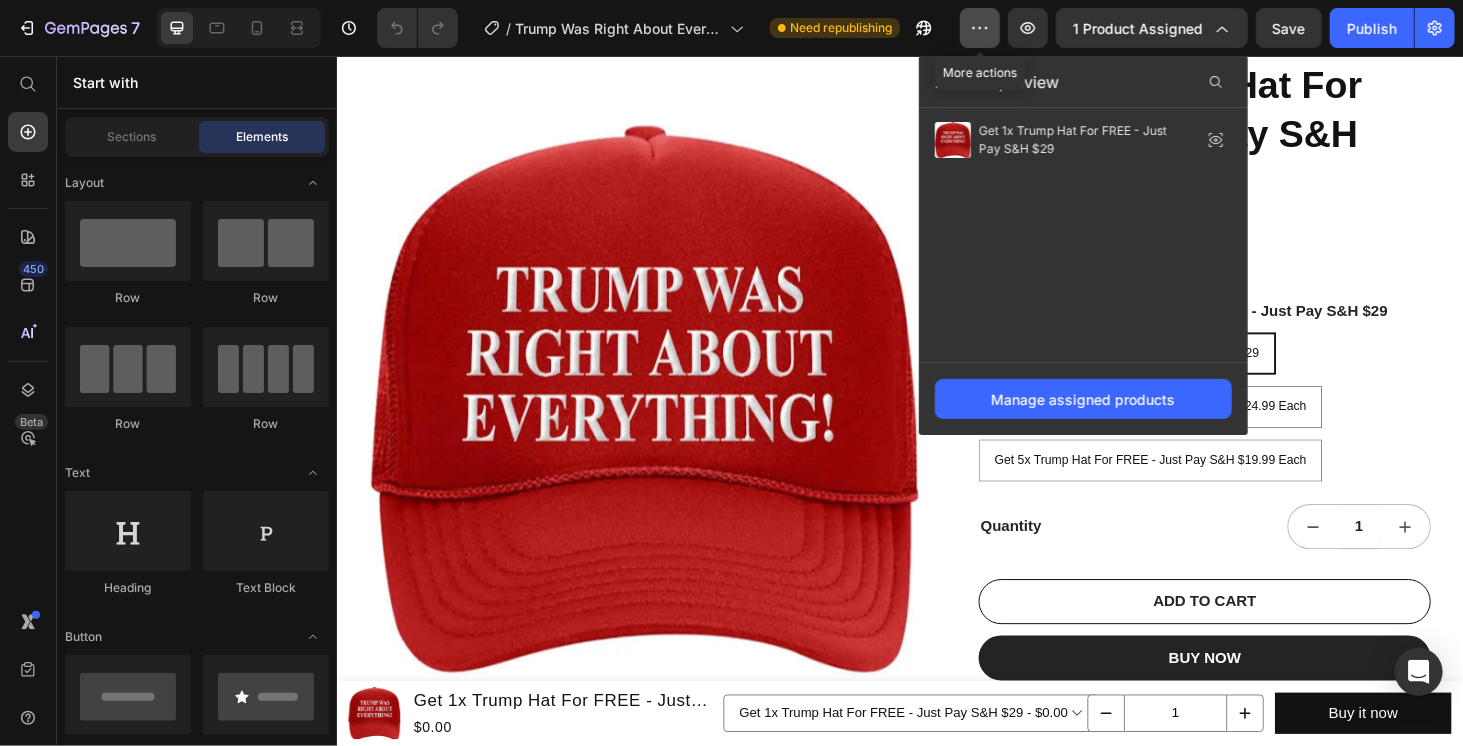 click 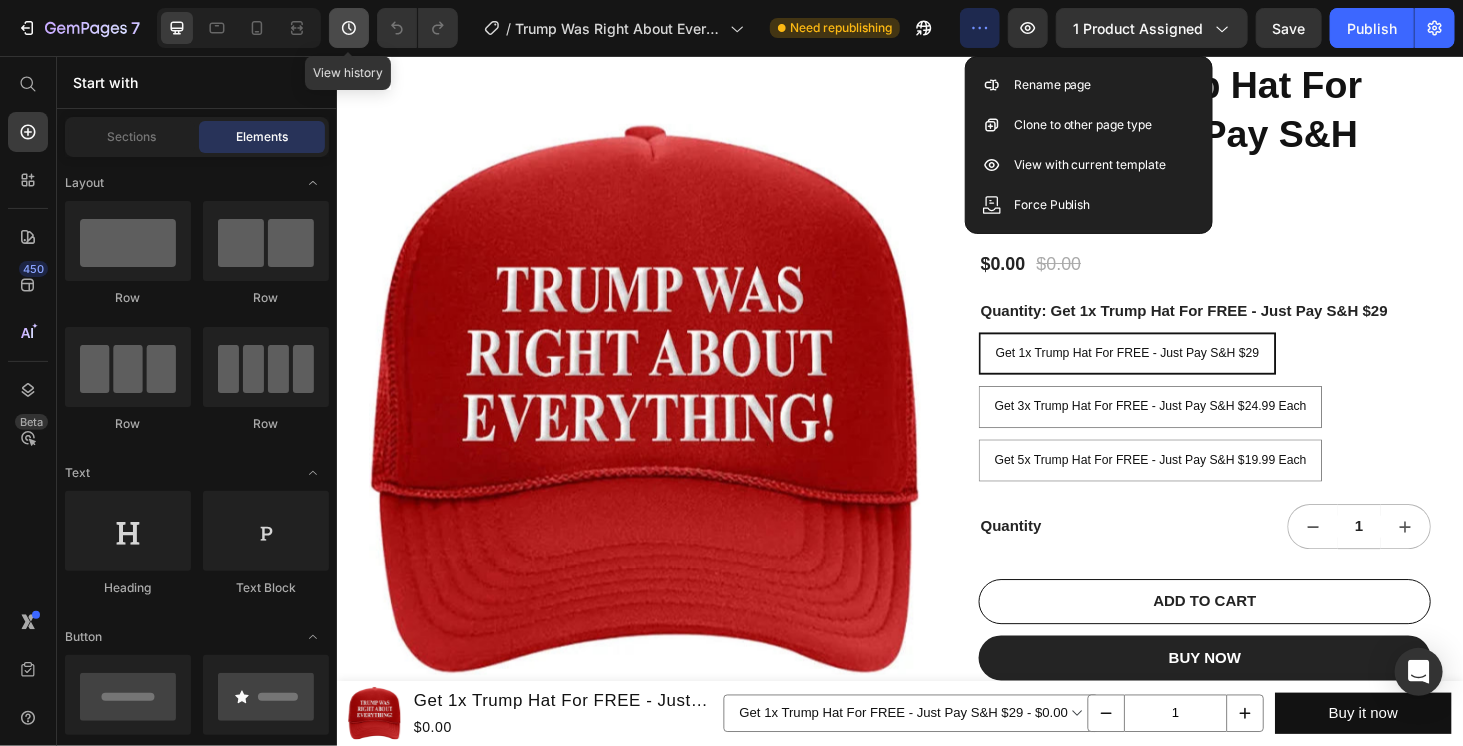 click 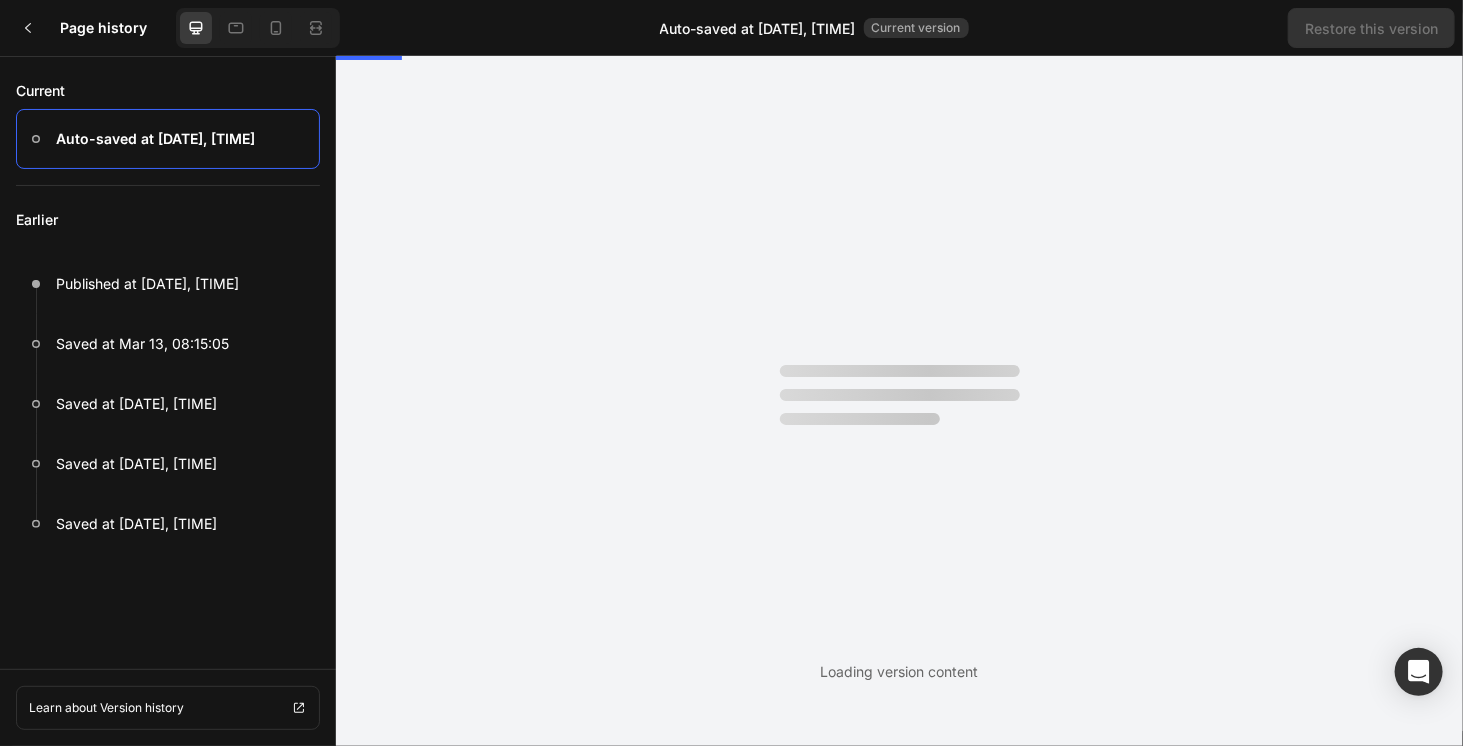 scroll, scrollTop: 0, scrollLeft: 0, axis: both 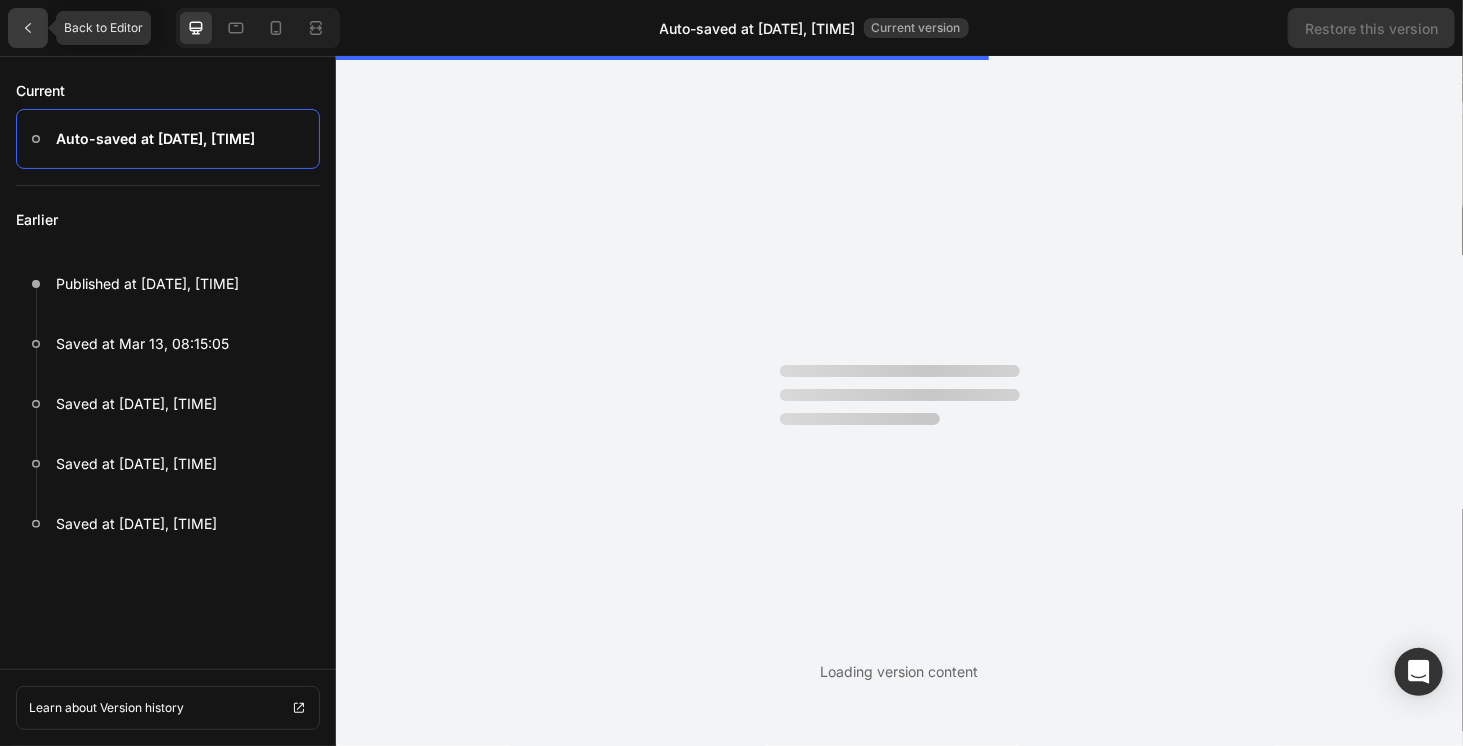click 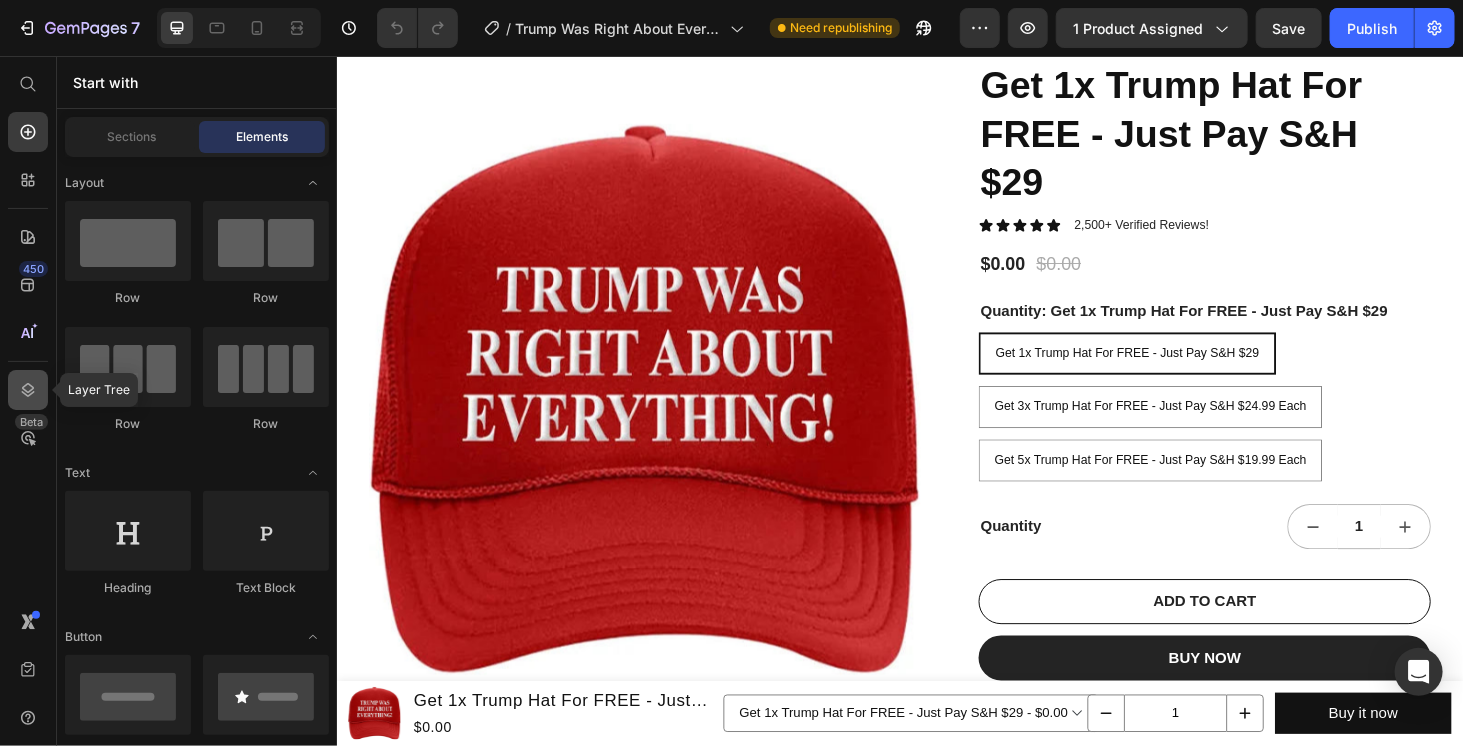 click 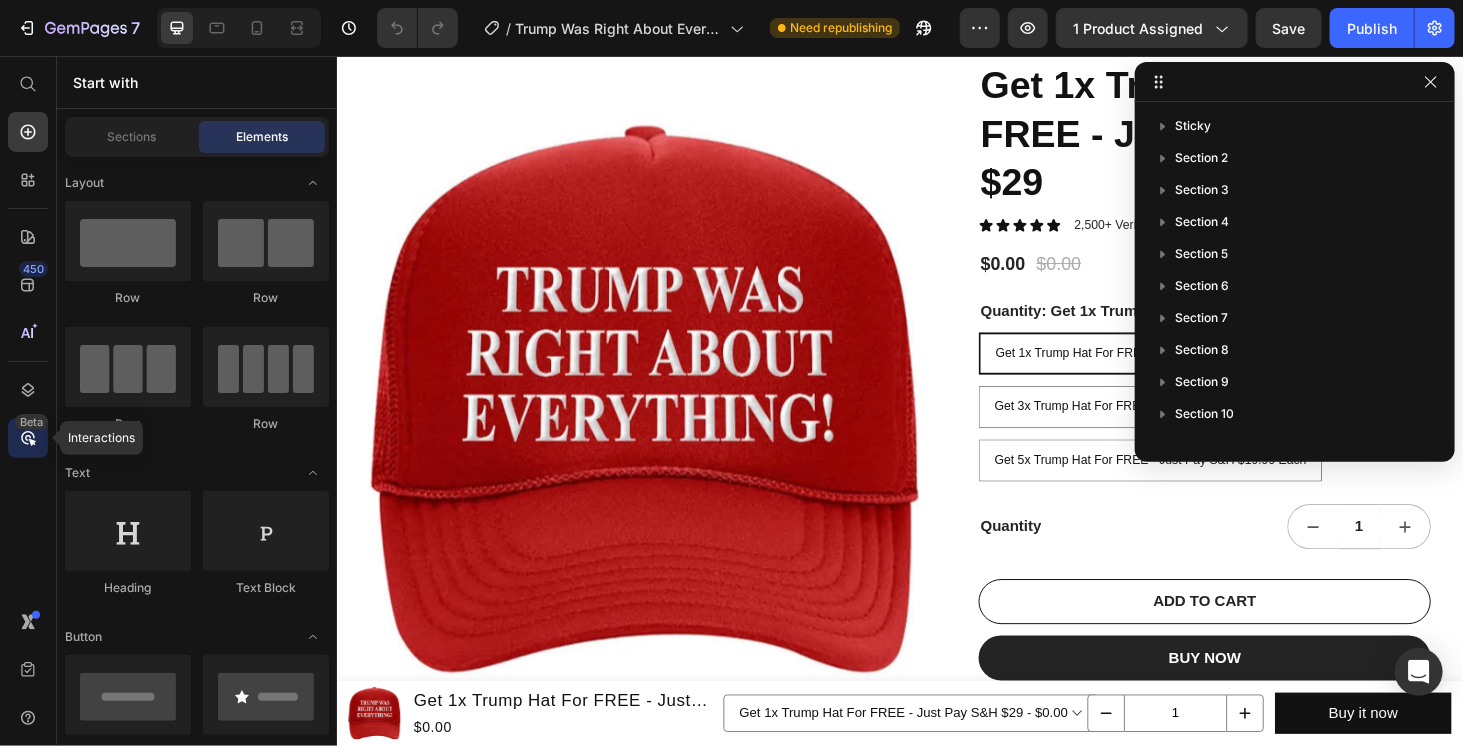 click 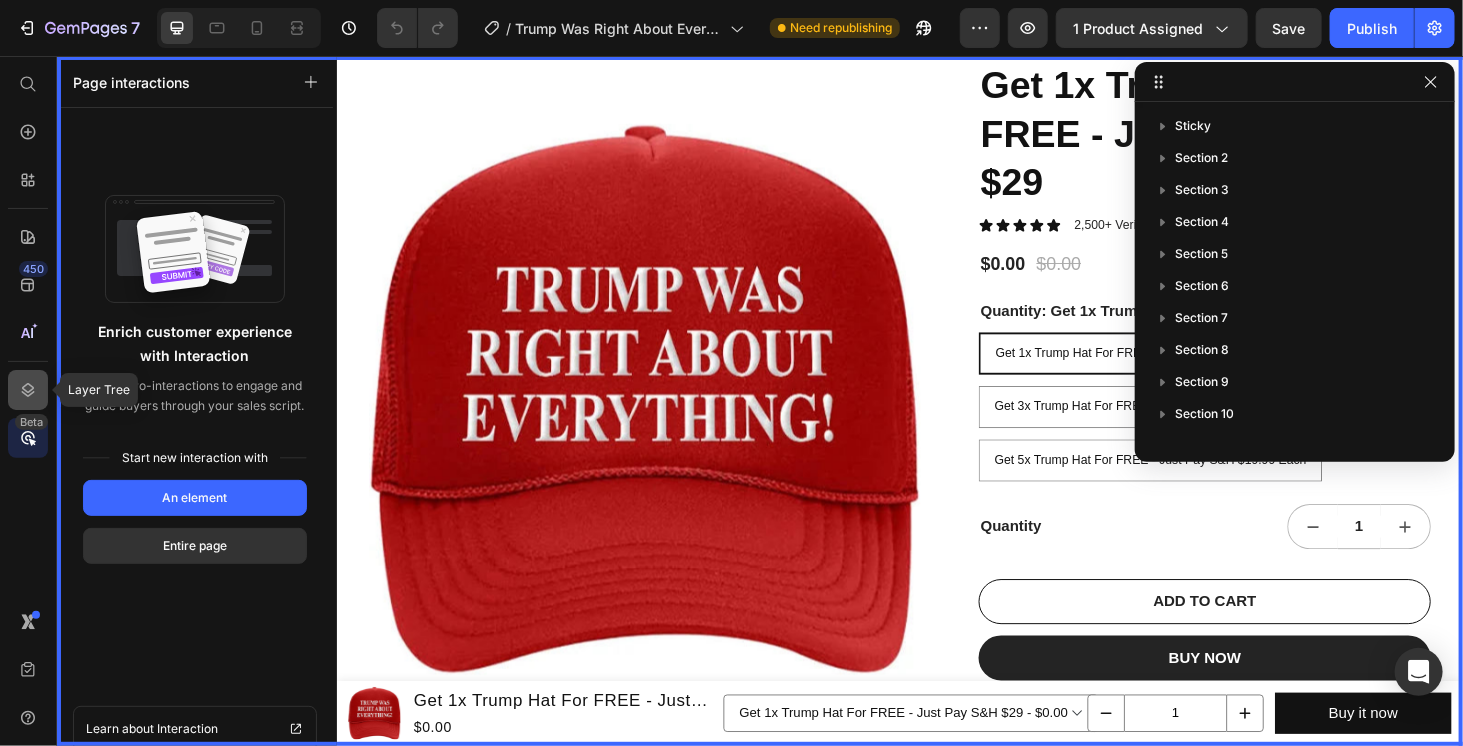 click 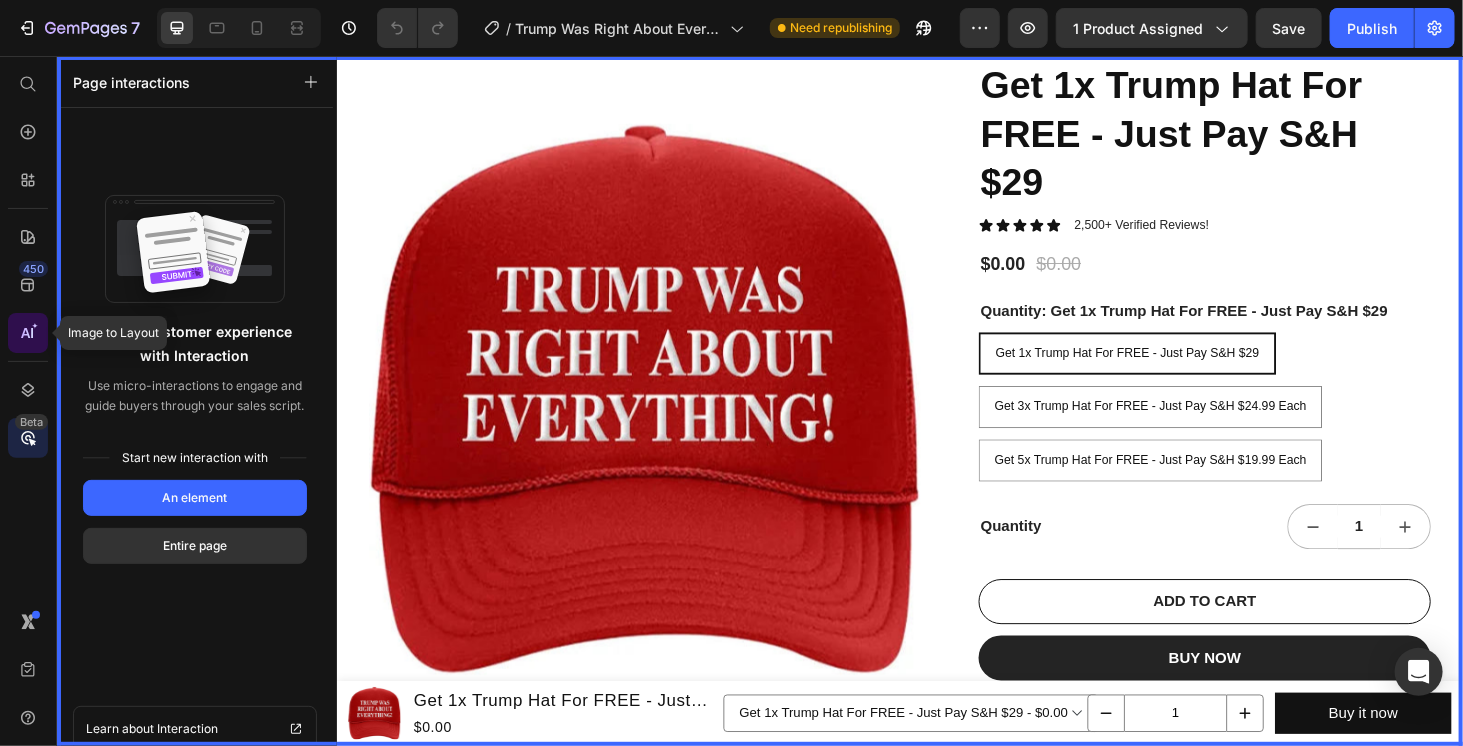 click 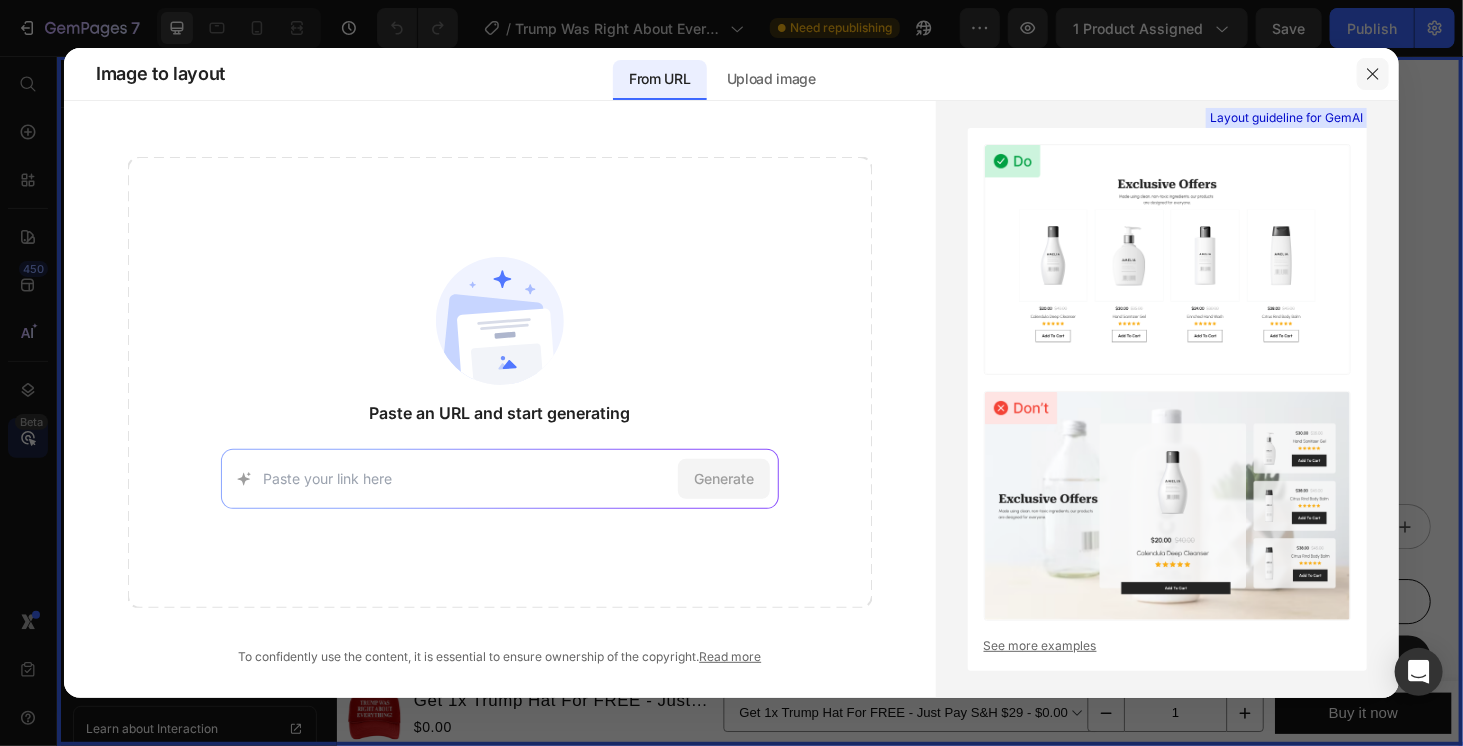 click 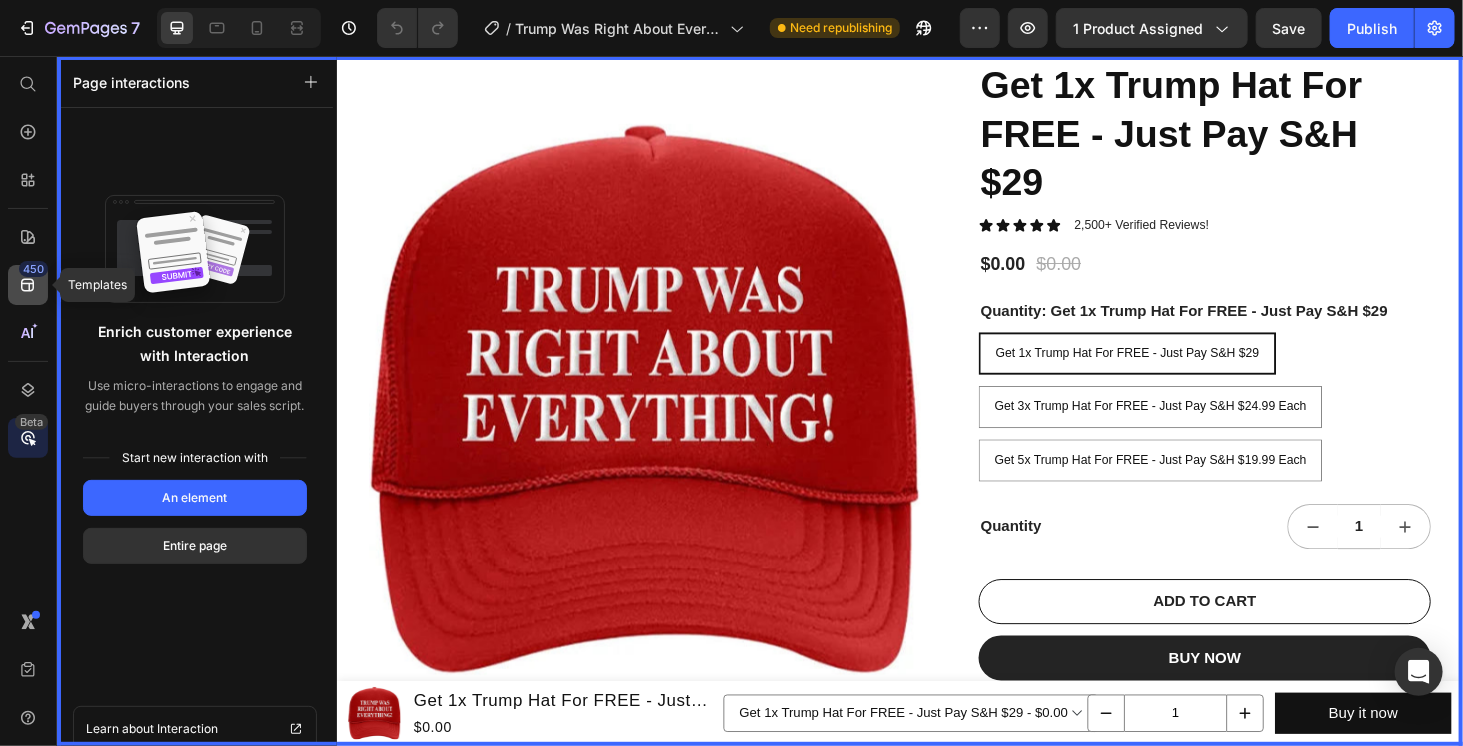 click 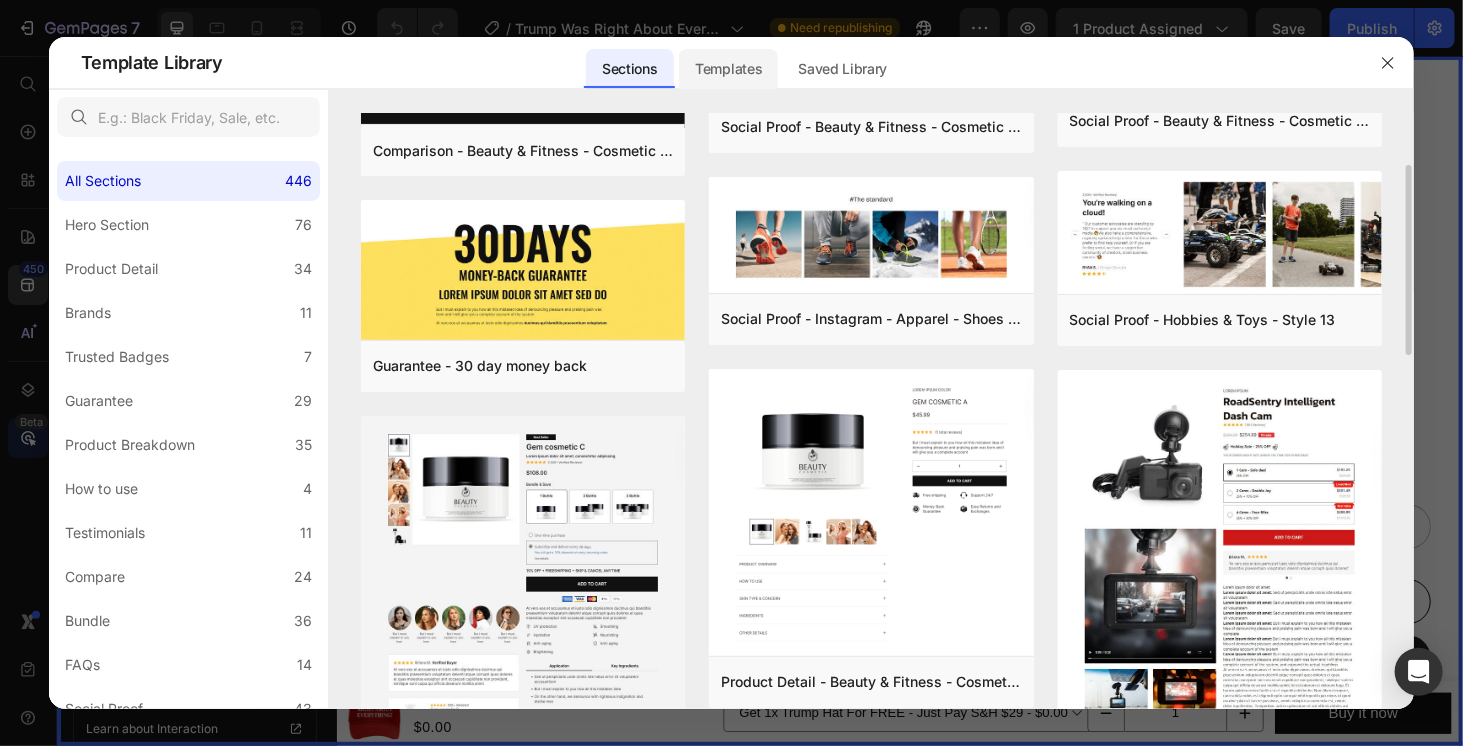 scroll, scrollTop: 0, scrollLeft: 0, axis: both 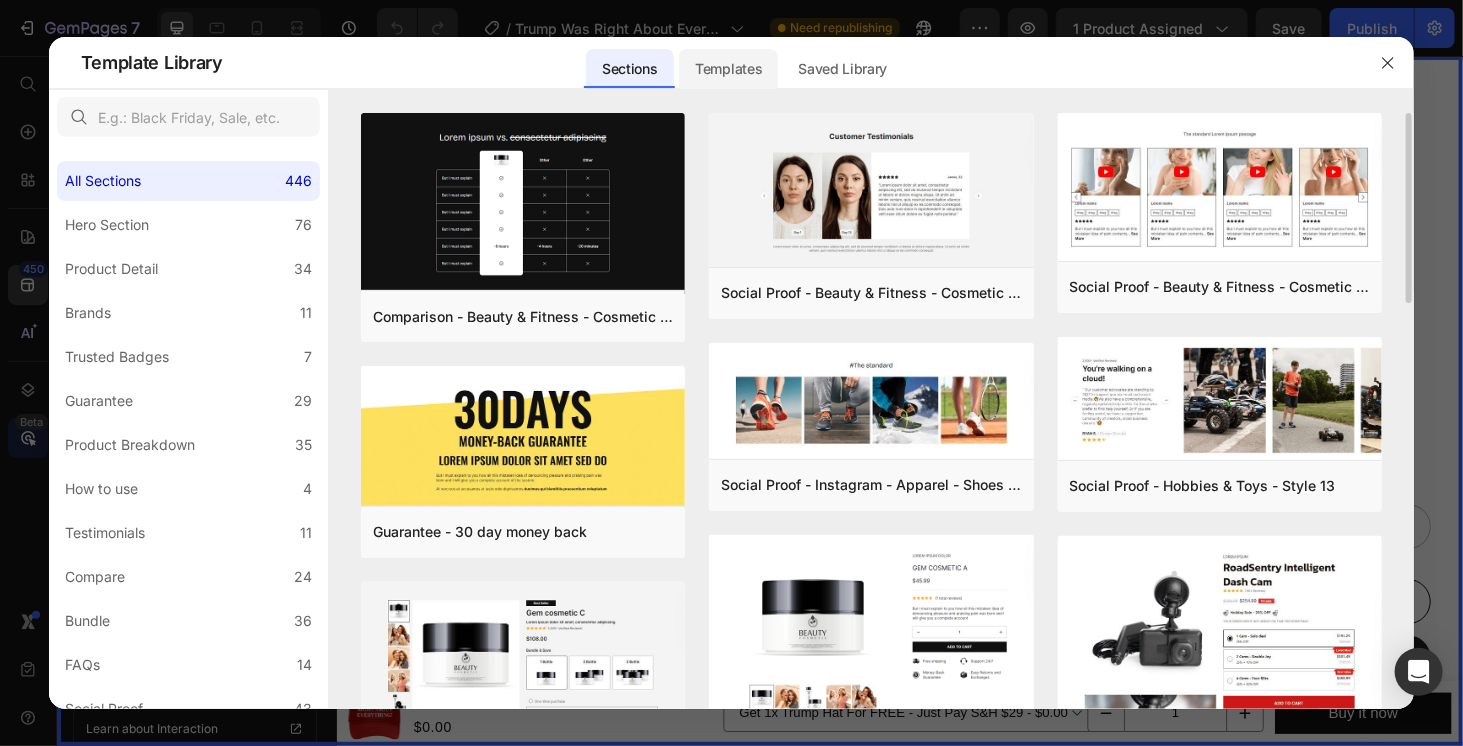 click on "Templates" 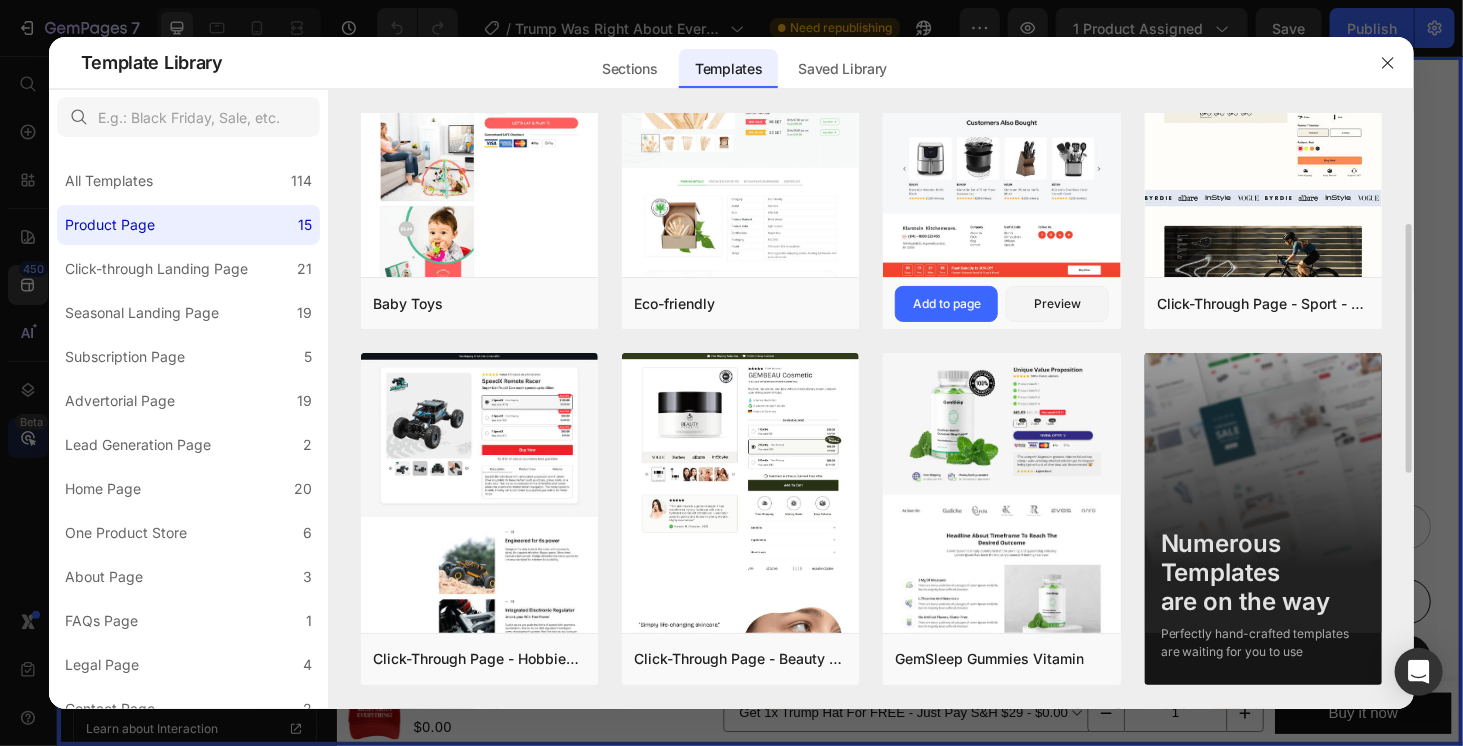 scroll, scrollTop: 493, scrollLeft: 0, axis: vertical 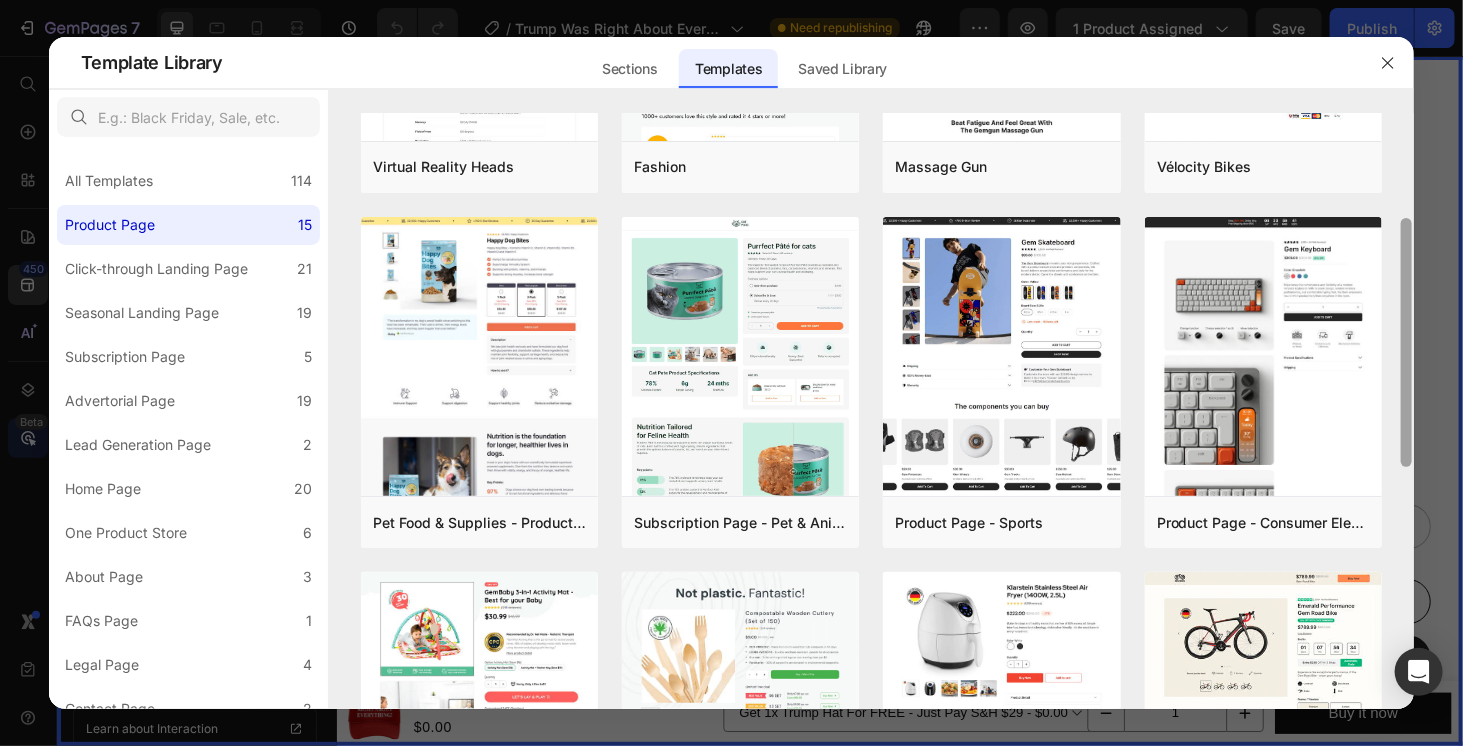 drag, startPoint x: 1406, startPoint y: 515, endPoint x: 1414, endPoint y: 414, distance: 101.31634 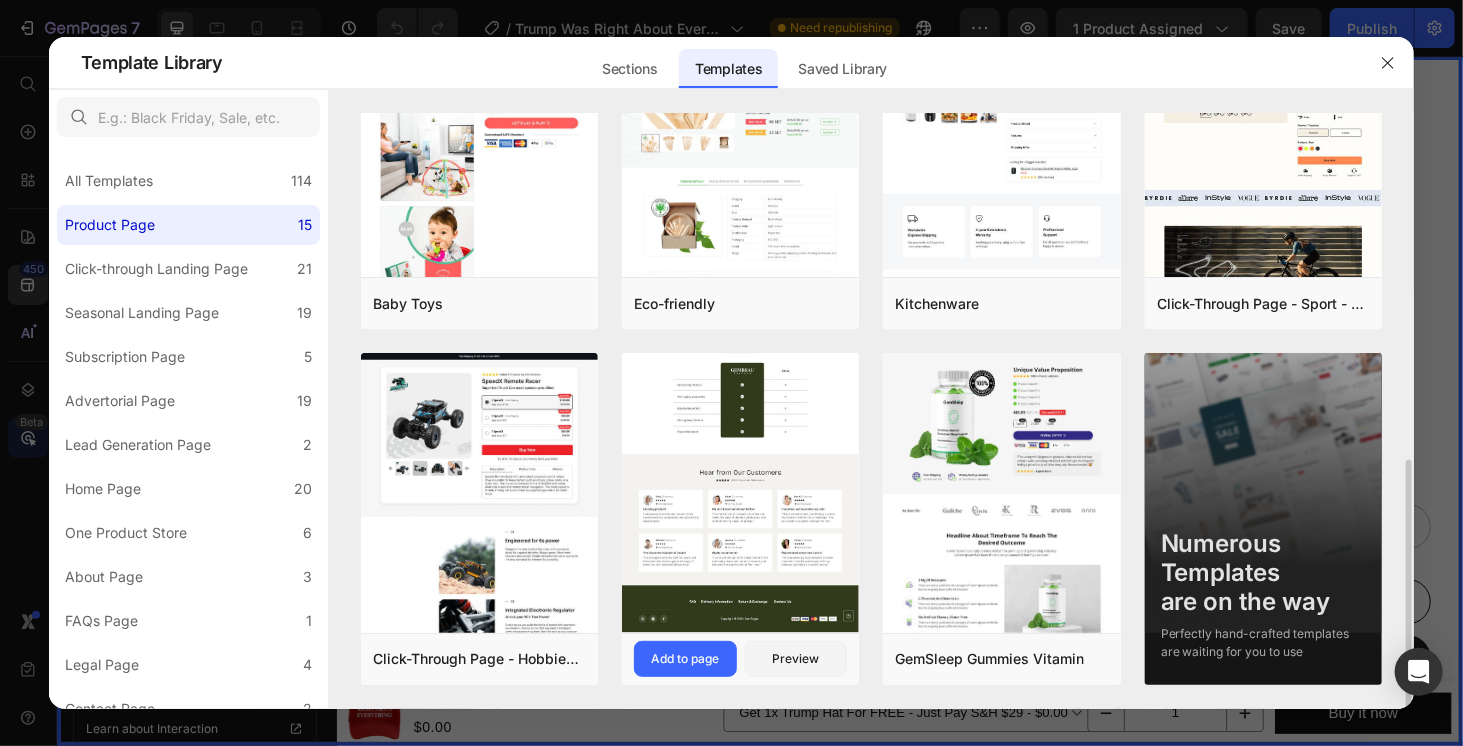 scroll, scrollTop: 826, scrollLeft: 0, axis: vertical 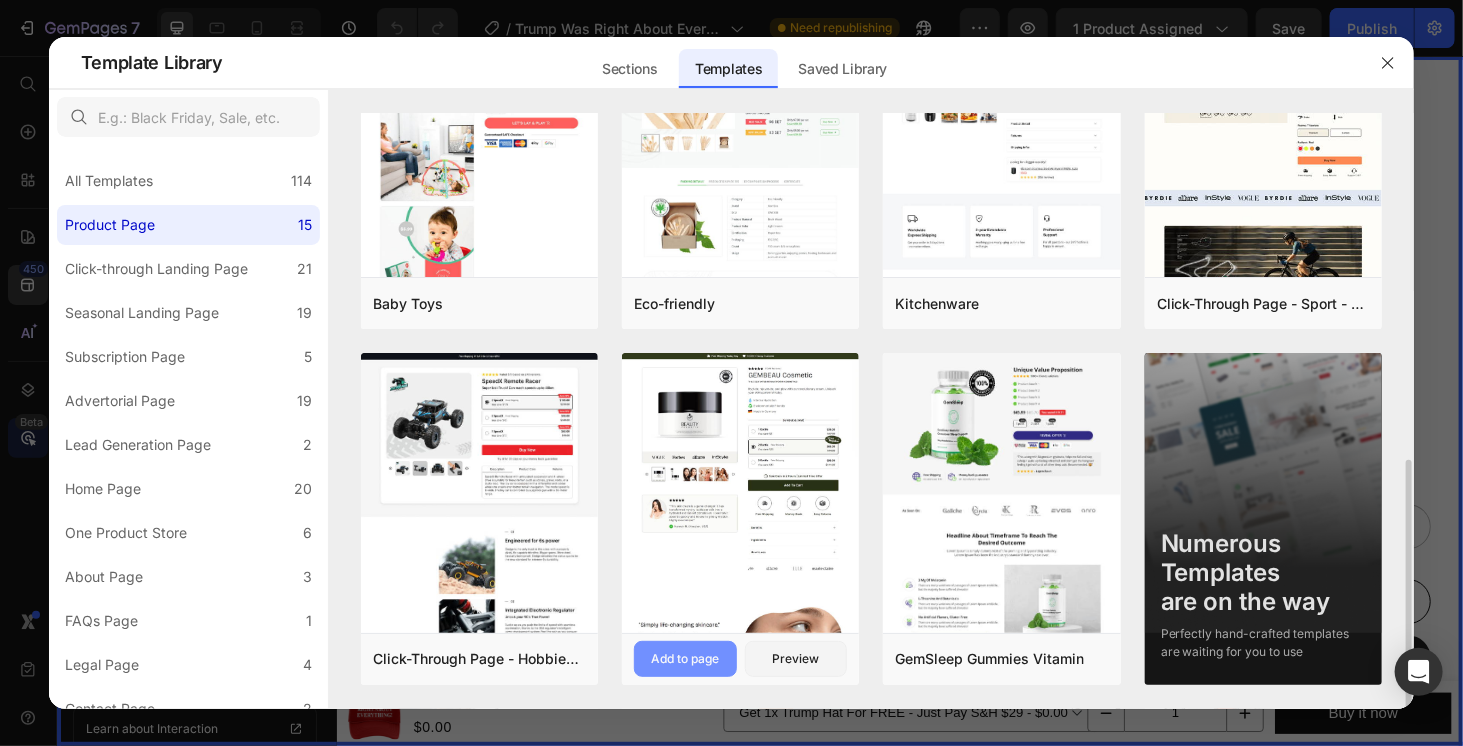 click on "Add to page" at bounding box center [685, 659] 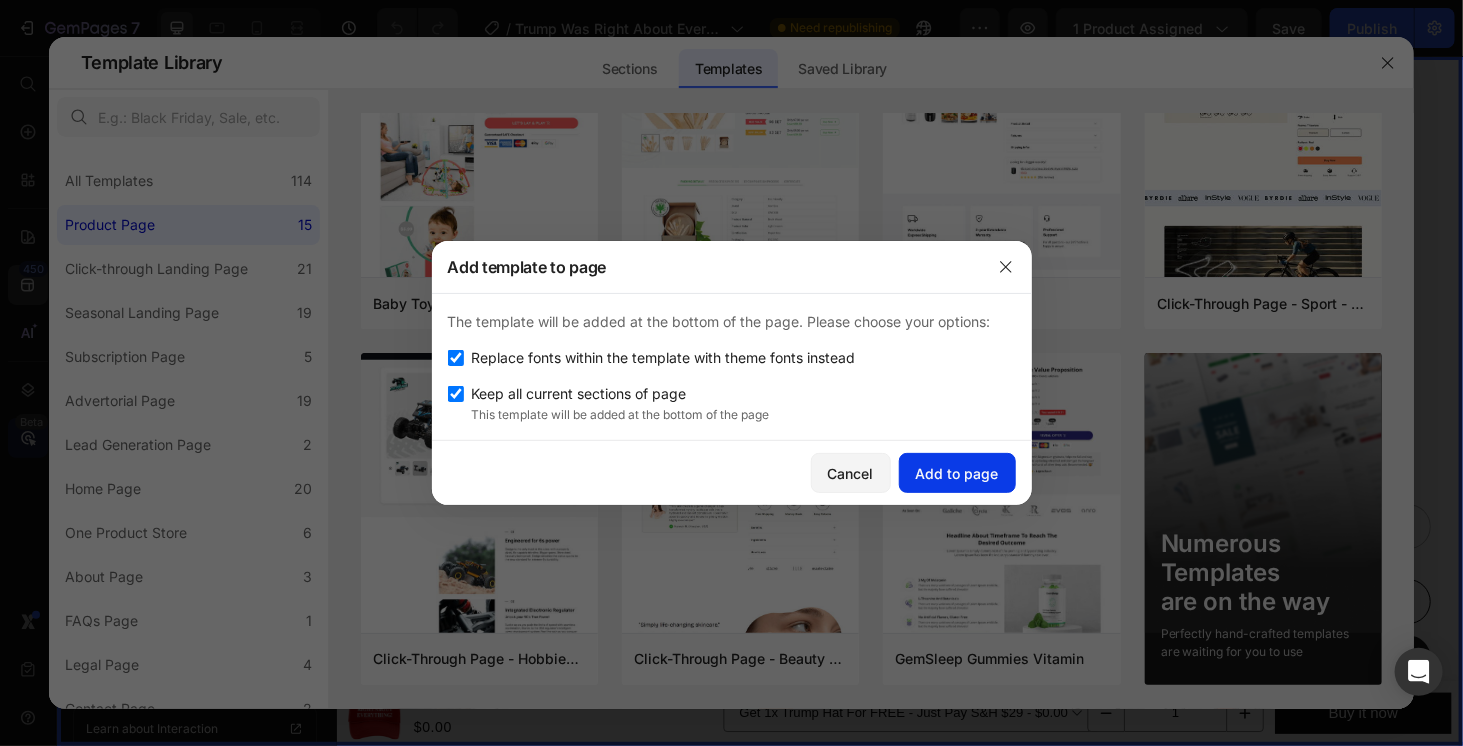 click on "Add to page" at bounding box center (957, 473) 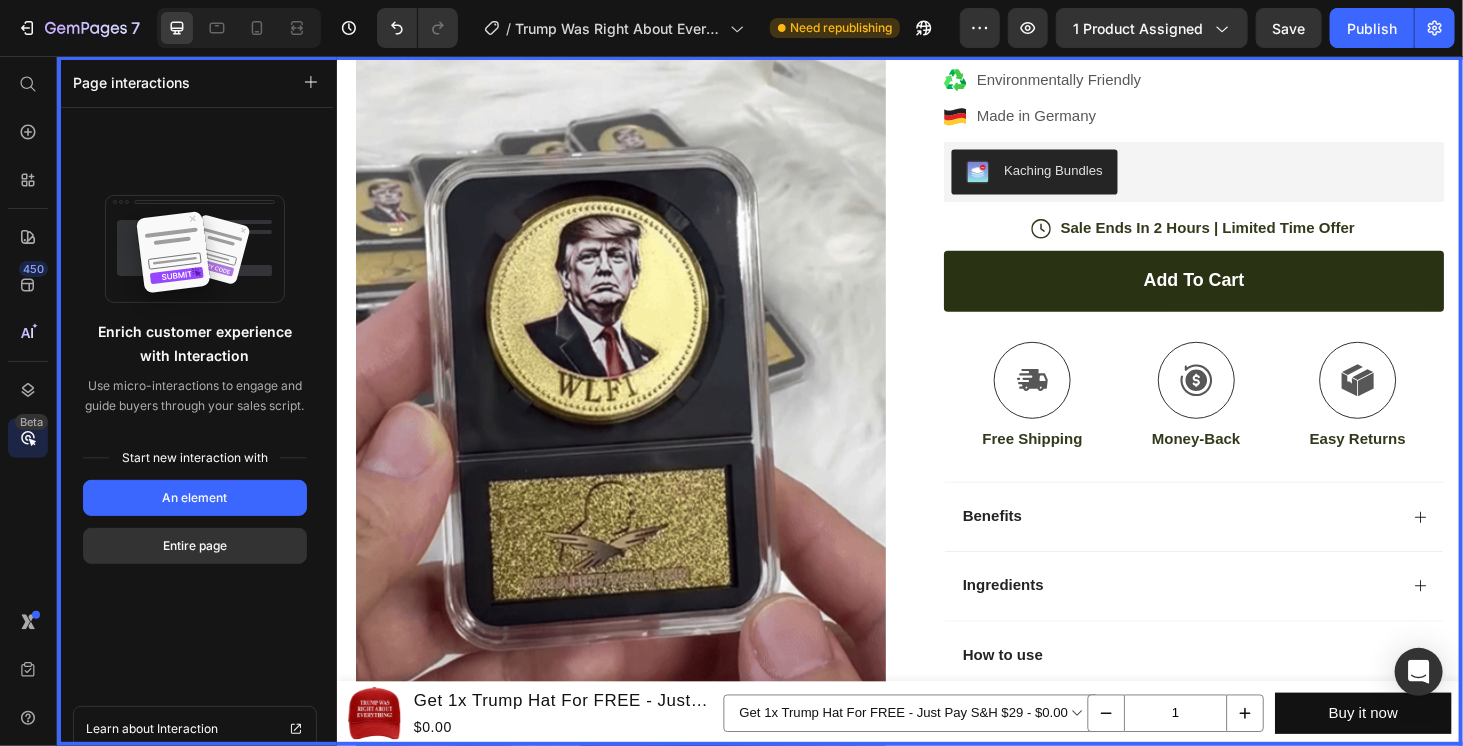 scroll, scrollTop: 6166, scrollLeft: 0, axis: vertical 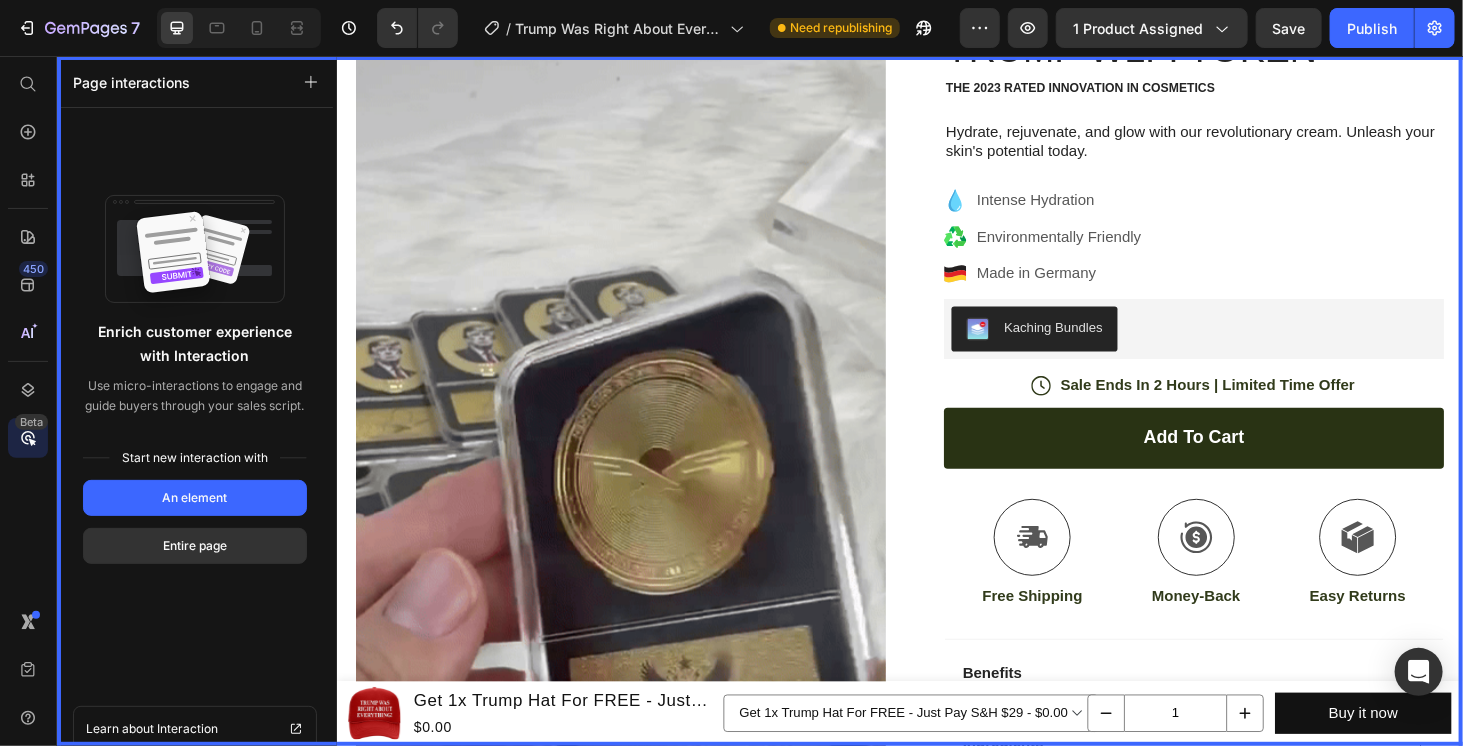 click at bounding box center (936, 422) 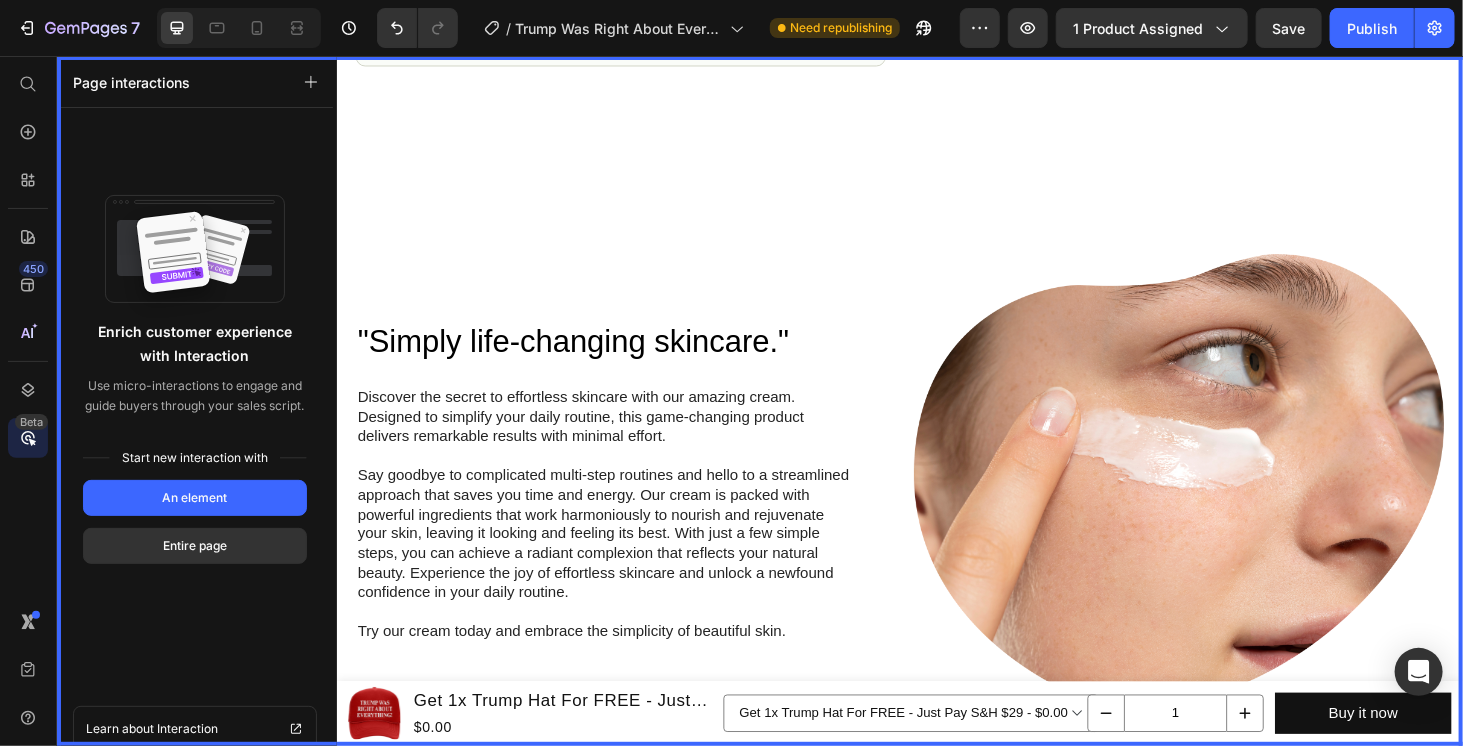 scroll, scrollTop: 7666, scrollLeft: 0, axis: vertical 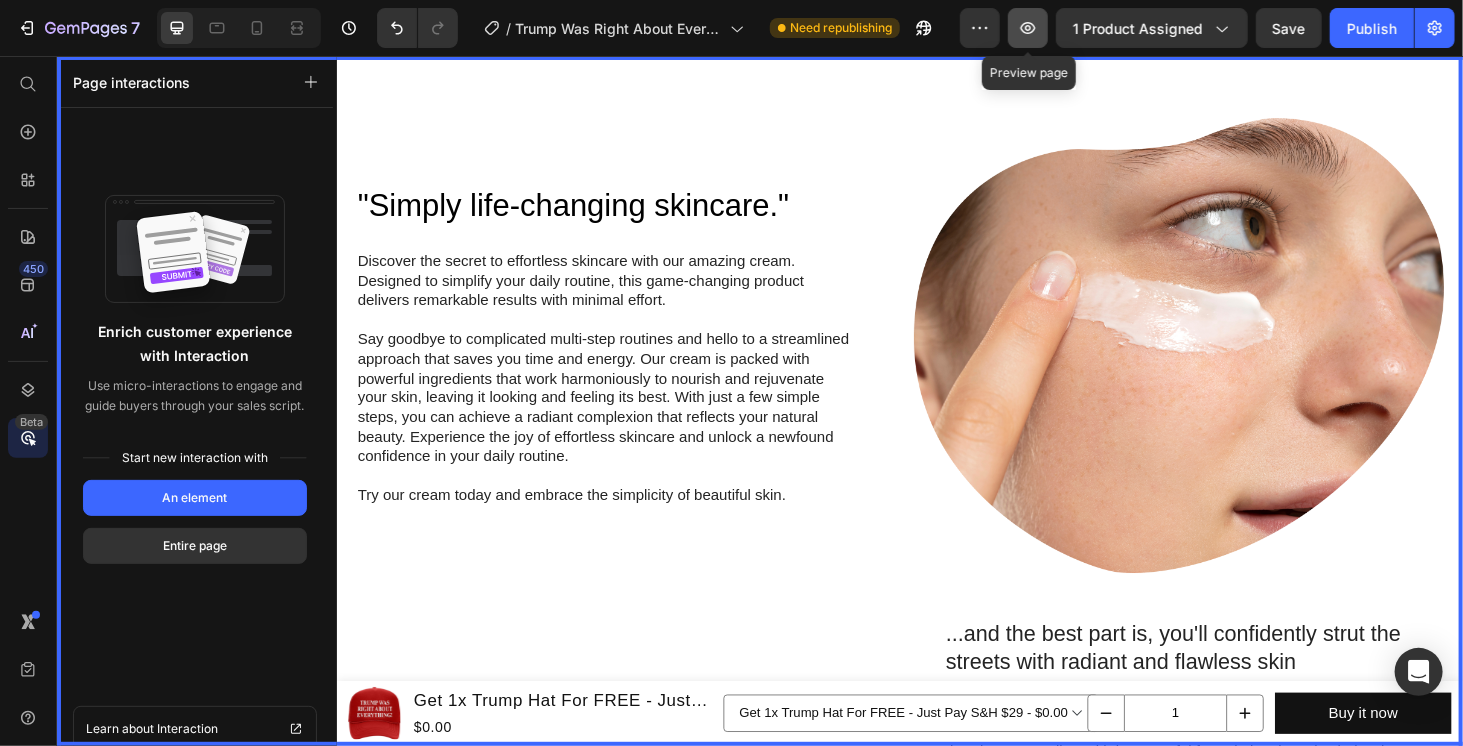 click 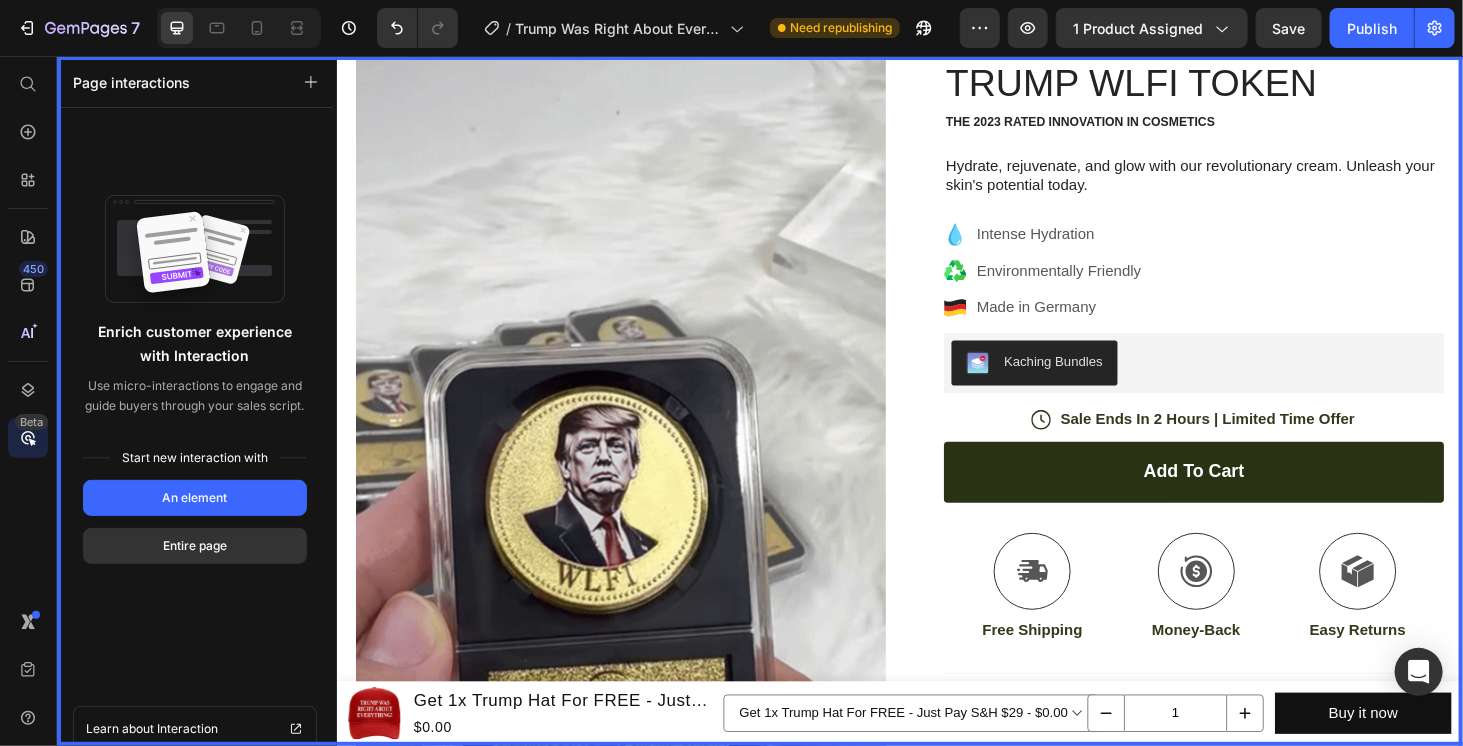 scroll, scrollTop: 6117, scrollLeft: 0, axis: vertical 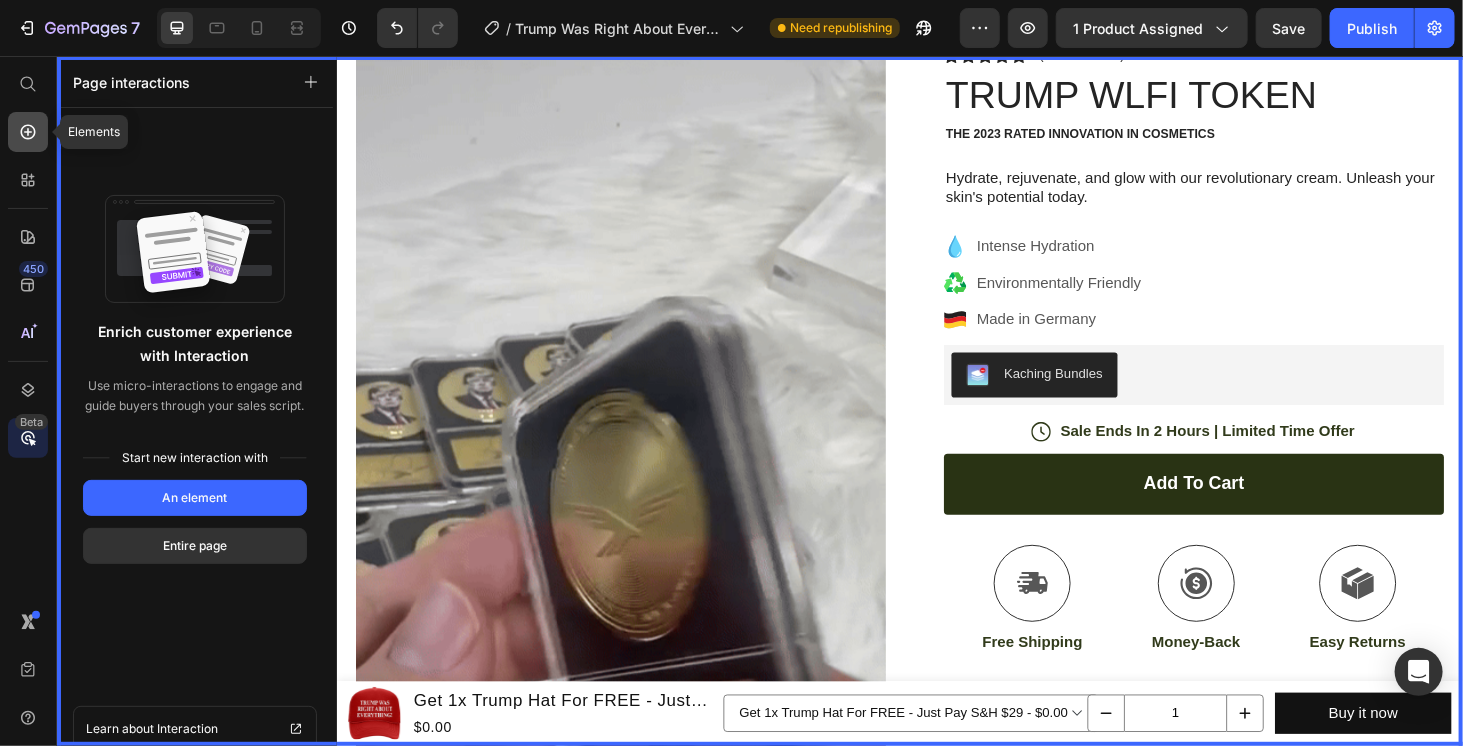 click 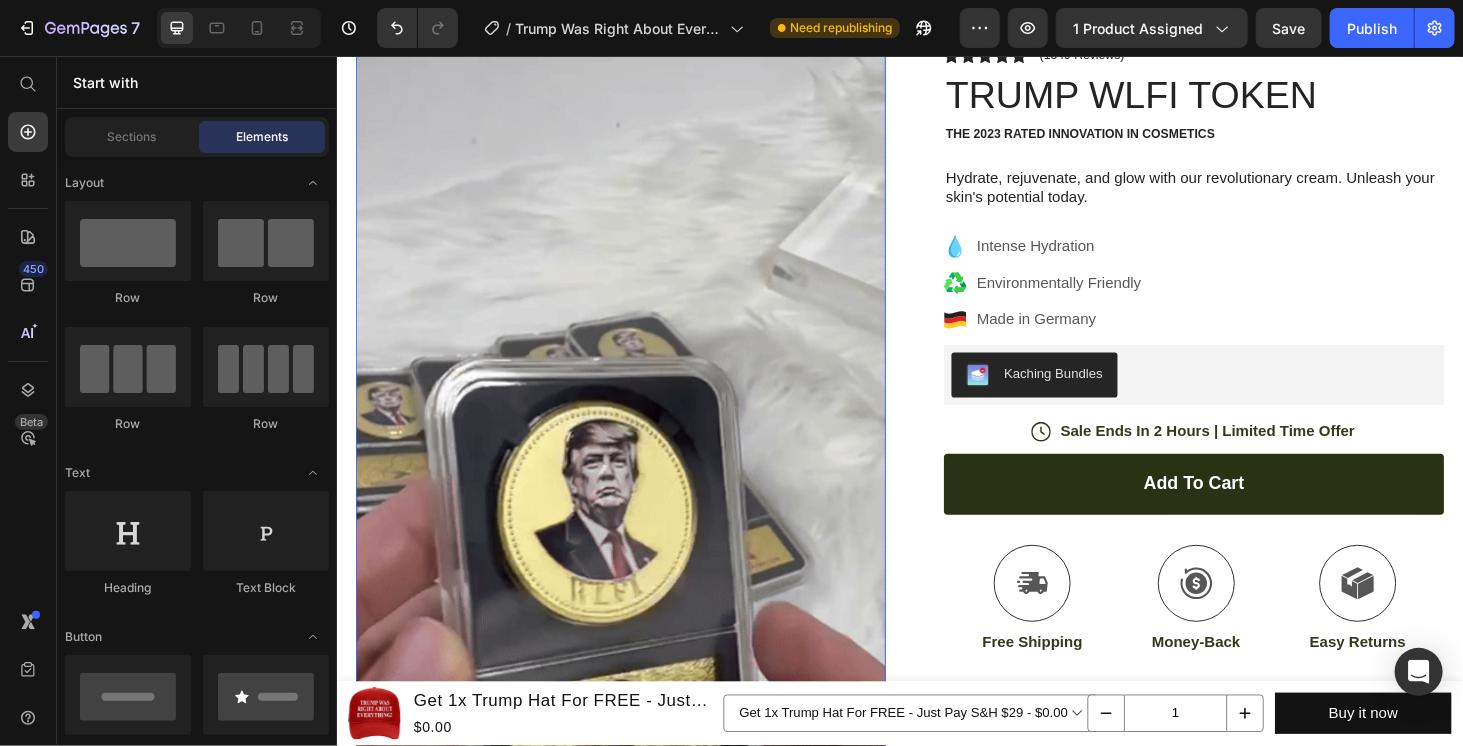scroll, scrollTop: 5784, scrollLeft: 0, axis: vertical 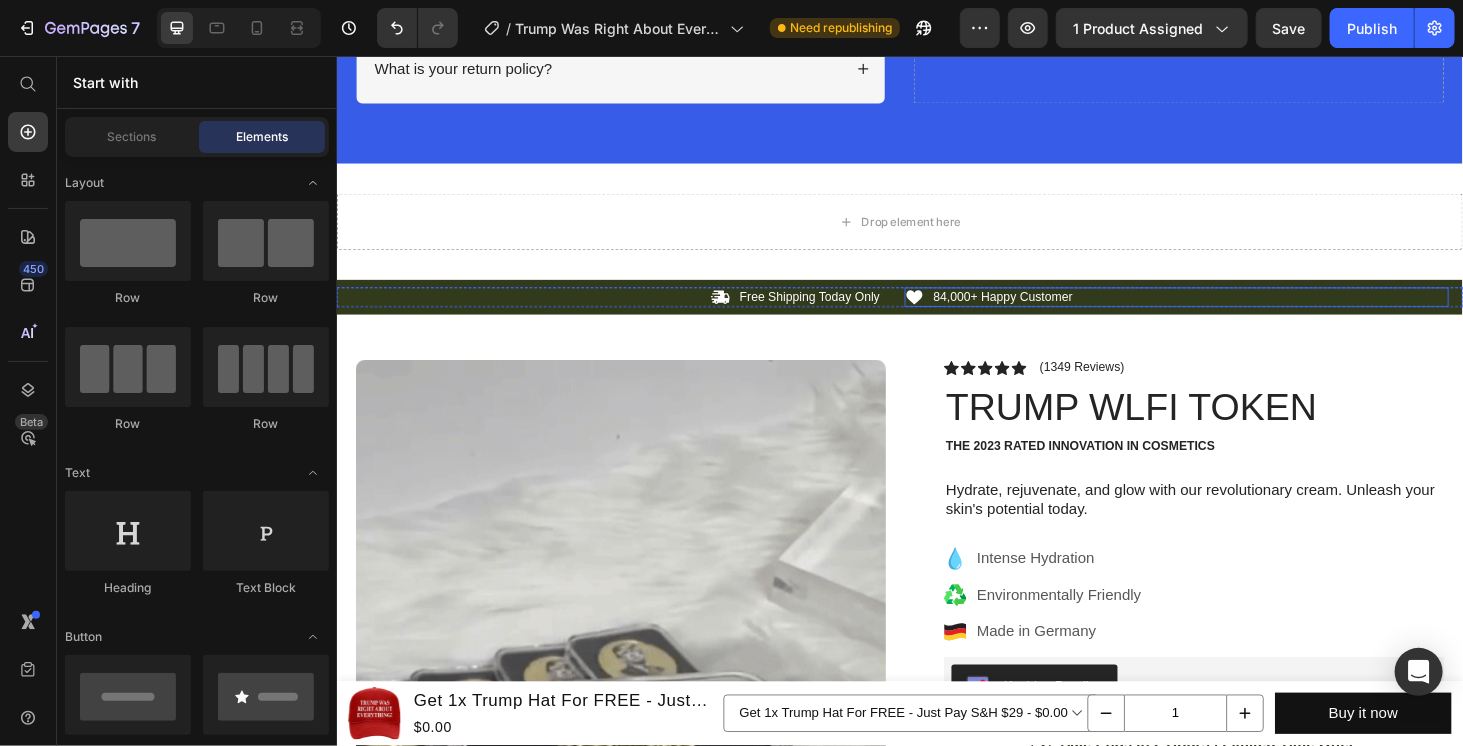 click on "Icon 84,000+ Happy Customer Text Block Row" at bounding box center [1231, 312] 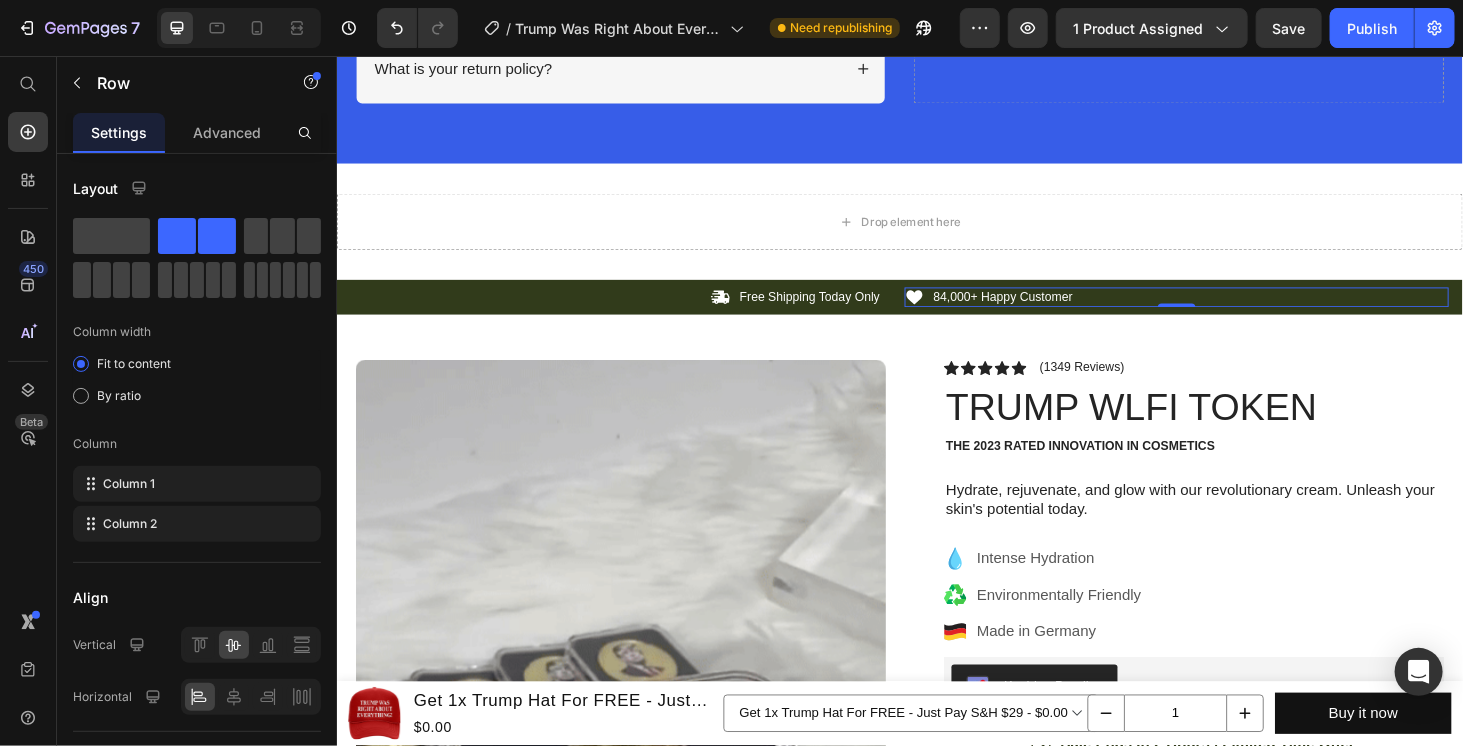 click on "Icon 84,000+ Happy Customer Text Block Row   0" at bounding box center [1231, 312] 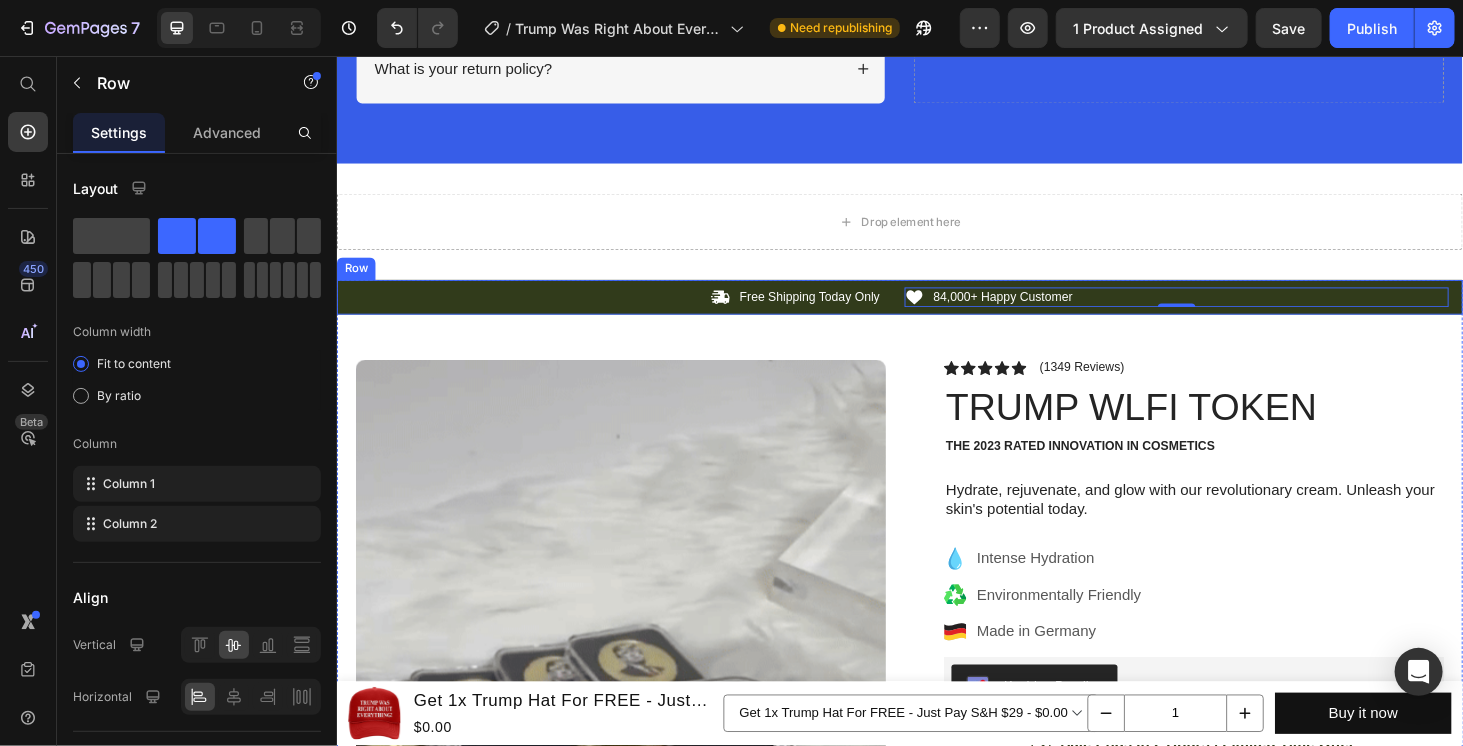click on "Icon Free Shipping Today Only Text Block Row
Icon 84,000+ Happy Customer Text Block Row   0 Carousel Row" at bounding box center [936, 312] 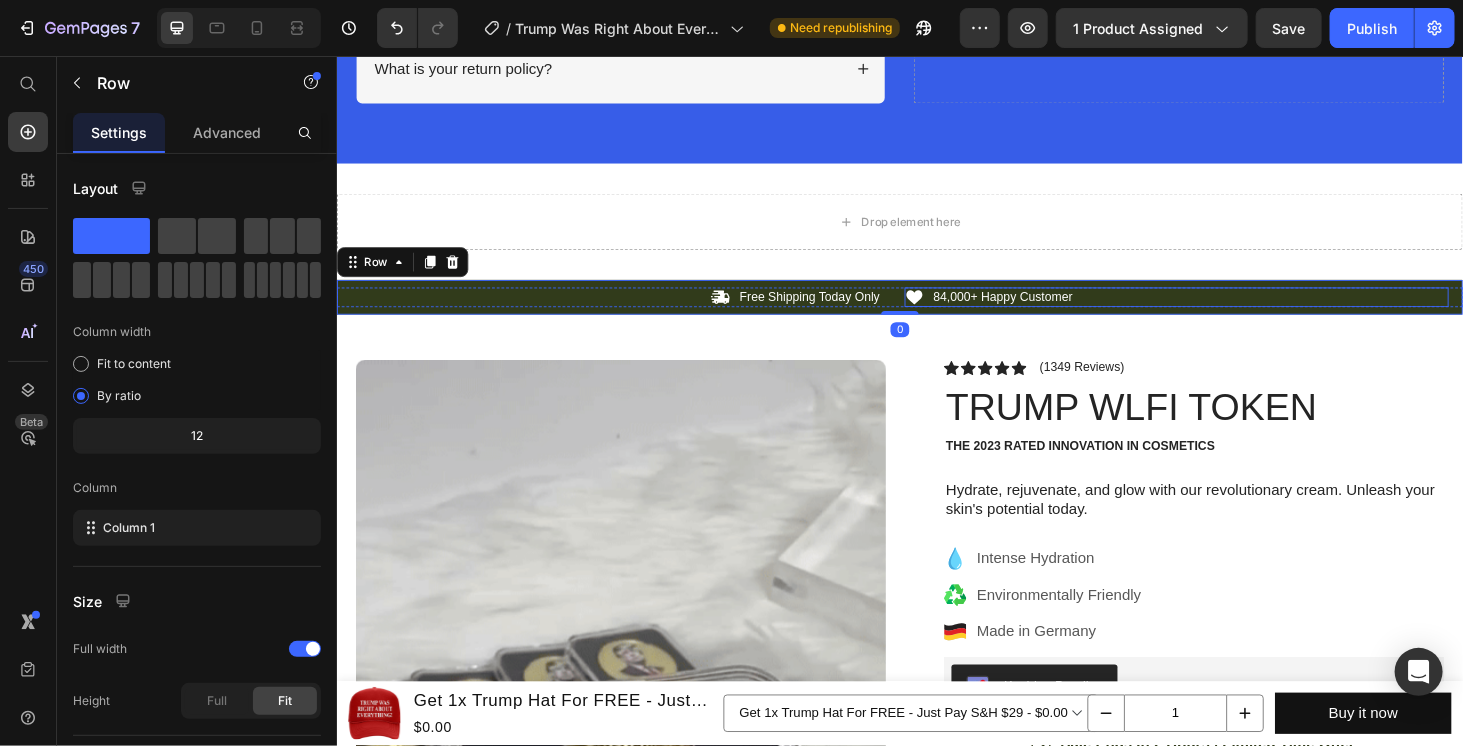 click on "Icon 84,000+ Happy Customer Text Block Row" at bounding box center (1231, 312) 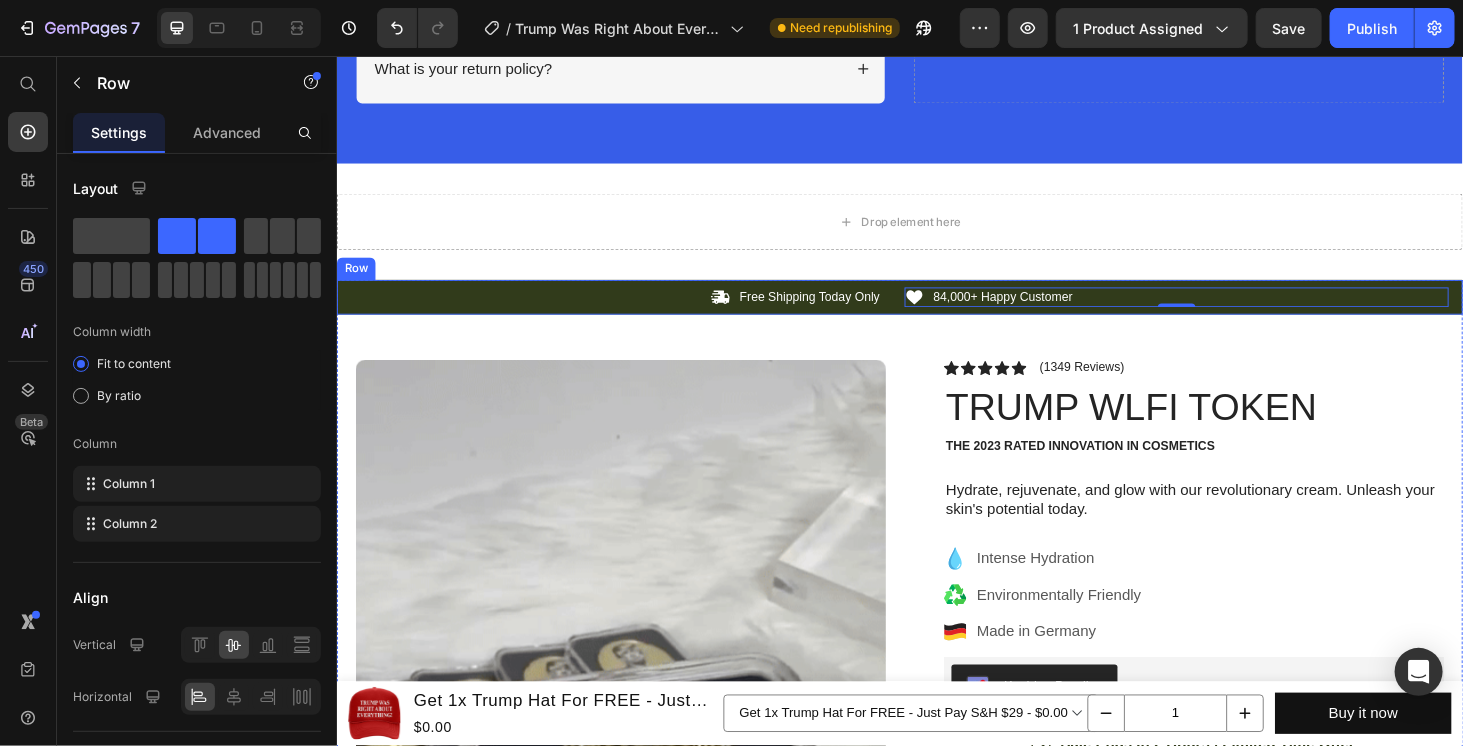 click on "Icon Free Shipping Today Only Text Block Row
Icon 84,000+ Happy Customer Text Block Row   0 Carousel Row" at bounding box center [936, 312] 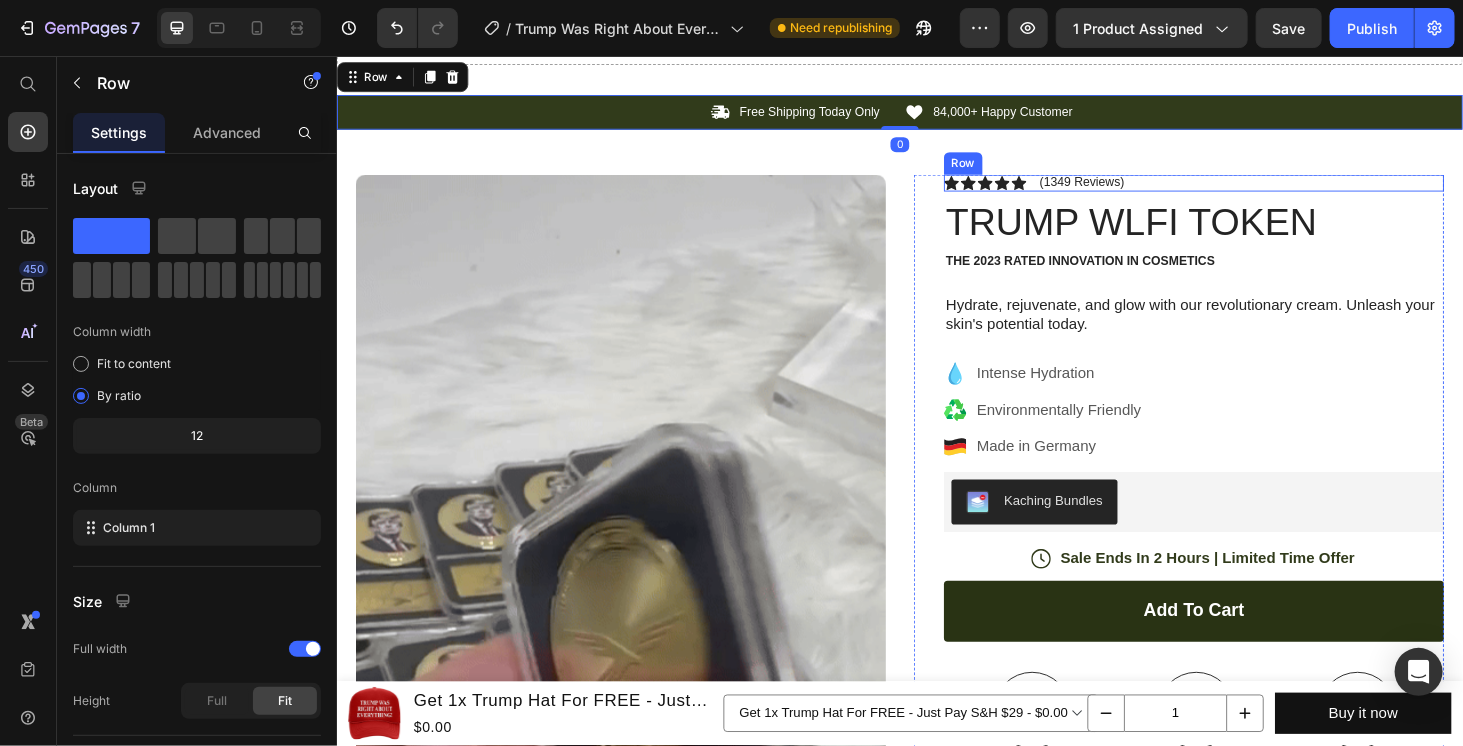 scroll, scrollTop: 6117, scrollLeft: 0, axis: vertical 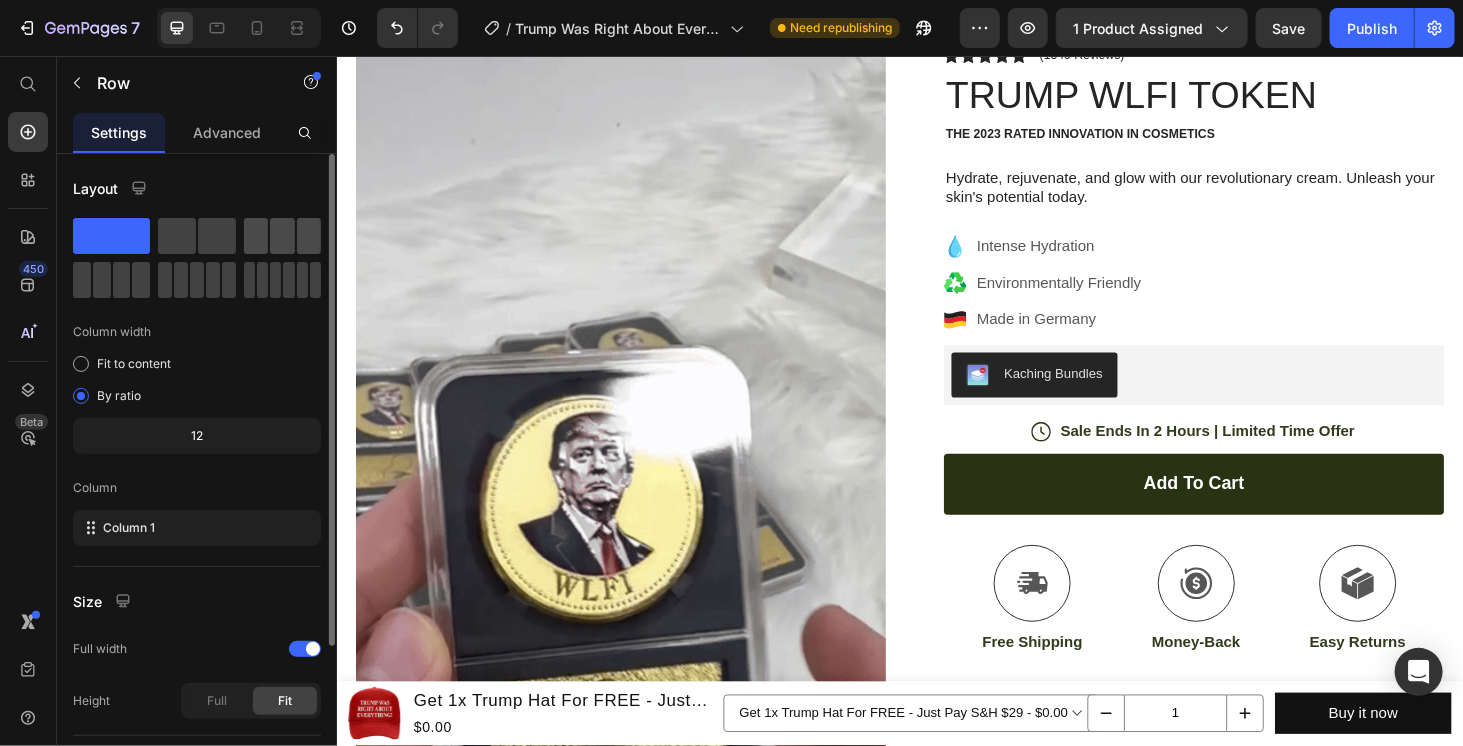 click 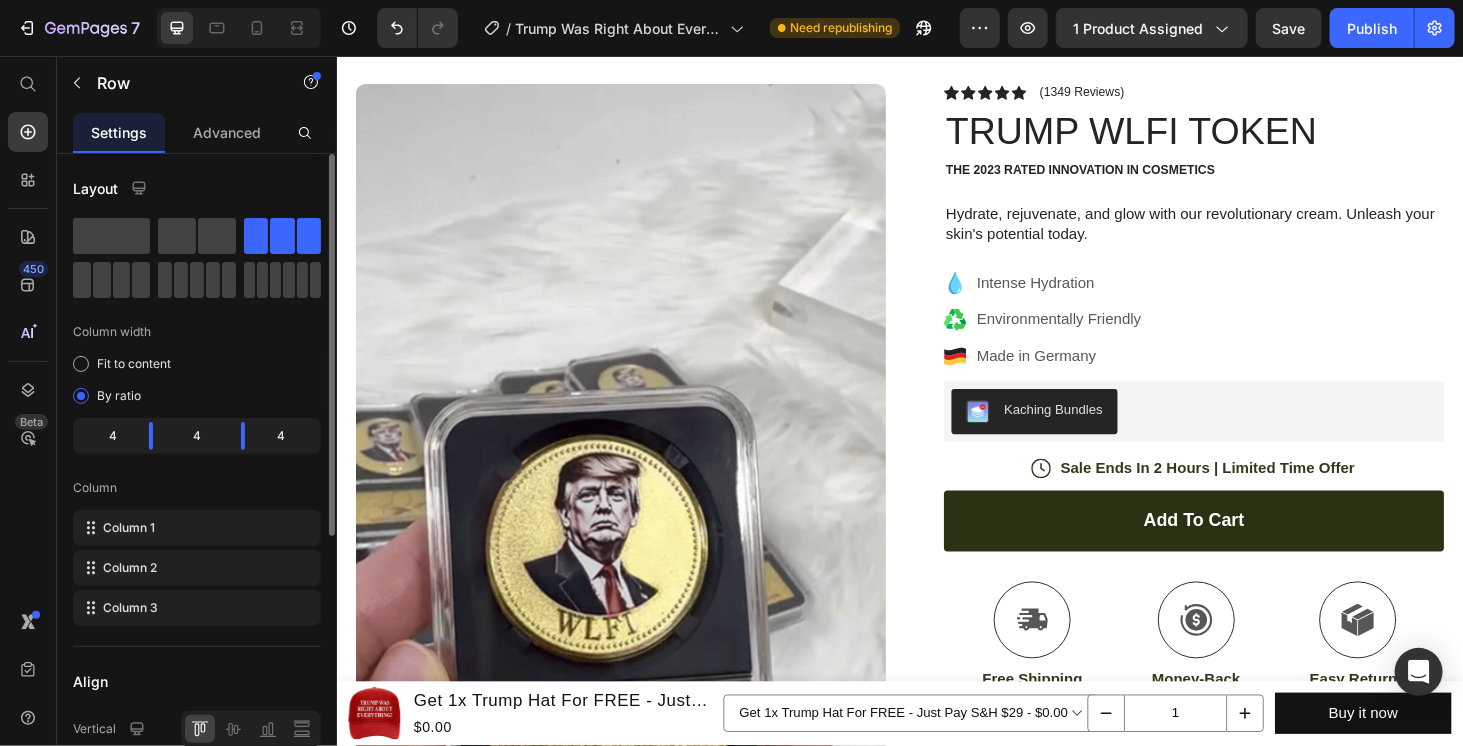 scroll, scrollTop: 6156, scrollLeft: 0, axis: vertical 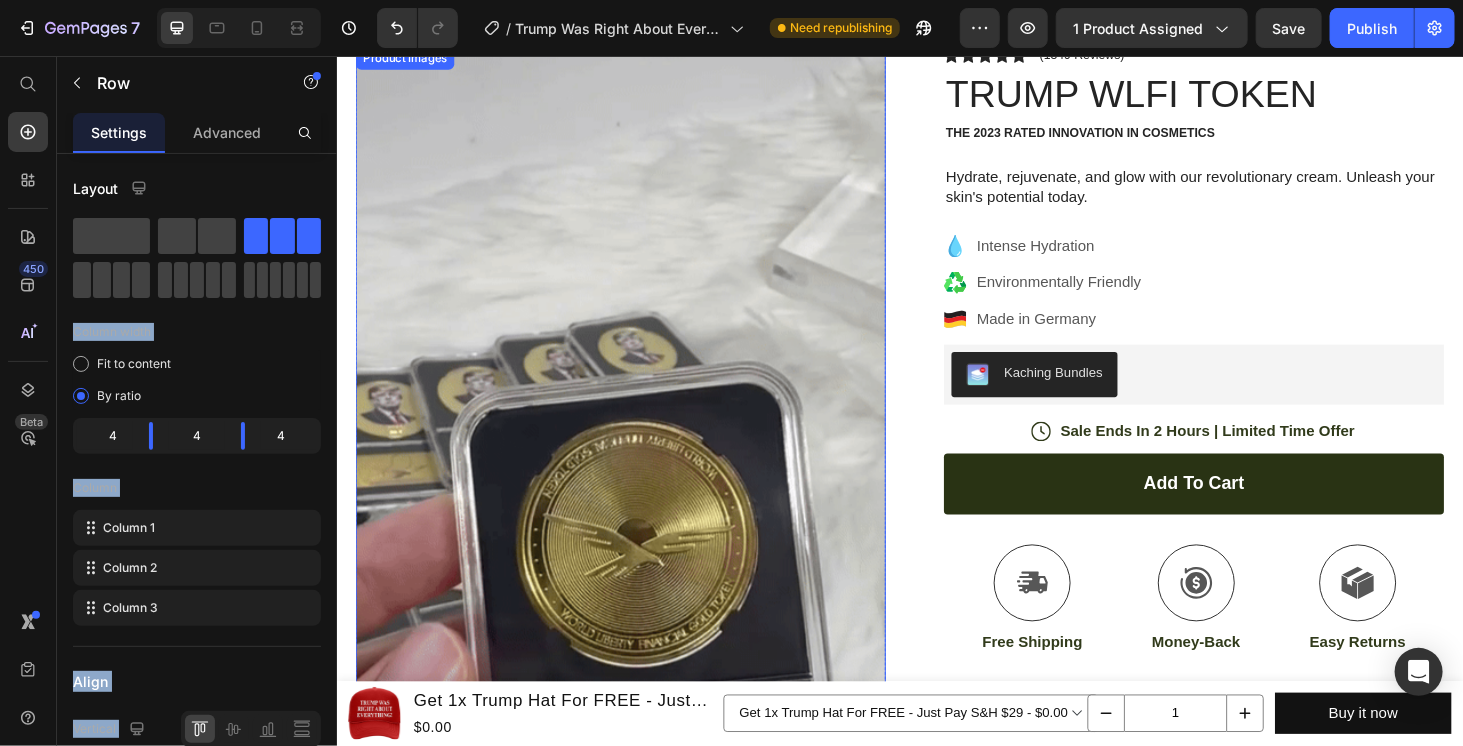 drag, startPoint x: 621, startPoint y: 292, endPoint x: 1025, endPoint y: 333, distance: 406.0751 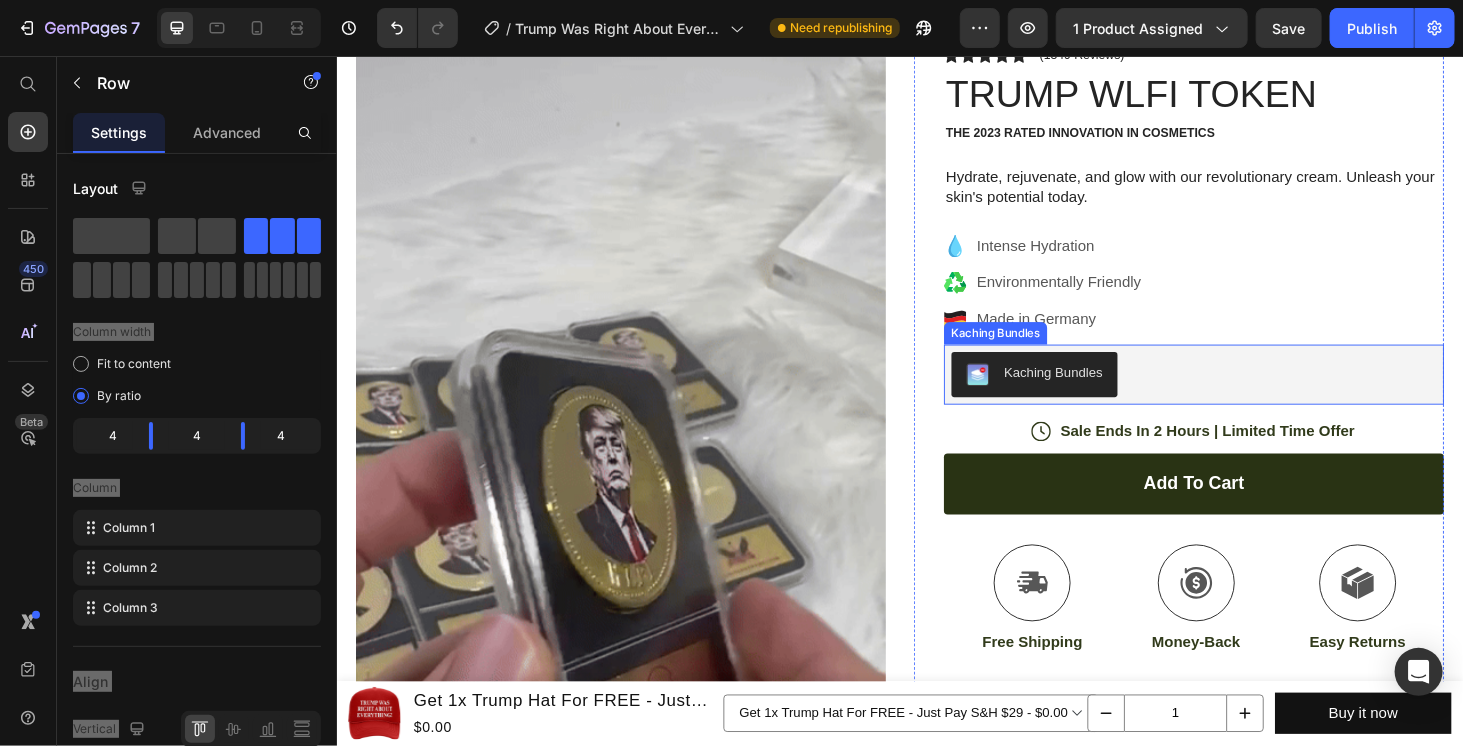 click on "Kaching Bundles" at bounding box center [1249, 395] 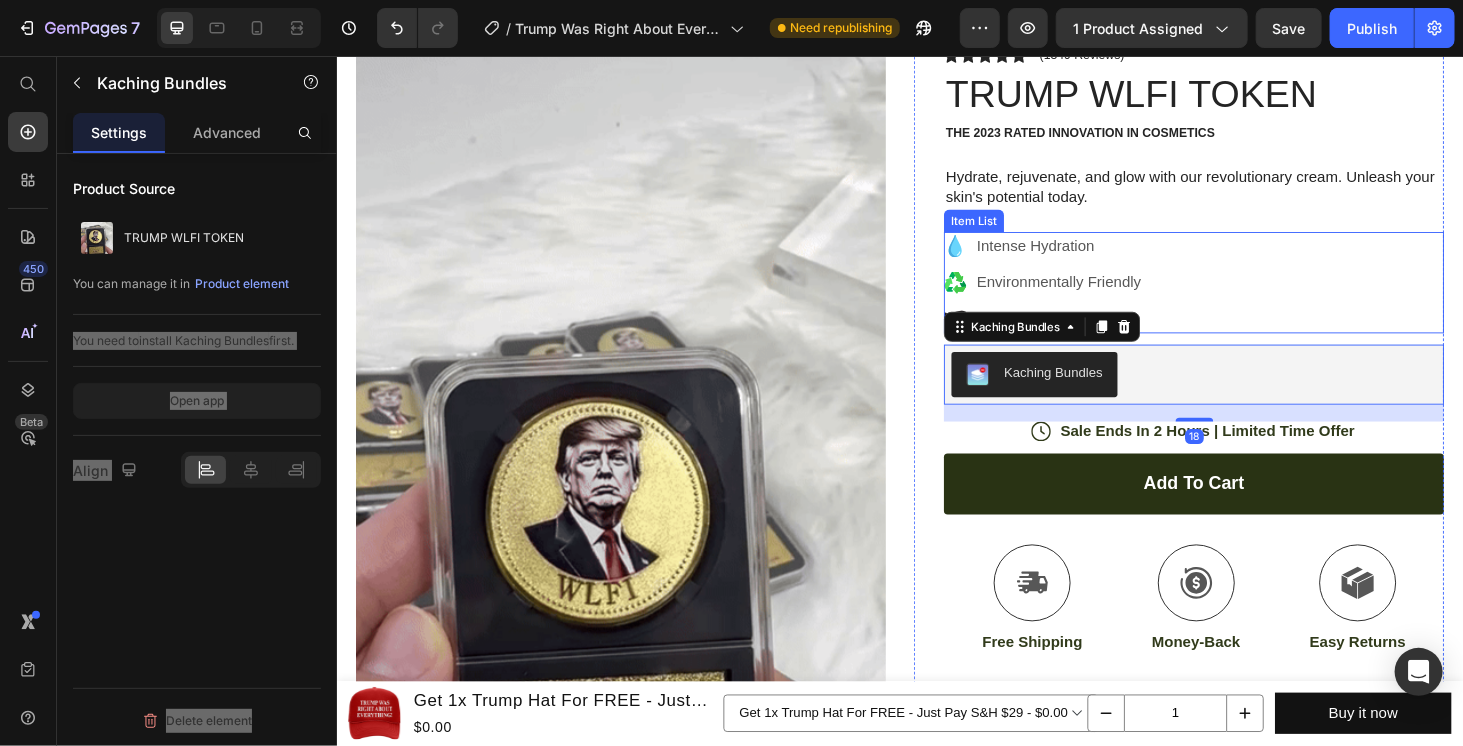 click on "Intense Hydration
Environmentally Friendly
Made in Germany" at bounding box center [1249, 297] 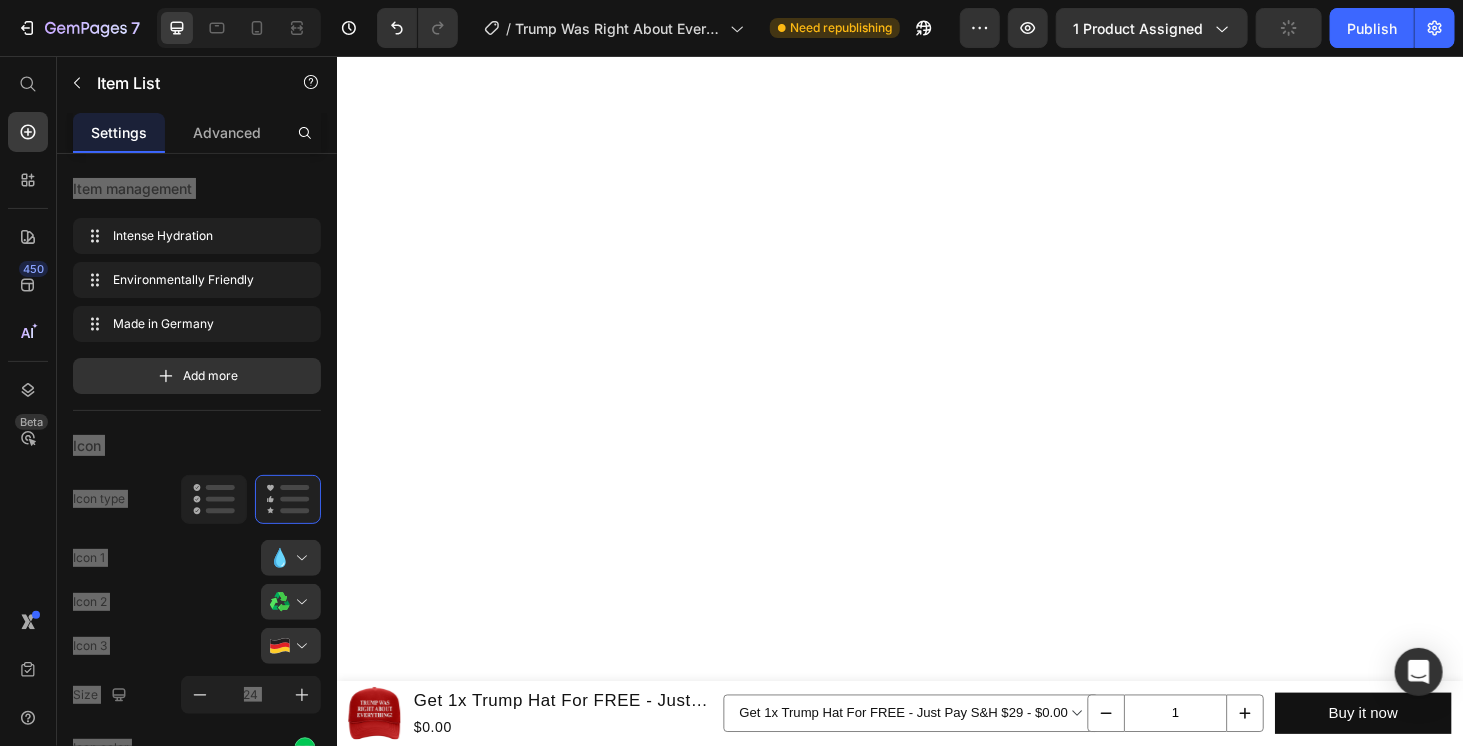 scroll, scrollTop: 0, scrollLeft: 0, axis: both 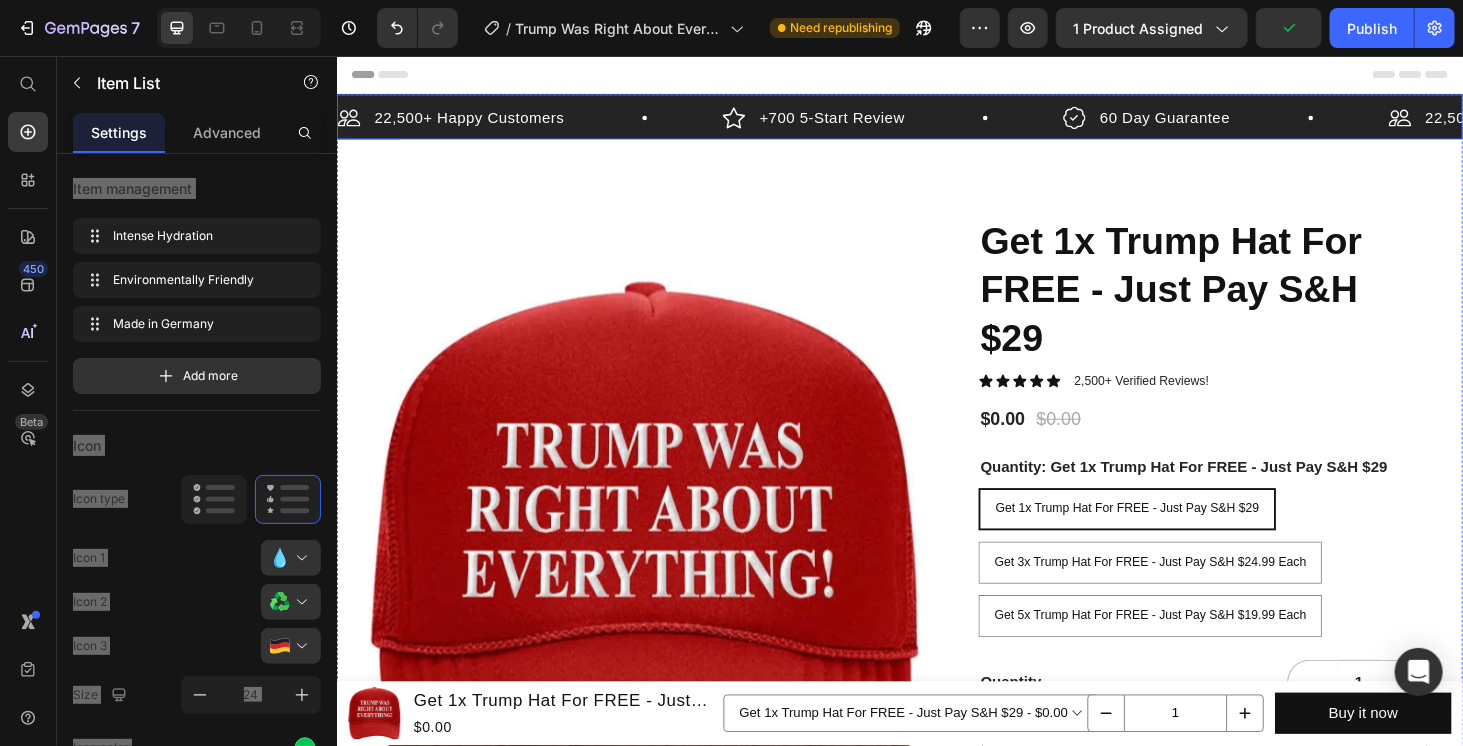 drag, startPoint x: 1007, startPoint y: 102, endPoint x: 1000, endPoint y: 123, distance: 22.135944 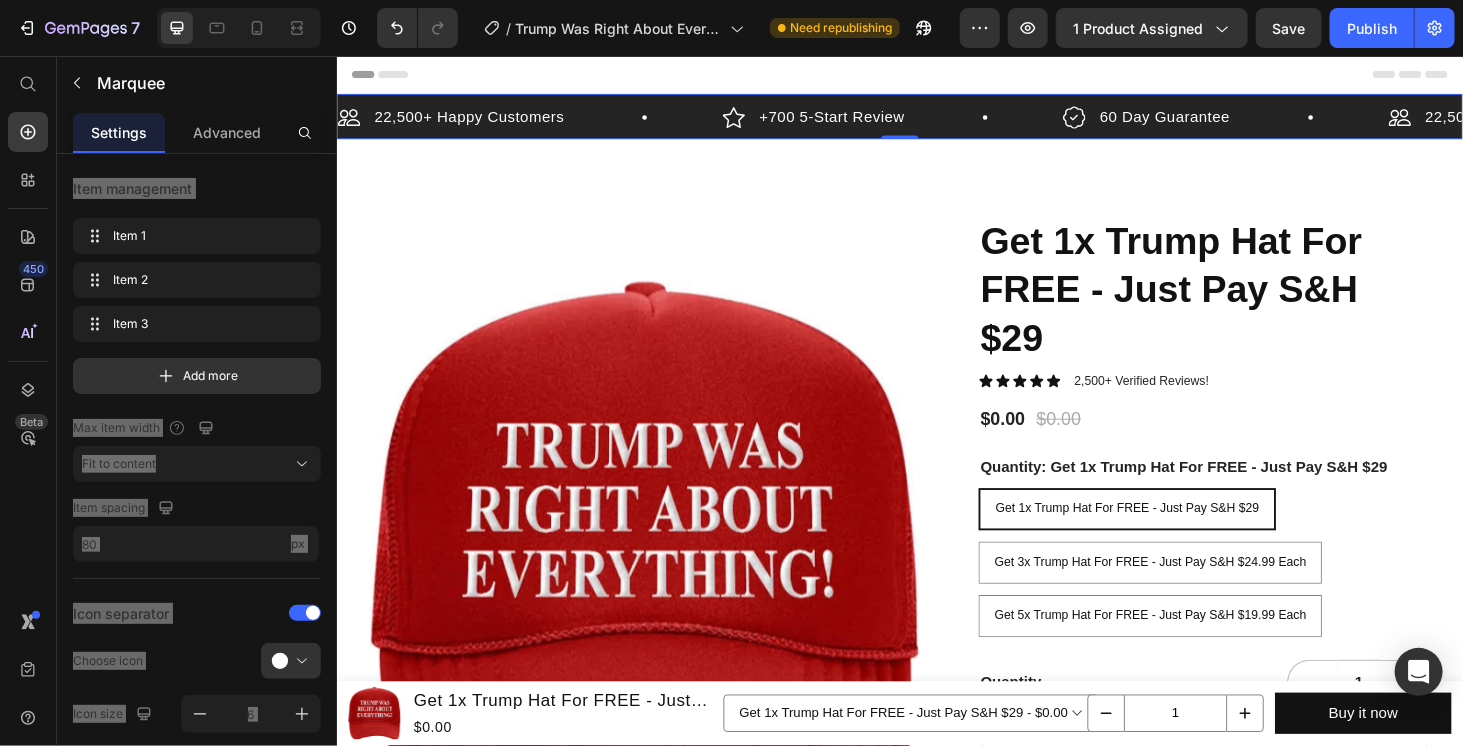 click on "+700 5-Start Review Item List" at bounding box center [928, 121] 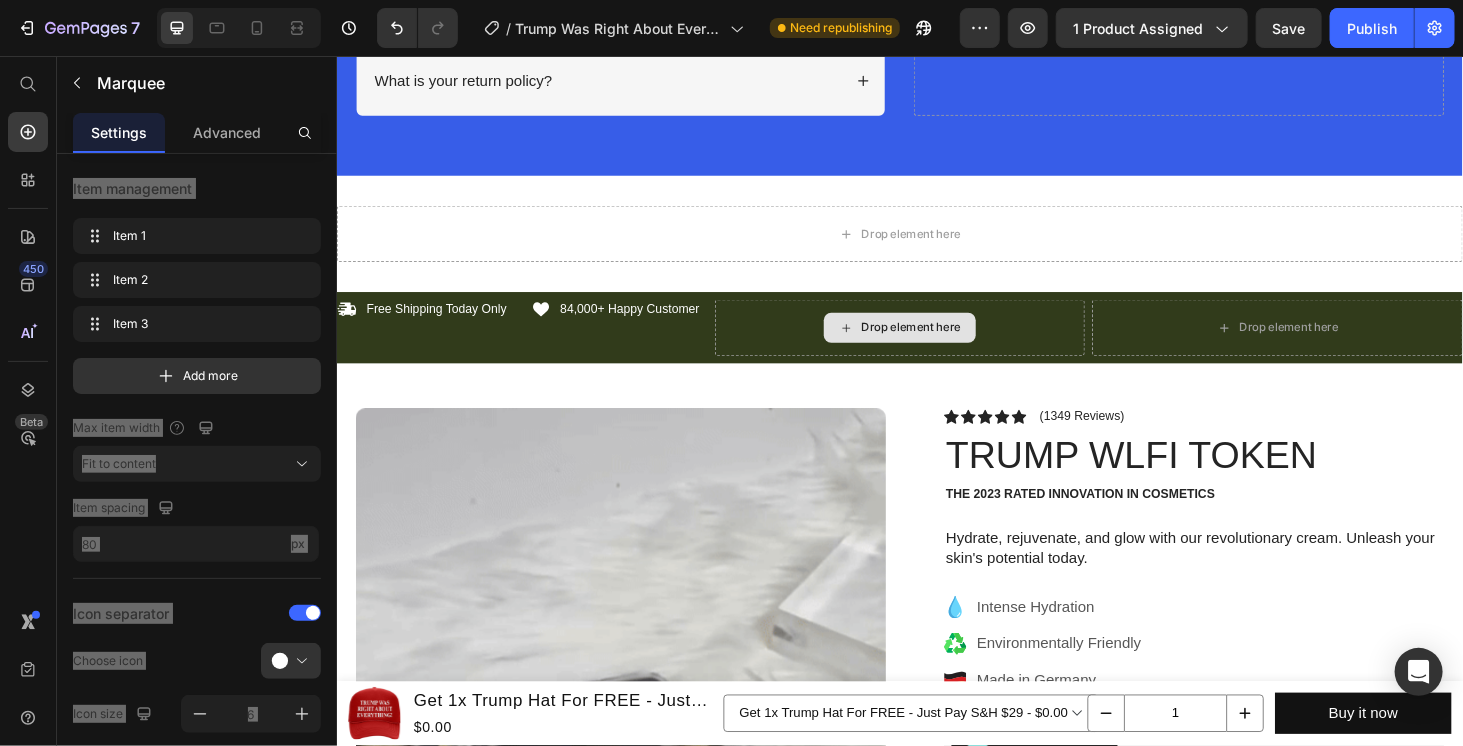 scroll, scrollTop: 6028, scrollLeft: 0, axis: vertical 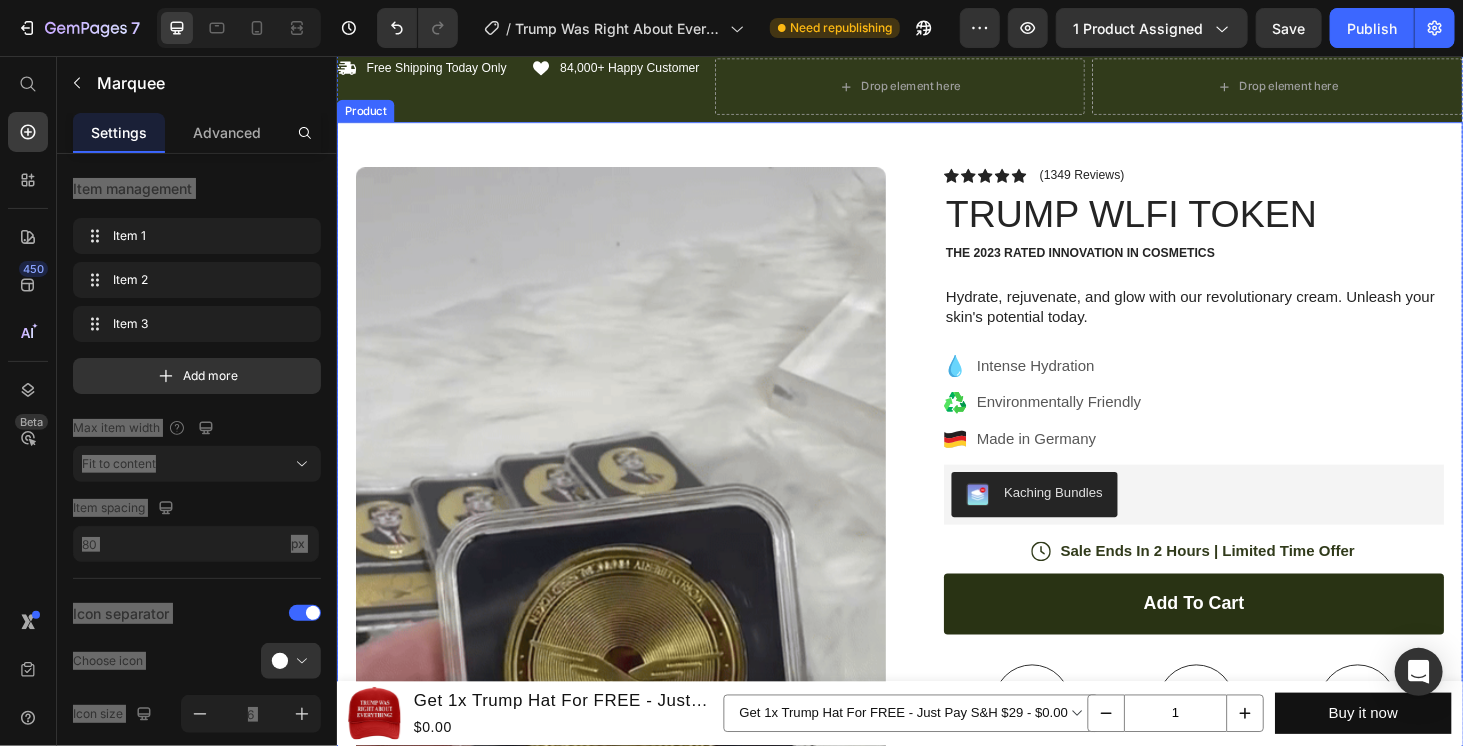 click on "Product Images Image Icon Icon Icon Icon Icon Icon List “This skin cream is a game-changer! It has transformed my dry, lackluster skin into a hydrated and radiant complexion. I love how it absorbs quickly and leaves no greasy residue. Highly recommend” Text Block
Icon [PERSON] ([CITY], USA) Text Block Row Row Row Icon Icon Icon Icon Icon Icon List (1349 Reviews) Text Block Row TRUMP WLFI TOKEN Product Title The 2023 Rated Innovation in Cosmetics Text Block Hydrate, rejuvenate, and glow with our revolutionary cream. Unleash your skin's potential today. Text Block
Intense Hydration
Environmentally Friendly
Made in Germany Item List Kaching Bundles Kaching Bundles
Icon Sale Ends In 2 Hours | Limited Time Offer Text Block Row add to cart Add to Cart
Icon Free Shipping Text Block
Icon Money-Back Text Block
Icon Easy Returns Text Block Row Image Icon Icon" at bounding box center (936, 862) 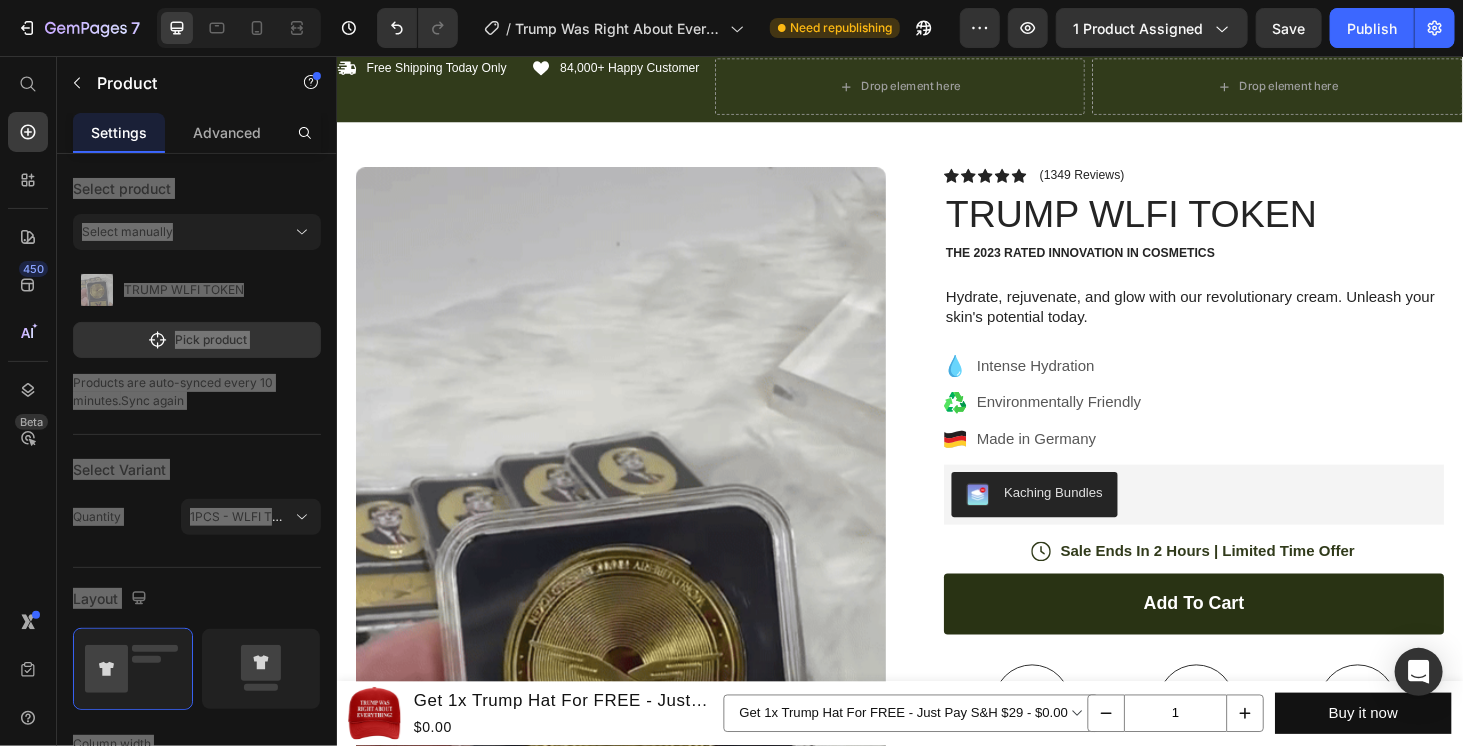 click on "Product Images Image Icon Icon Icon Icon Icon Icon List “This skin cream is a game-changer! It has transformed my dry, lackluster skin into a hydrated and radiant complexion. I love how it absorbs quickly and leaves no greasy residue. Highly recommend” Text Block
Icon [PERSON] ([CITY], USA) Text Block Row Row Row Icon Icon Icon Icon Icon Icon List (1349 Reviews) Text Block Row TRUMP WLFI TOKEN Product Title The 2023 Rated Innovation in Cosmetics Text Block Hydrate, rejuvenate, and glow with our revolutionary cream. Unleash your skin's potential today. Text Block
Intense Hydration
Environmentally Friendly
Made in Germany Item List Kaching Bundles Kaching Bundles
Icon Sale Ends In 2 Hours | Limited Time Offer Text Block Row add to cart Add to Cart
Icon Free Shipping Text Block
Icon Money-Back Text Block
Icon Easy Returns Text Block Row Image Icon Icon" at bounding box center [936, 862] 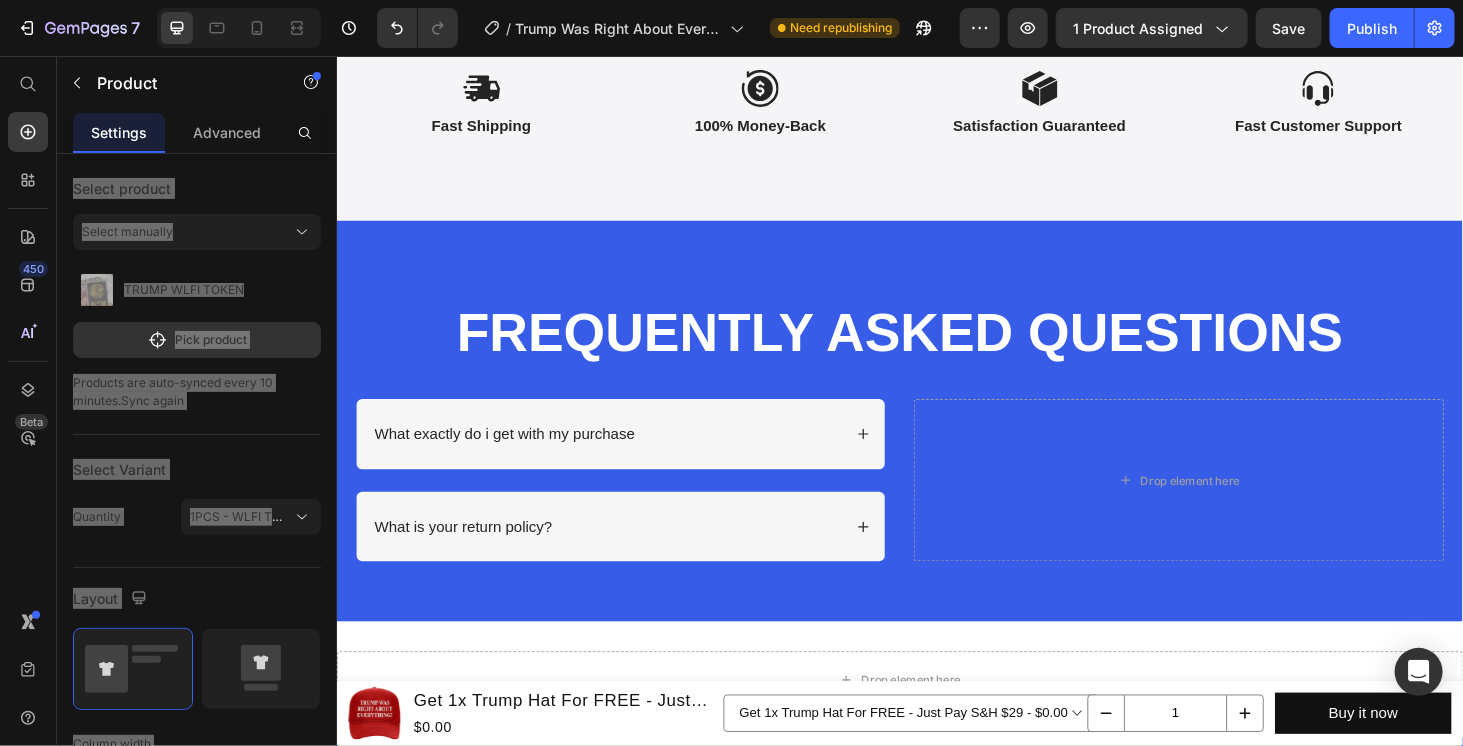 scroll, scrollTop: 5695, scrollLeft: 0, axis: vertical 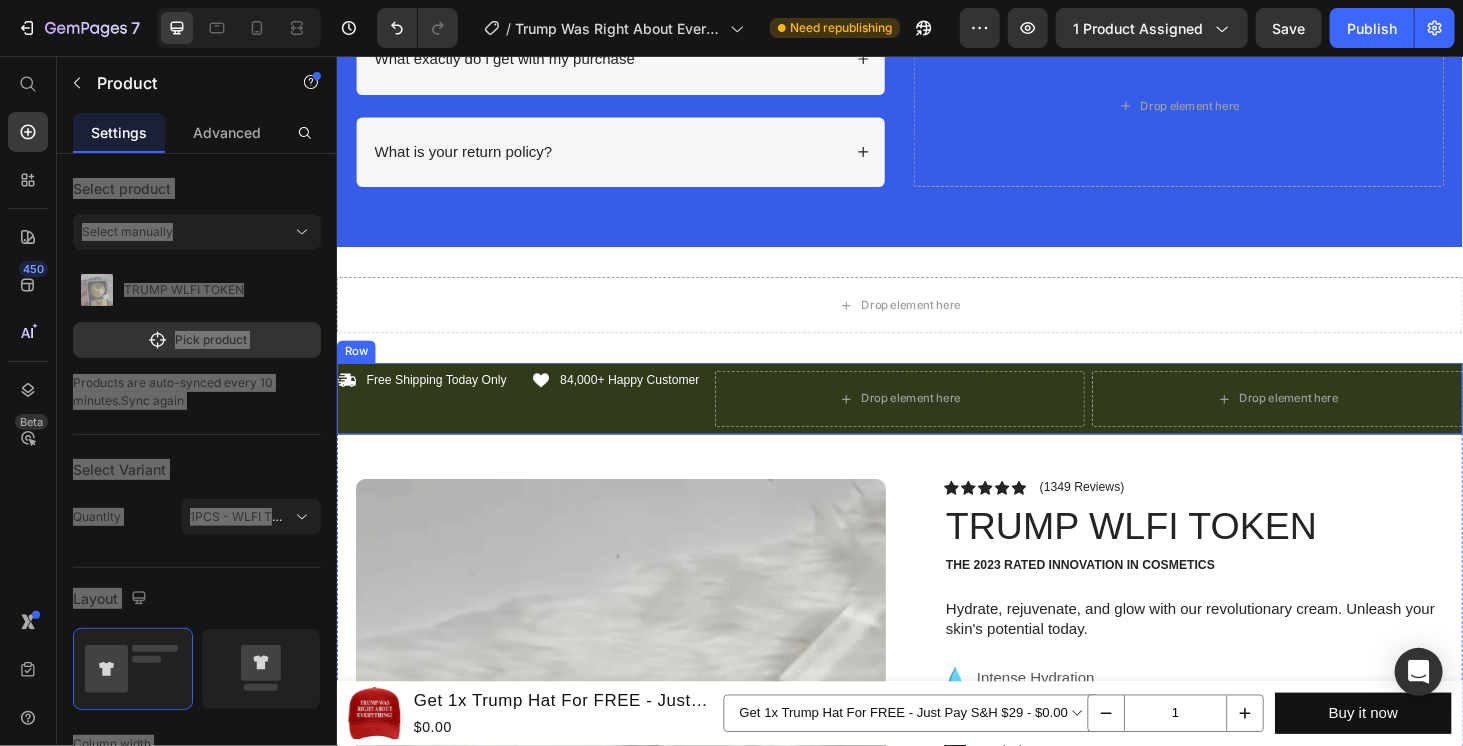 click on "Icon Free Shipping Today Only Text Block Row
Icon 84,000+ Happy Customer Text Block Row Carousel" at bounding box center [533, 421] 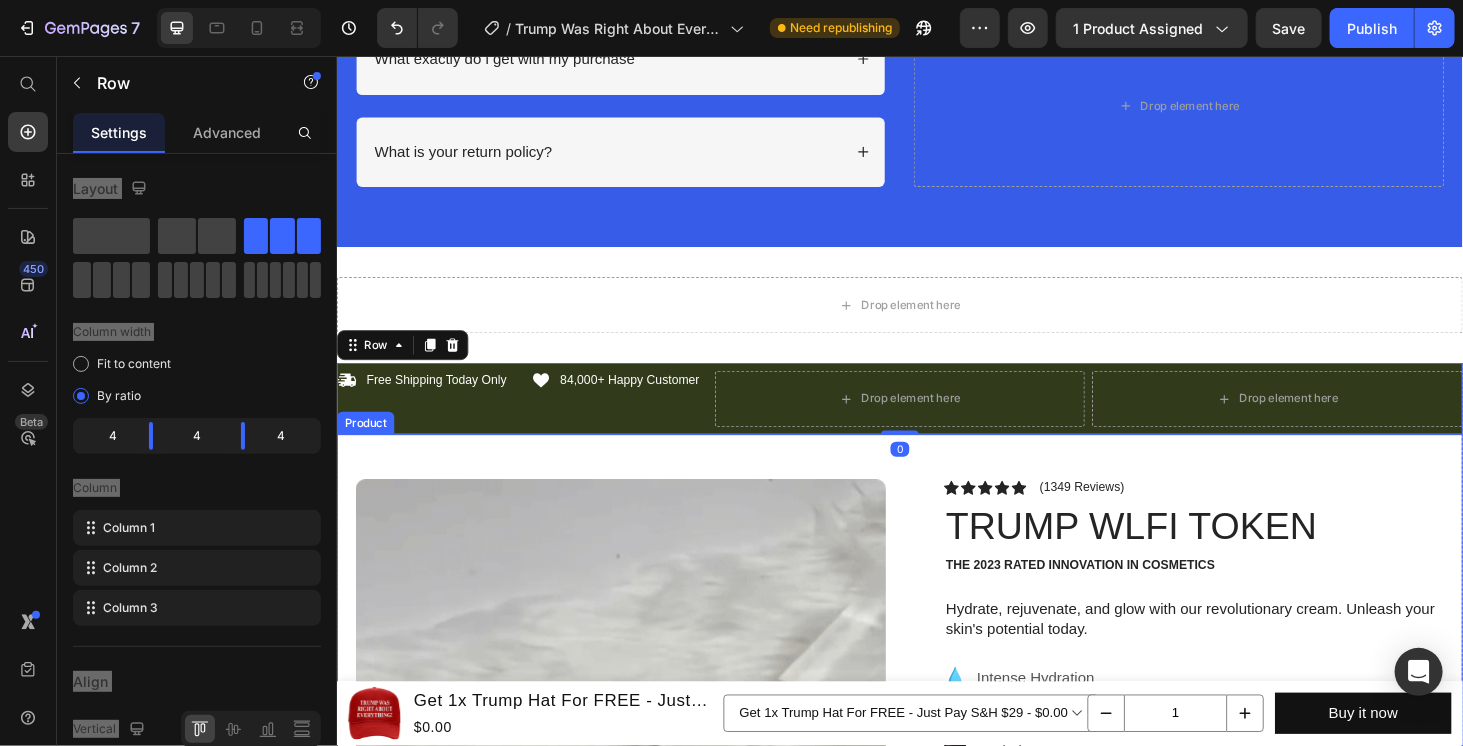 click on "Product Images Image Icon Icon Icon Icon Icon Icon List “This skin cream is a game-changer! It has transformed my dry, lackluster skin into a hydrated and radiant complexion. I love how it absorbs quickly and leaves no greasy residue. Highly recommend” Text Block
Icon [PERSON] ([CITY], USA) Text Block Row Row Row Icon Icon Icon Icon Icon Icon List (1349 Reviews) Text Block Row TRUMP WLFI TOKEN Product Title The 2023 Rated Innovation in Cosmetics Text Block Hydrate, rejuvenate, and glow with our revolutionary cream. Unleash your skin's potential today. Text Block
Intense Hydration
Environmentally Friendly
Made in Germany Item List Kaching Bundles Kaching Bundles
Icon Sale Ends In 2 Hours | Limited Time Offer Text Block Row add to cart Add to Cart
Icon Free Shipping Text Block
Icon Money-Back Text Block
Icon Easy Returns Text Block Row Image Icon Icon" at bounding box center [936, 1195] 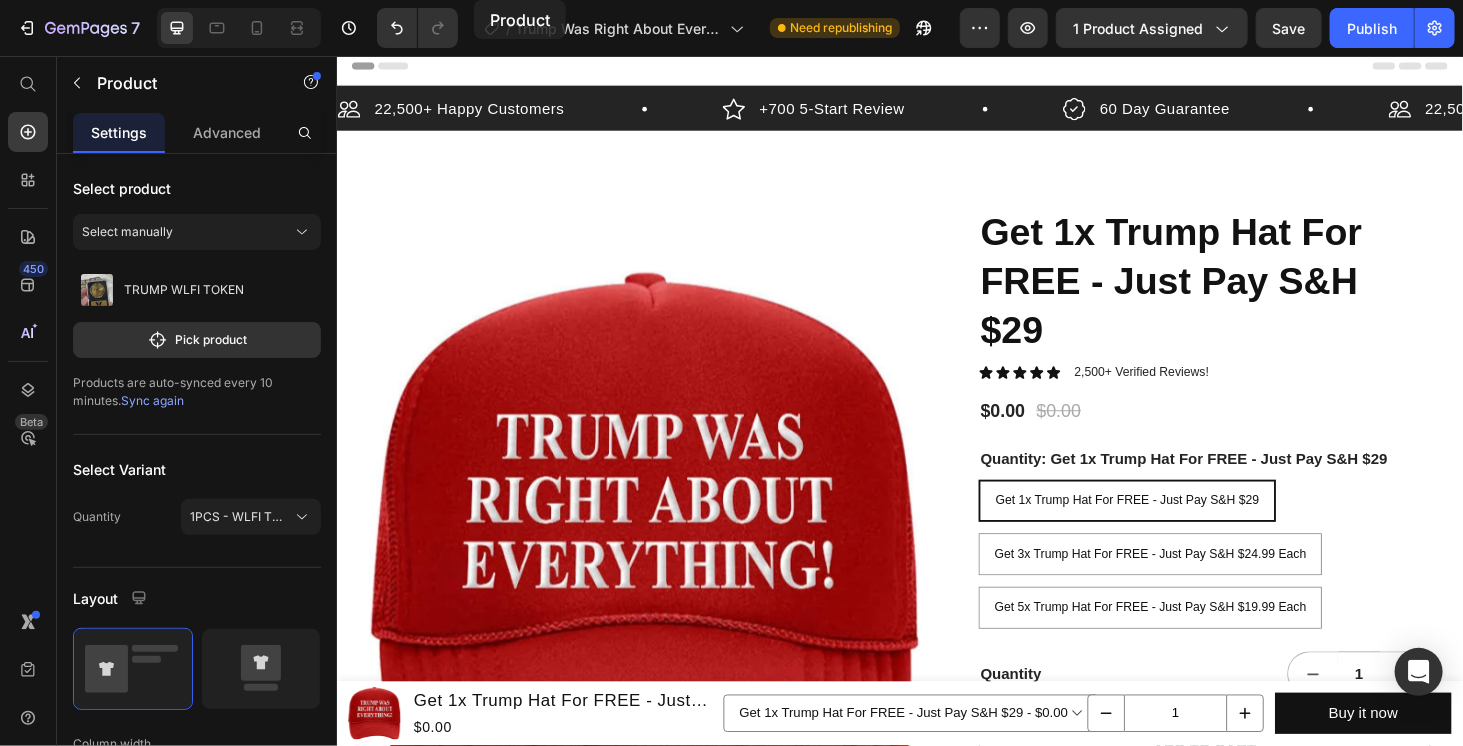 scroll, scrollTop: 0, scrollLeft: 0, axis: both 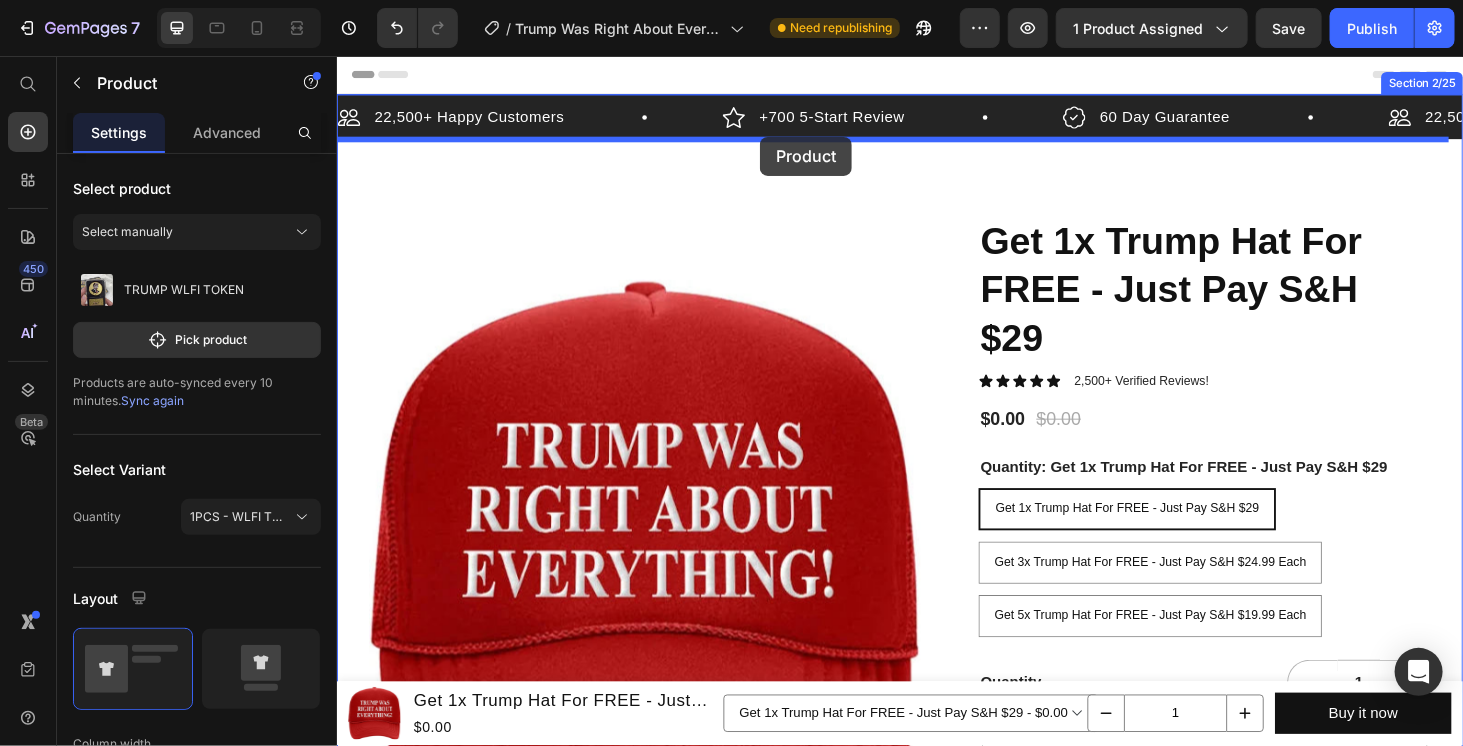 drag, startPoint x: 352, startPoint y: 441, endPoint x: 787, endPoint y: 141, distance: 528.4174 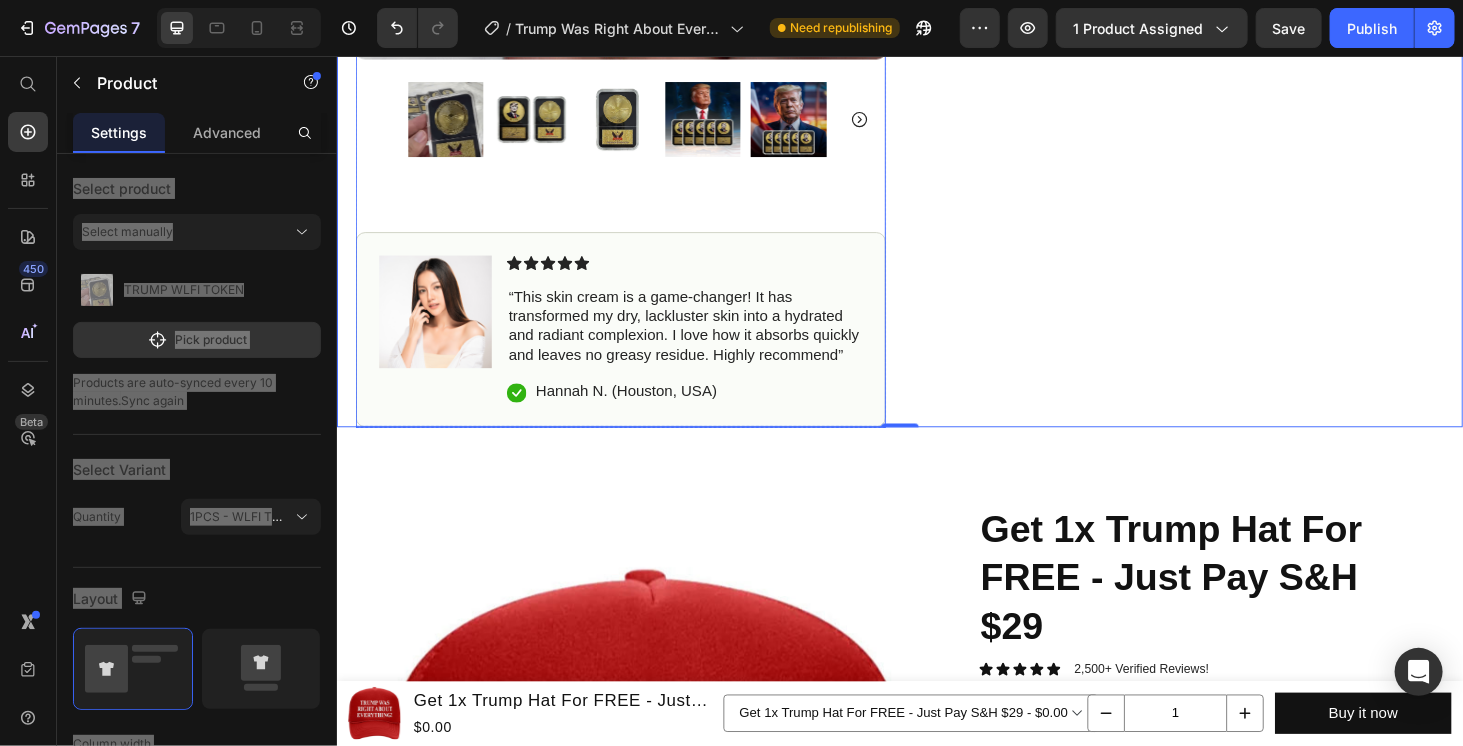 scroll, scrollTop: 1000, scrollLeft: 0, axis: vertical 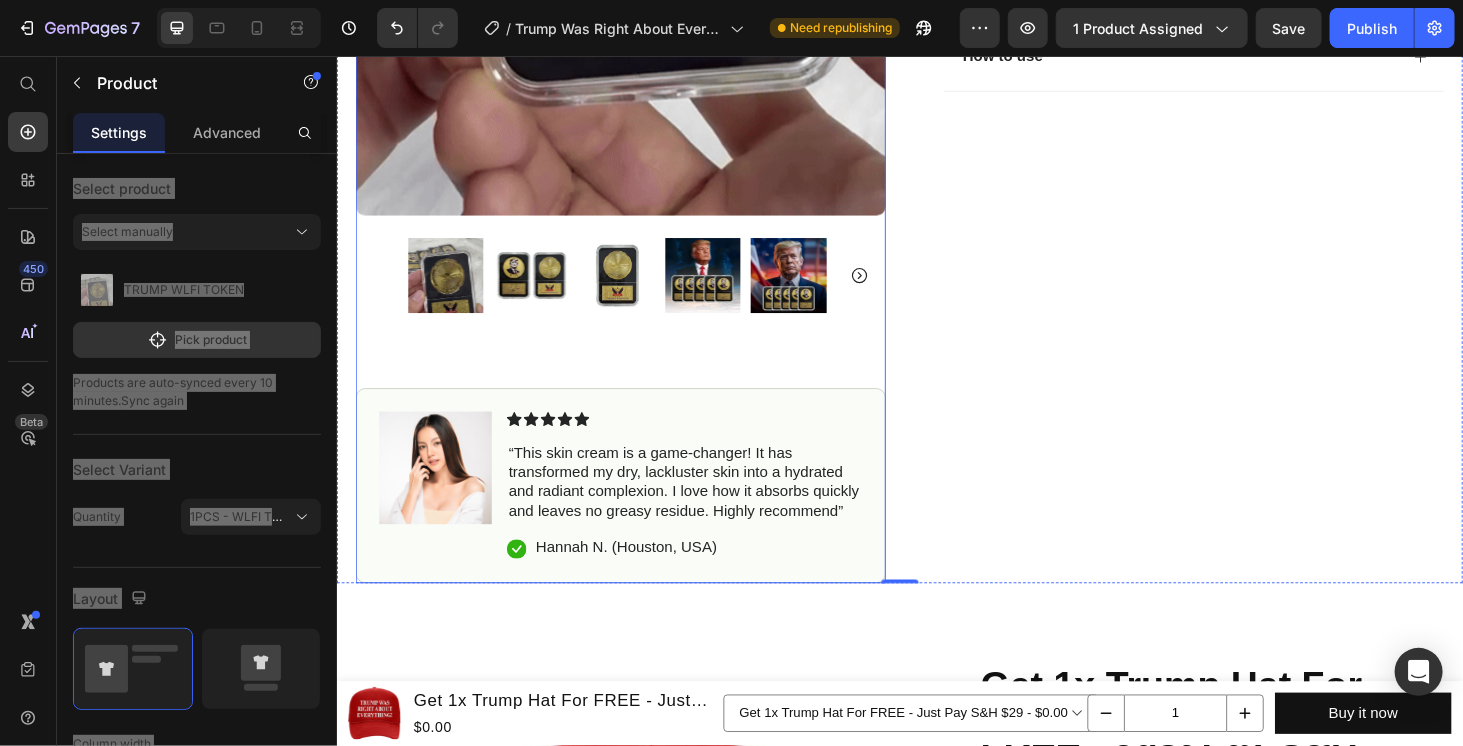 click on "Product Images Image Icon Icon Icon Icon Icon Icon List “This skin cream is a game-changer! It has transformed my dry, lackluster skin into a hydrated and radiant complexion. I love how it absorbs quickly and leaves no greasy residue. Highly recommend” Text Block
Icon [PERSON] ([CITY], USA) Text Block Row Row" at bounding box center (638, -96) 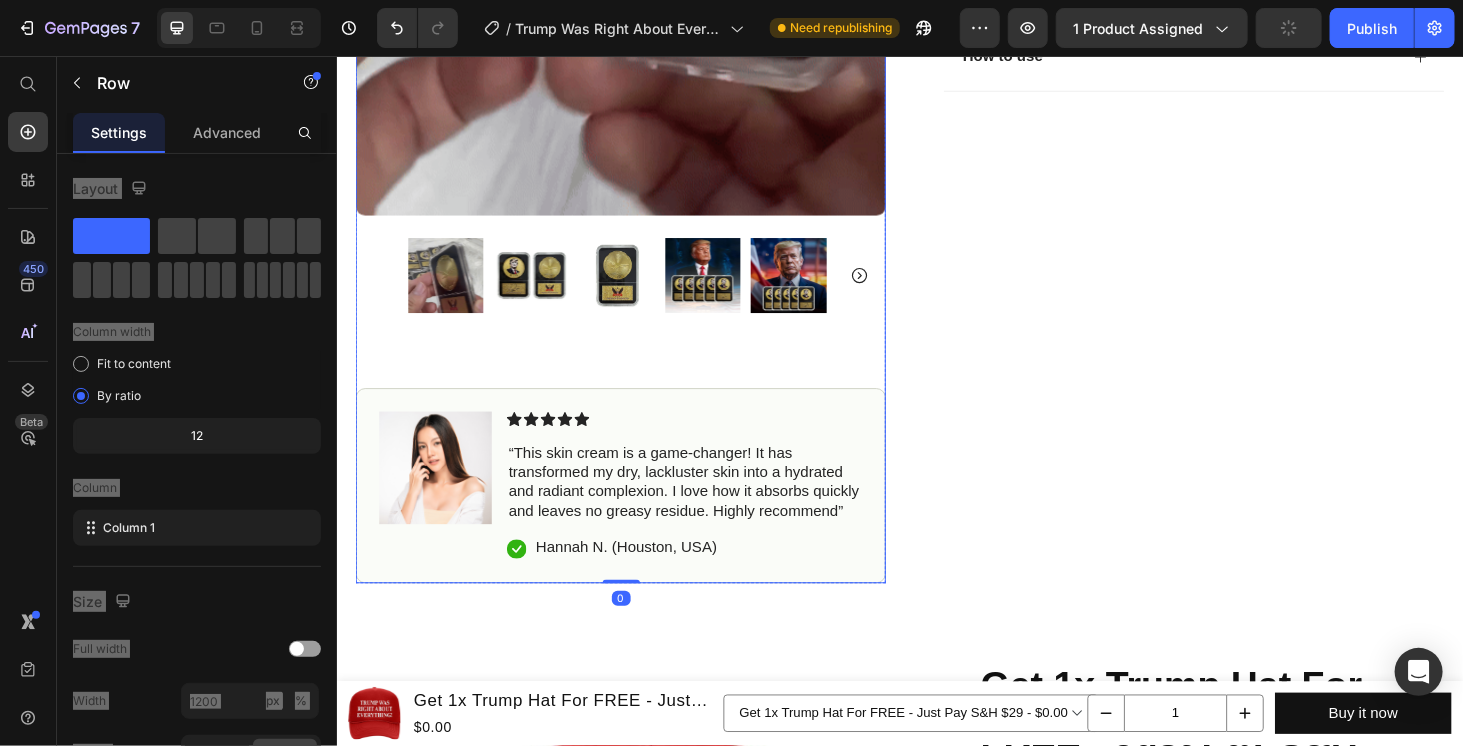 click at bounding box center (638, -292) 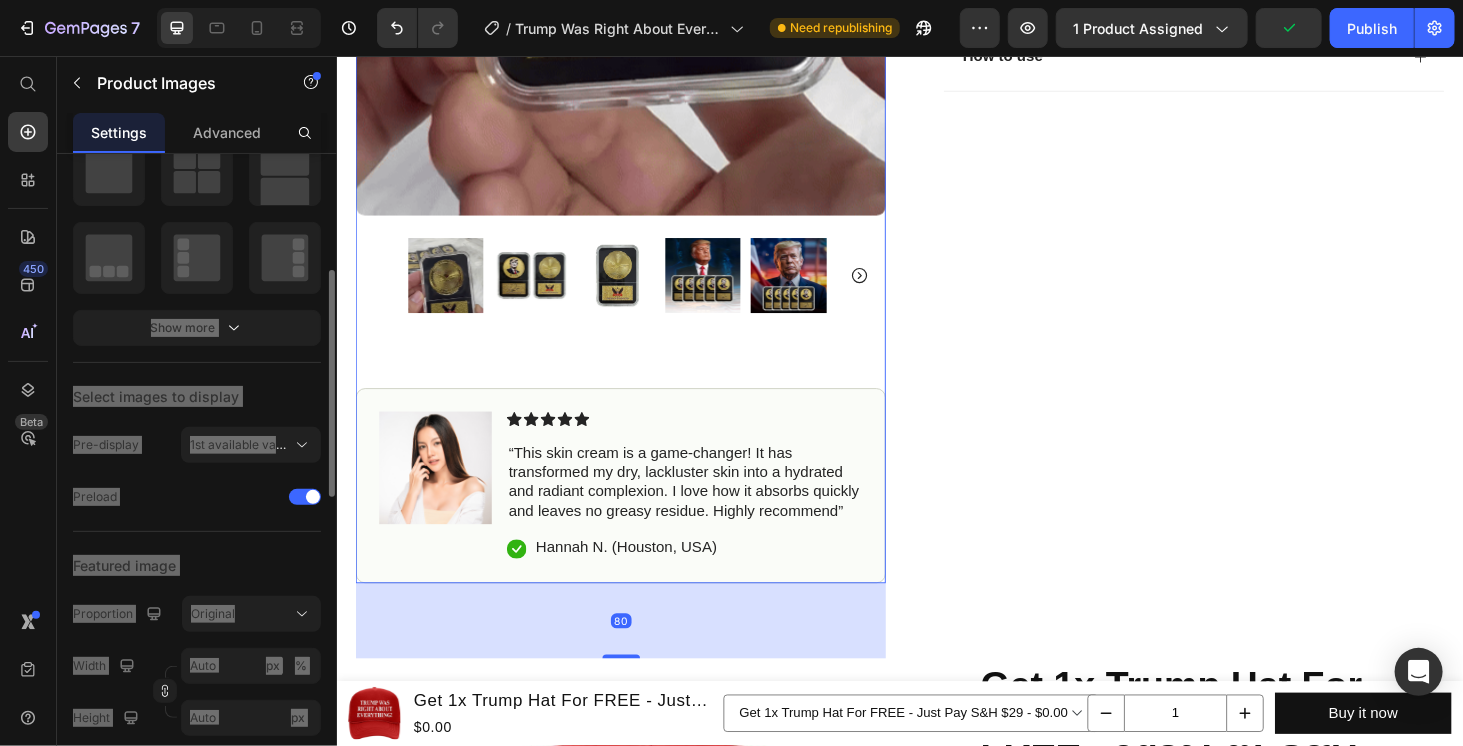 scroll, scrollTop: 0, scrollLeft: 0, axis: both 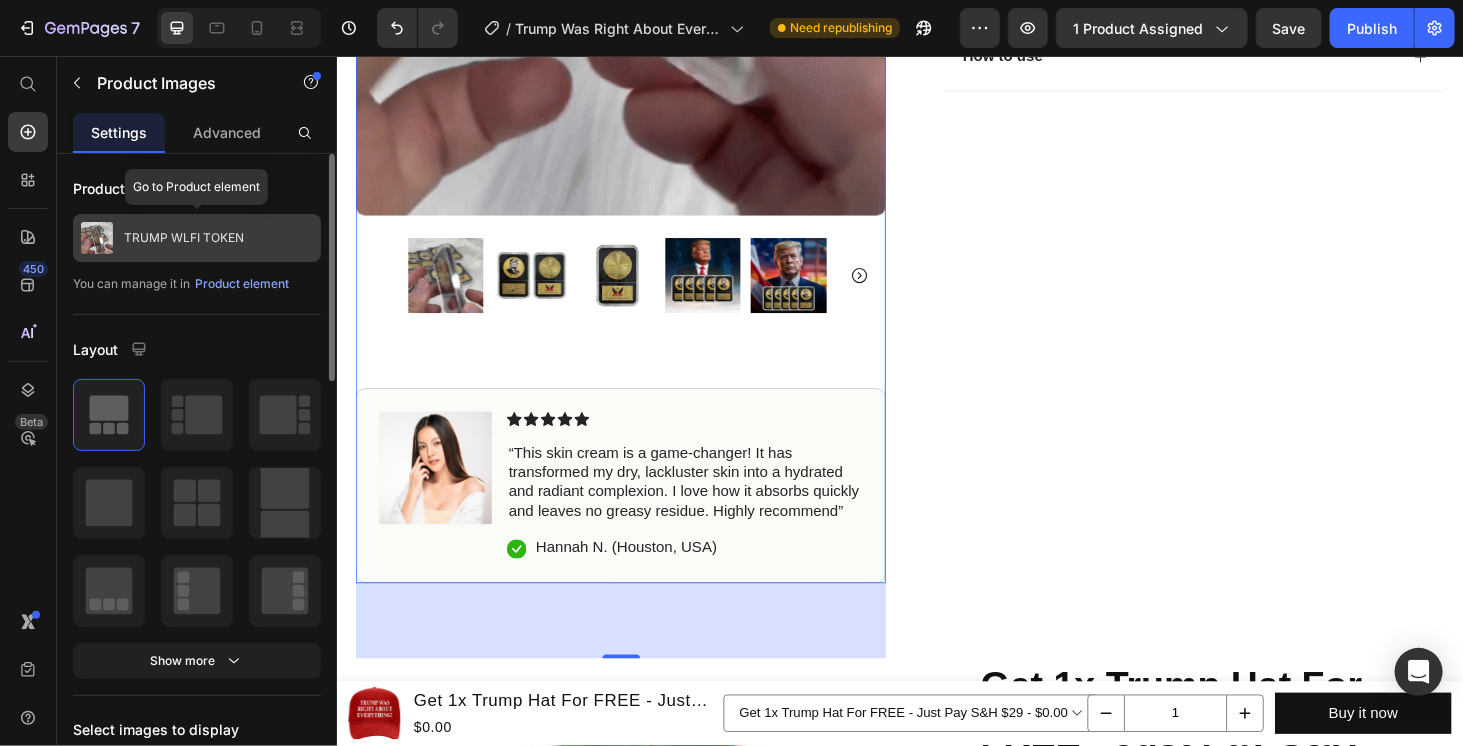 click on "TRUMP WLFI TOKEN" at bounding box center [184, 238] 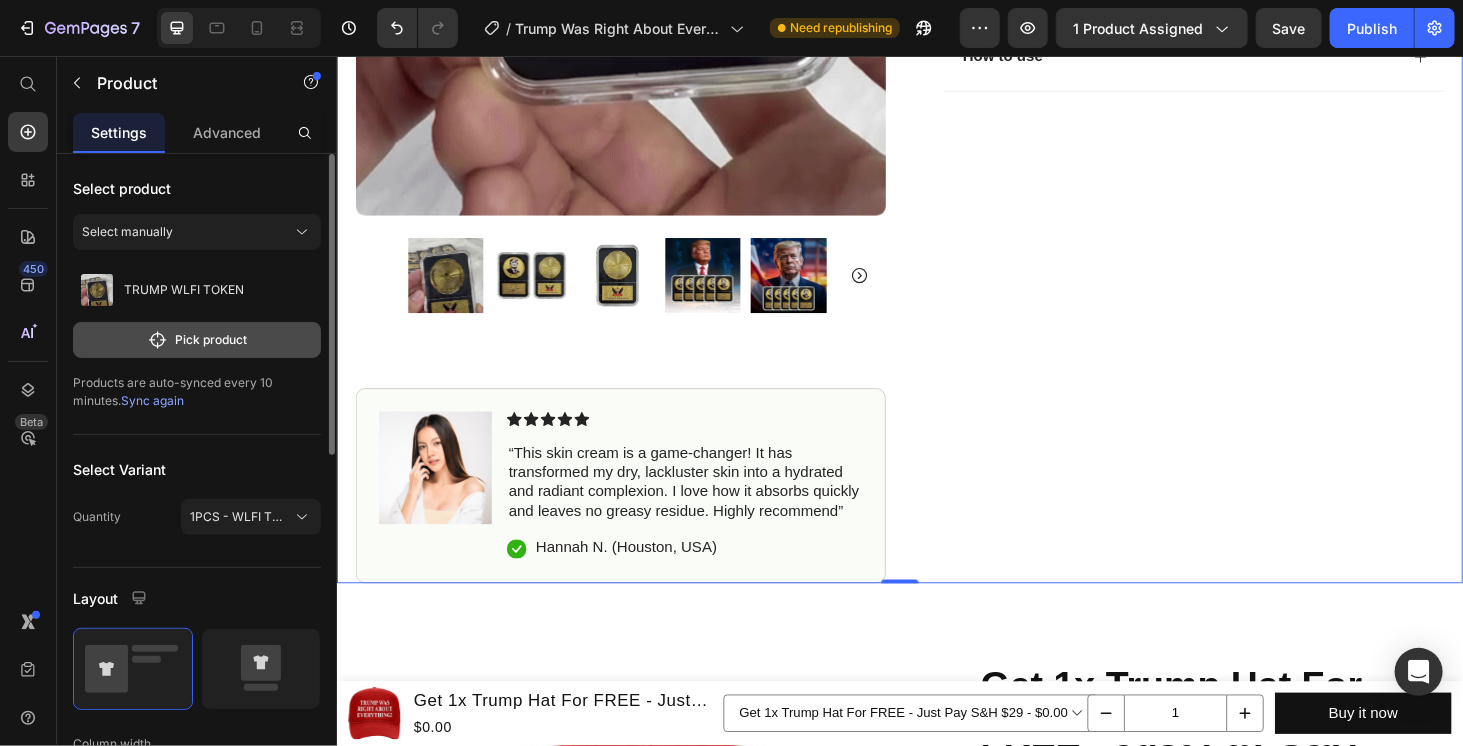 click on "Pick product" at bounding box center [197, 340] 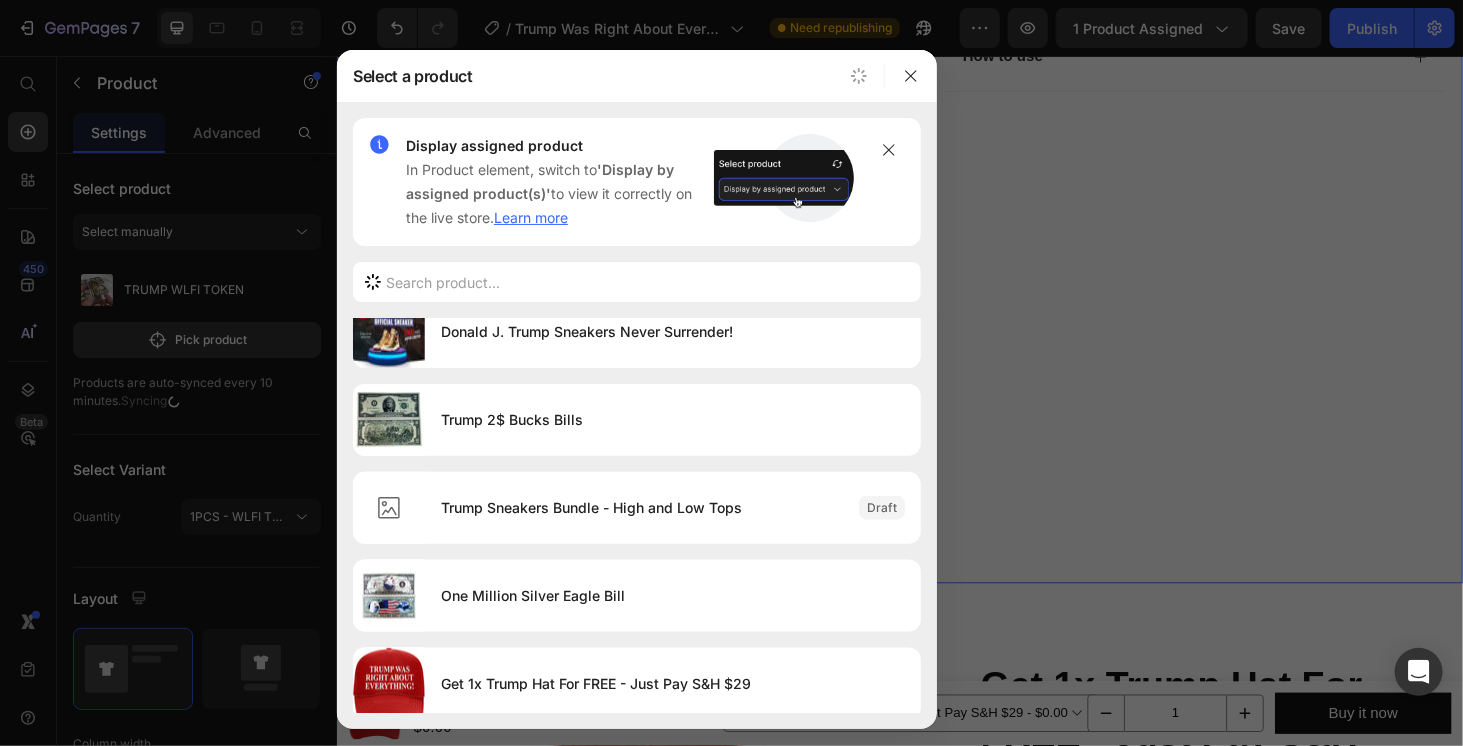scroll, scrollTop: 1334, scrollLeft: 0, axis: vertical 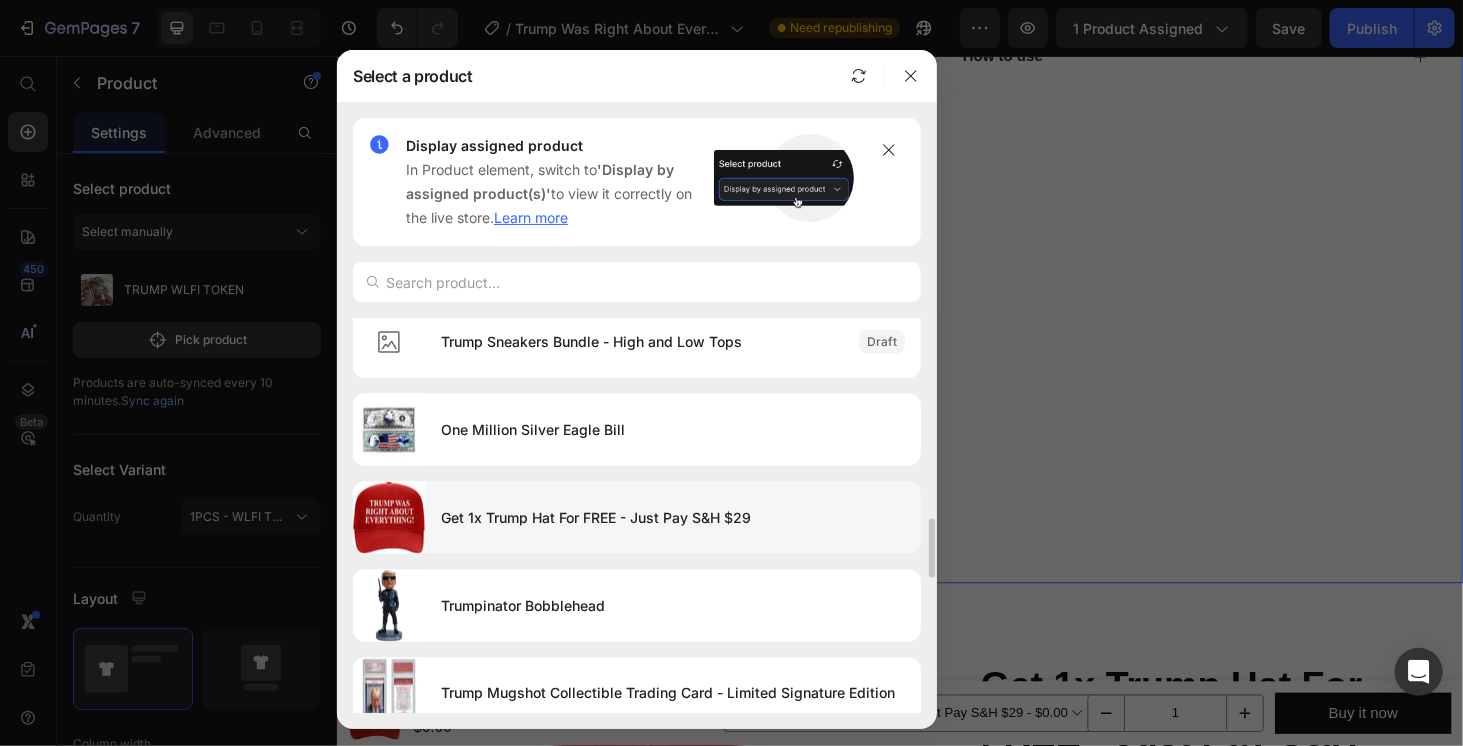 click on "Get 1x Trump Hat For FREE - Just Pay S&H $29" at bounding box center [673, 518] 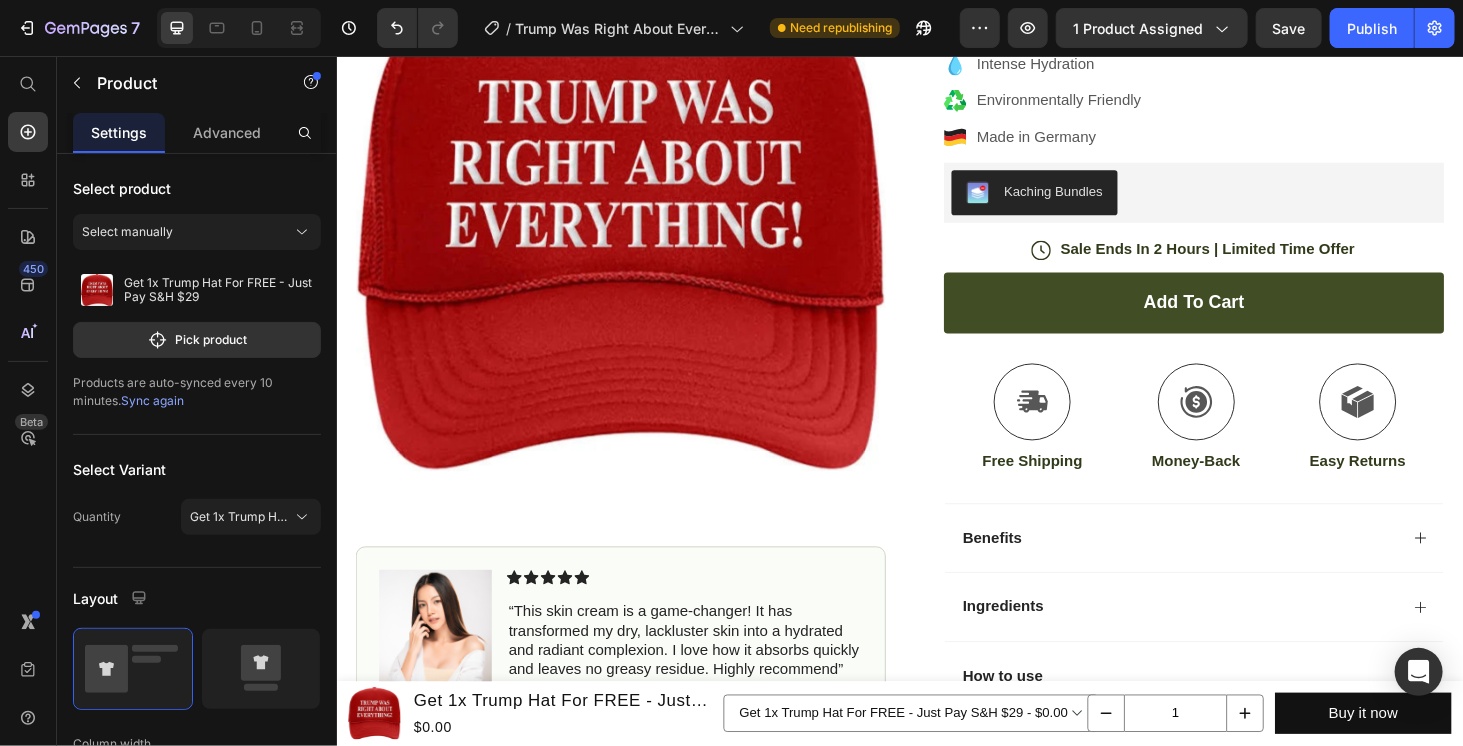 scroll, scrollTop: 333, scrollLeft: 0, axis: vertical 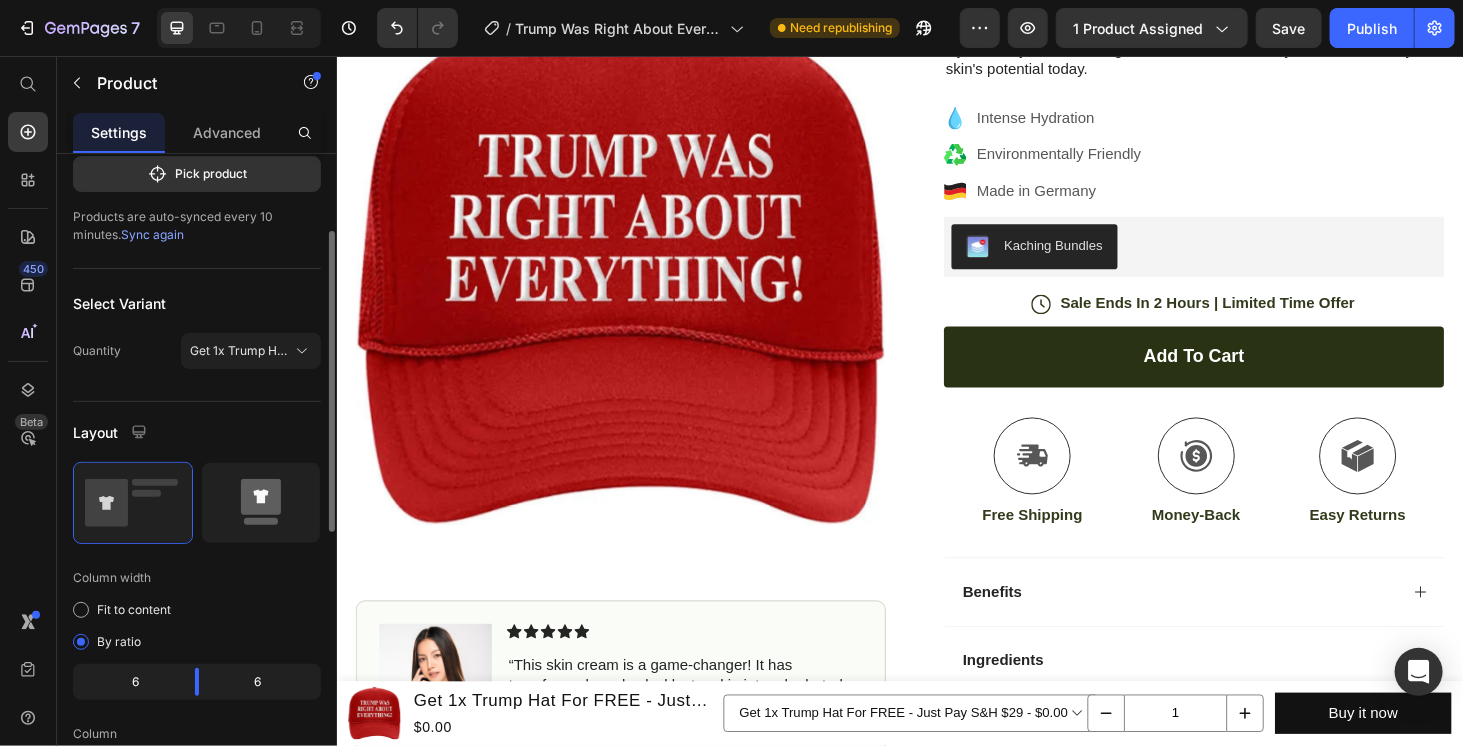 click 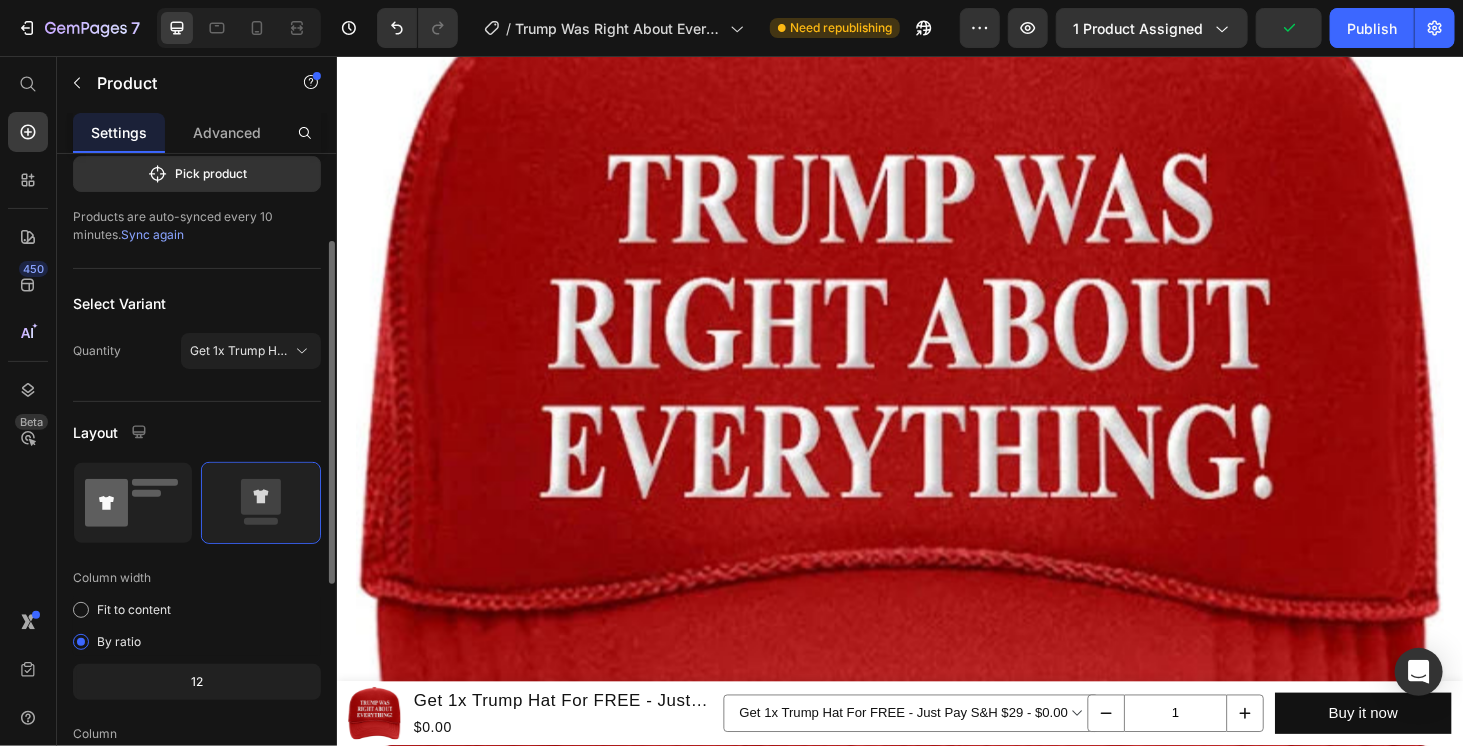 click 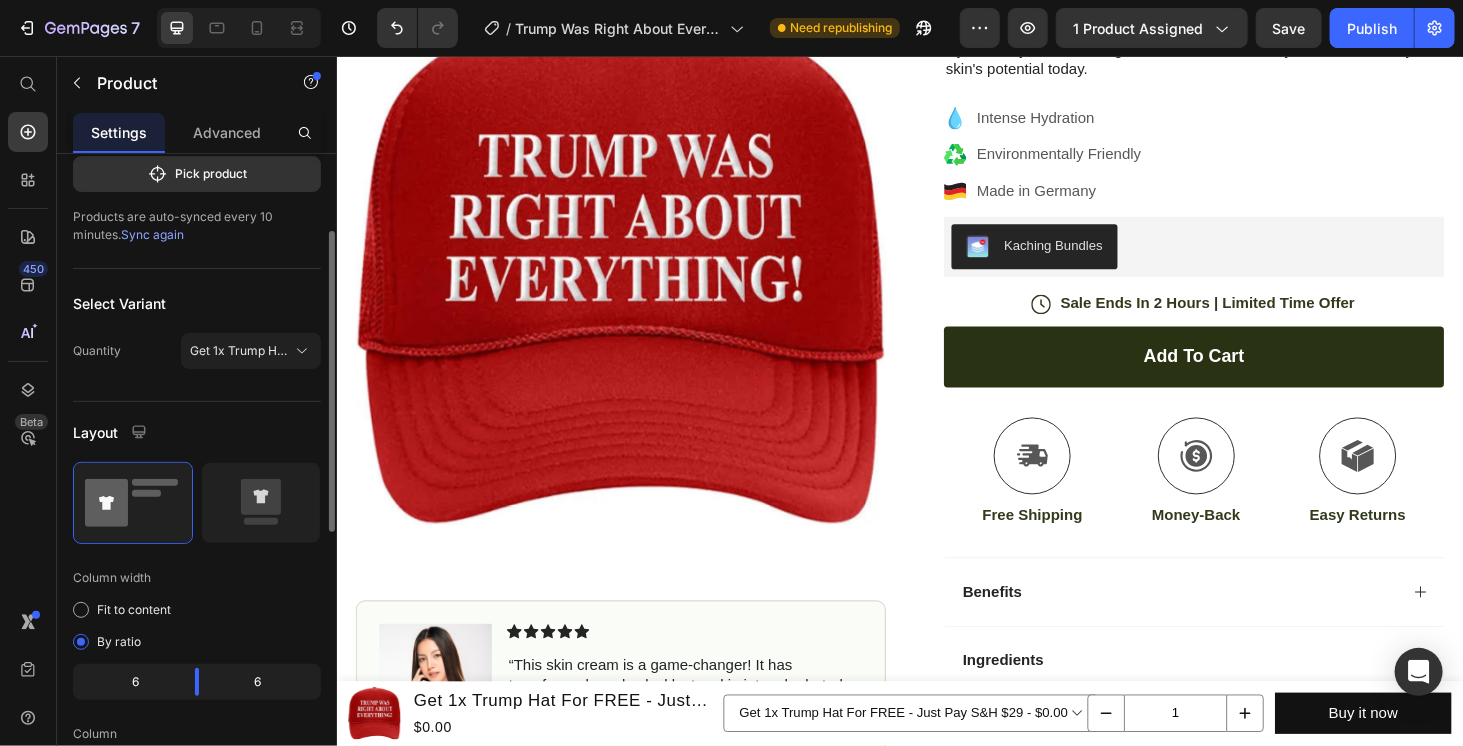 scroll, scrollTop: 0, scrollLeft: 0, axis: both 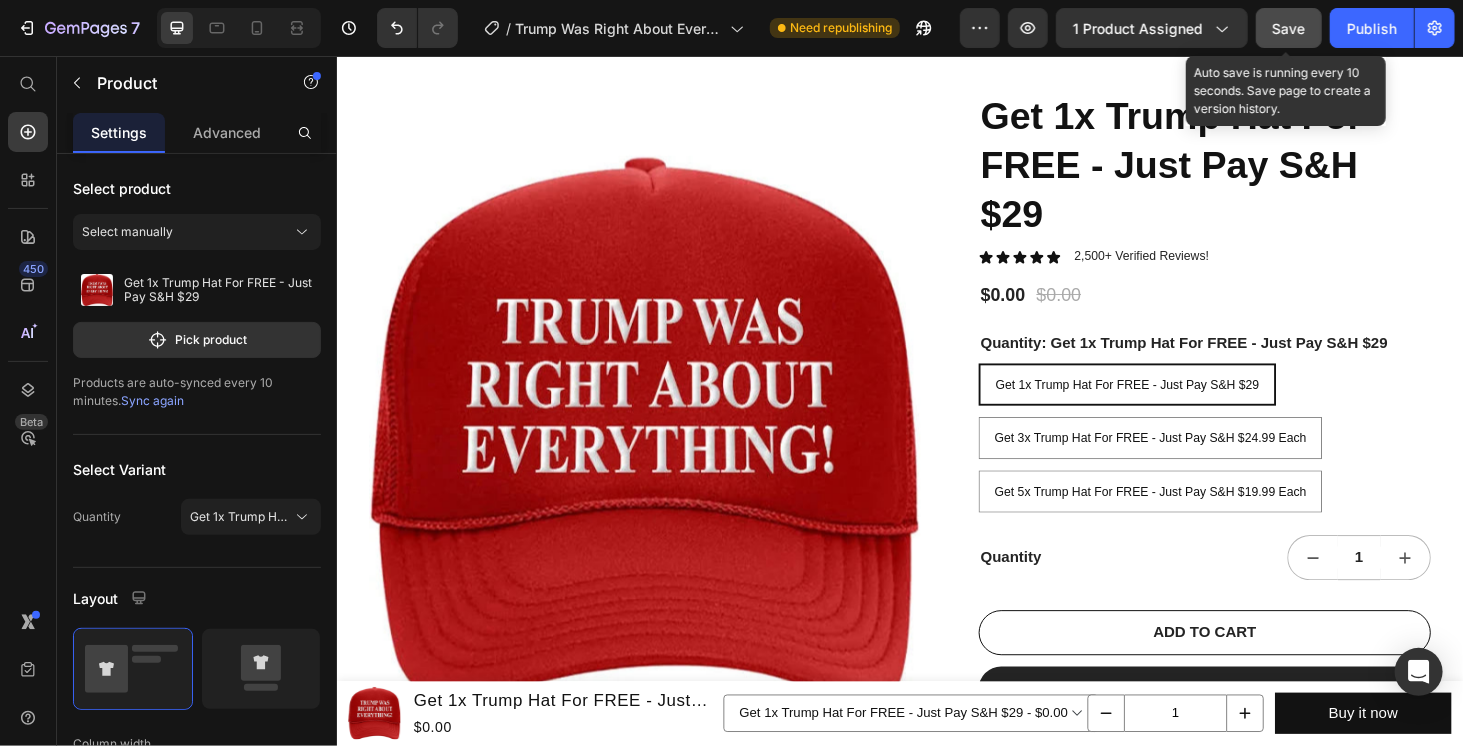 click on "Save" at bounding box center [1289, 28] 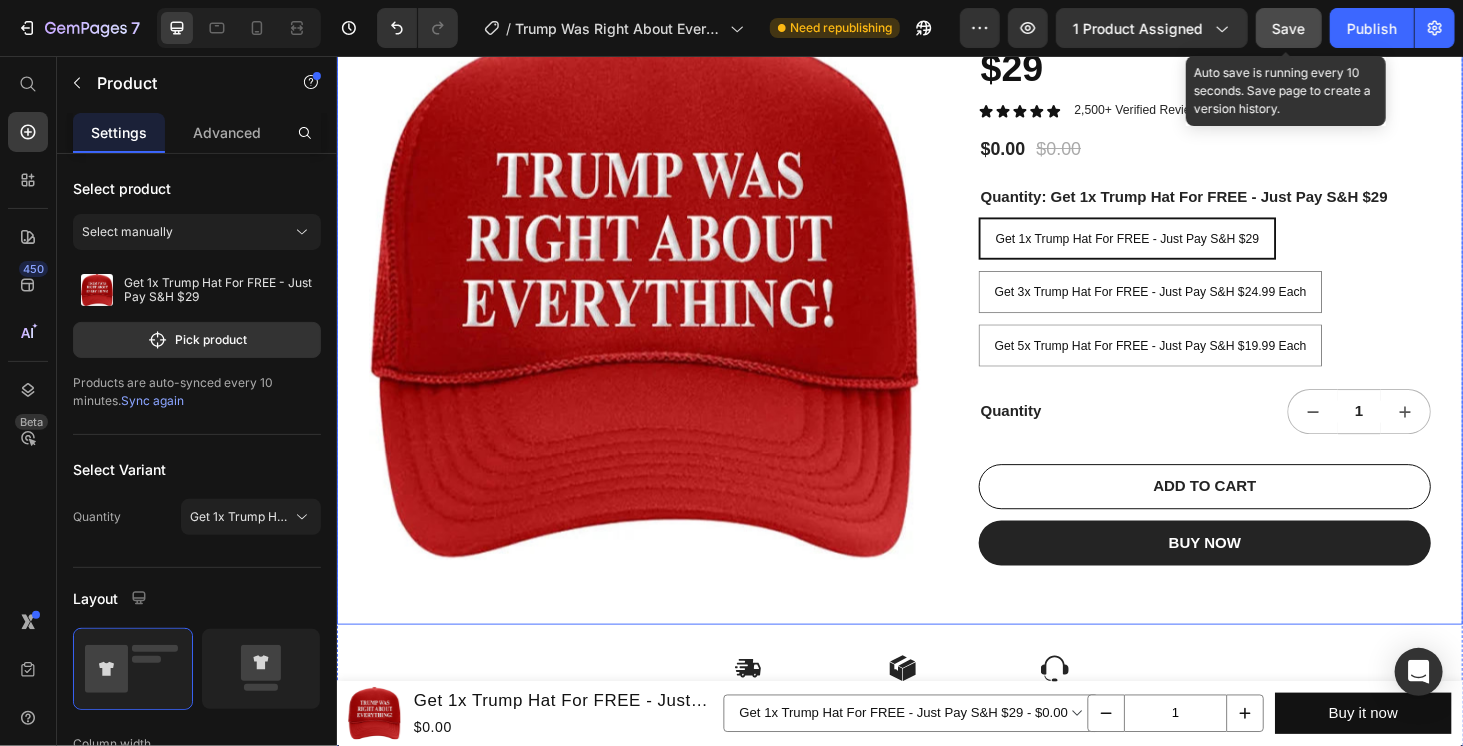 scroll, scrollTop: 0, scrollLeft: 0, axis: both 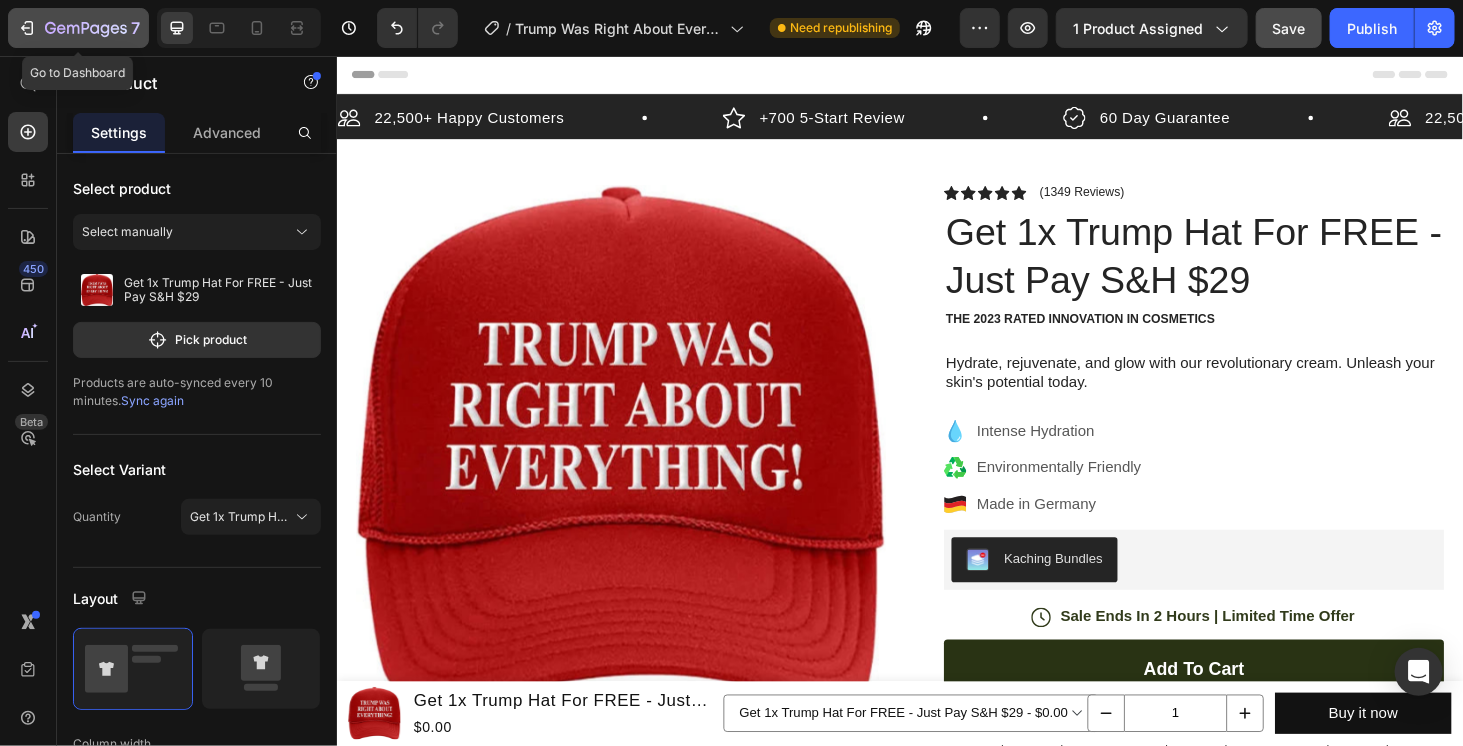 click 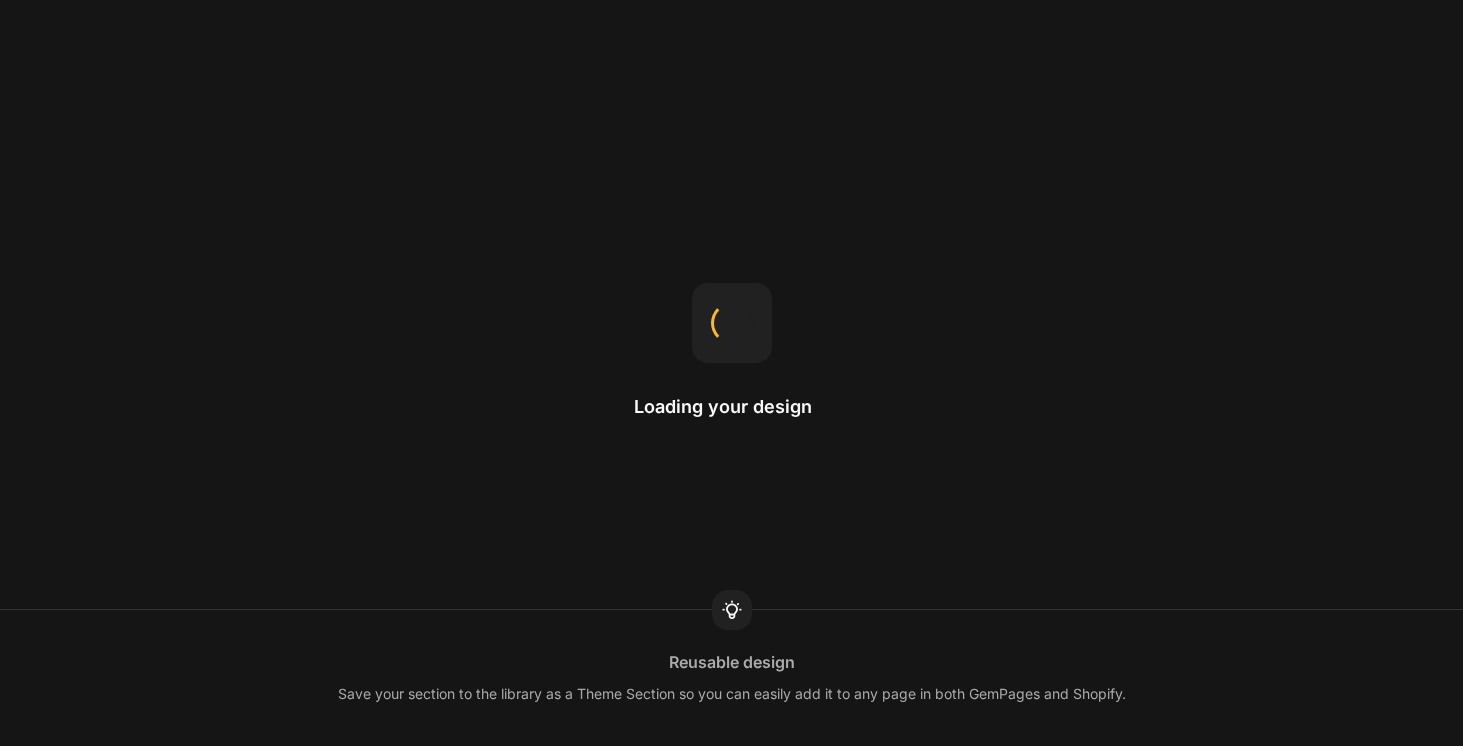 scroll, scrollTop: 0, scrollLeft: 0, axis: both 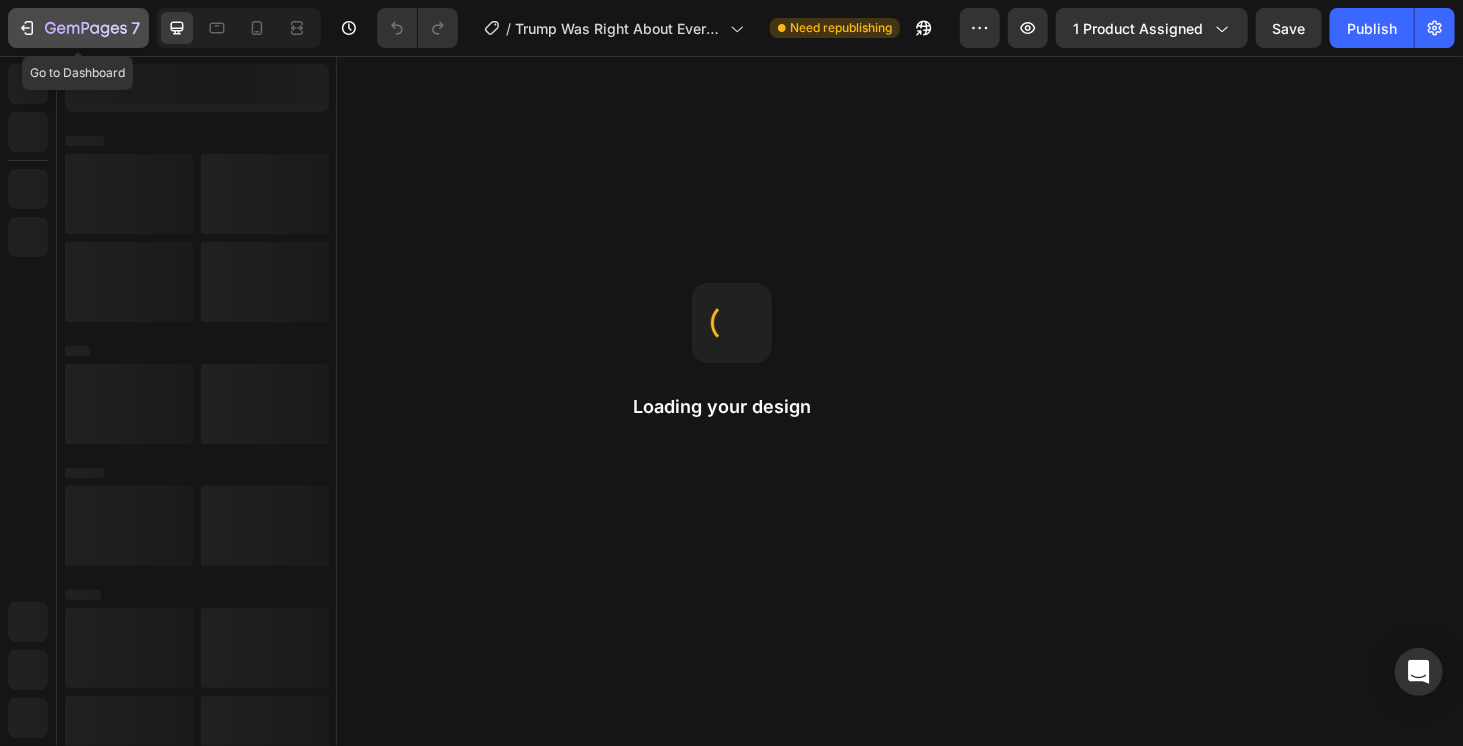 click 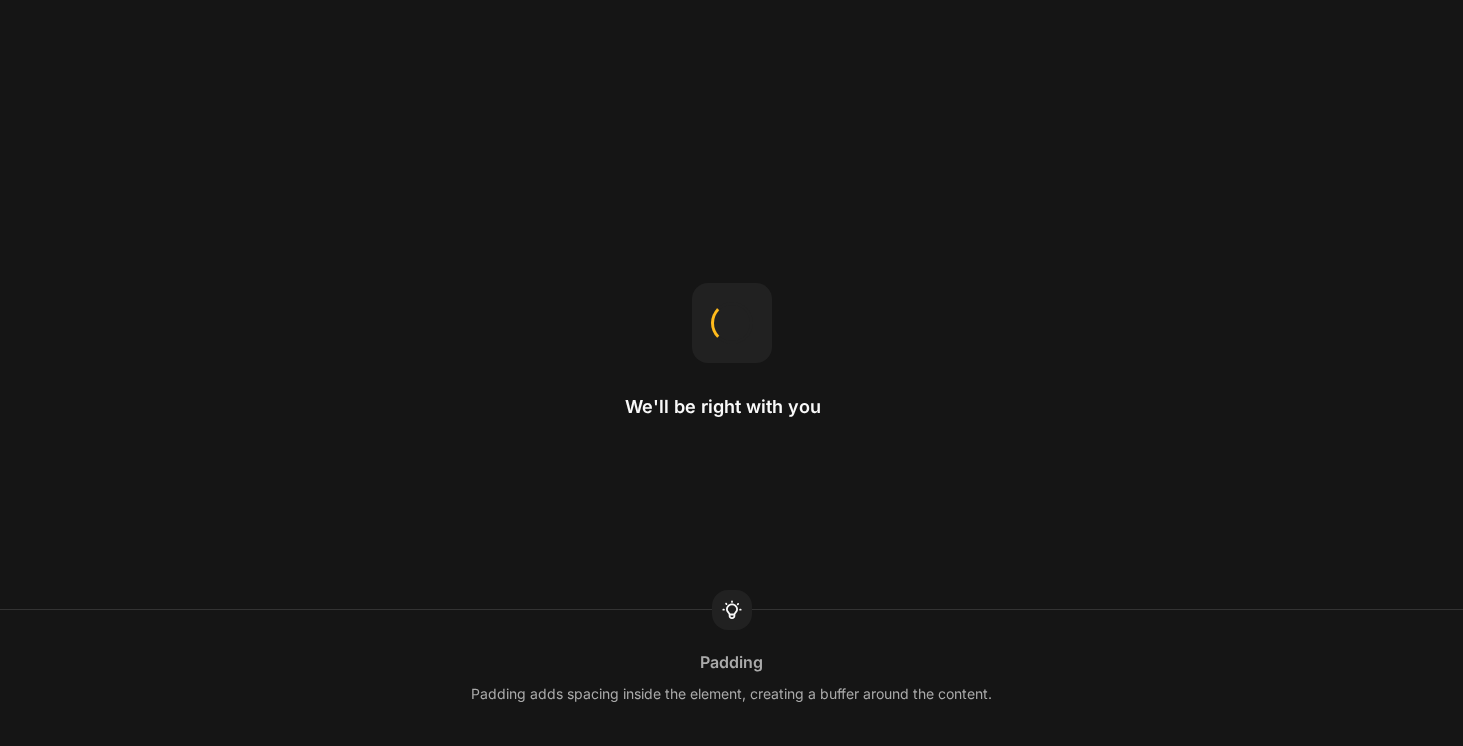 scroll, scrollTop: 0, scrollLeft: 0, axis: both 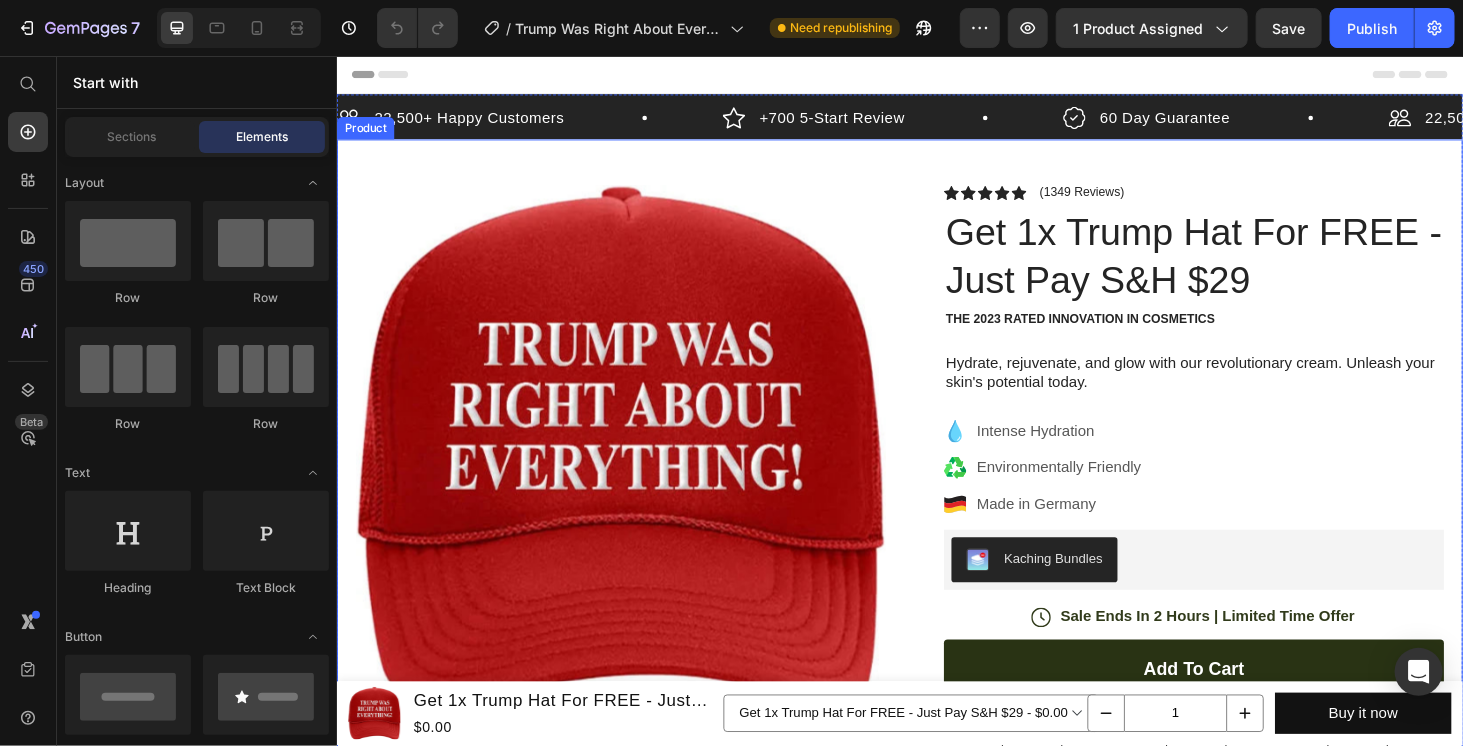 click on "Product Images Image Icon Icon Icon Icon Icon Icon List “This skin cream is a game-changer! It has transformed my dry, lackluster skin into a hydrated and radiant complexion. I love how it absorbs quickly and leaves no greasy residue. Highly recommend” Text Block
Icon Hannah N. (Houston, USA) Text Block Row Row Row Icon Icon Icon Icon Icon Icon List (1349 Reviews) Text Block Row Get 1x Trump Hat For FREE - Just Pay S&H $29 Product Title The 2023 Rated Innovation in Cosmetics Text Block Hydrate, rejuvenate, and glow with our revolutionary cream. Unleash your skin's potential today. Text Block
Intense Hydration
Environmentally Friendly
Made in Germany Item List Kaching Bundles Kaching Bundles
Icon Sale Ends In 2 Hours | Limited Time Offer Text Block Row add to cart Add to Cart
Icon Free Shipping Text Block
Icon Money-Back Text Block
Icon Easy Returns Text Block Row Image Icon Icon Icon" at bounding box center (936, 660) 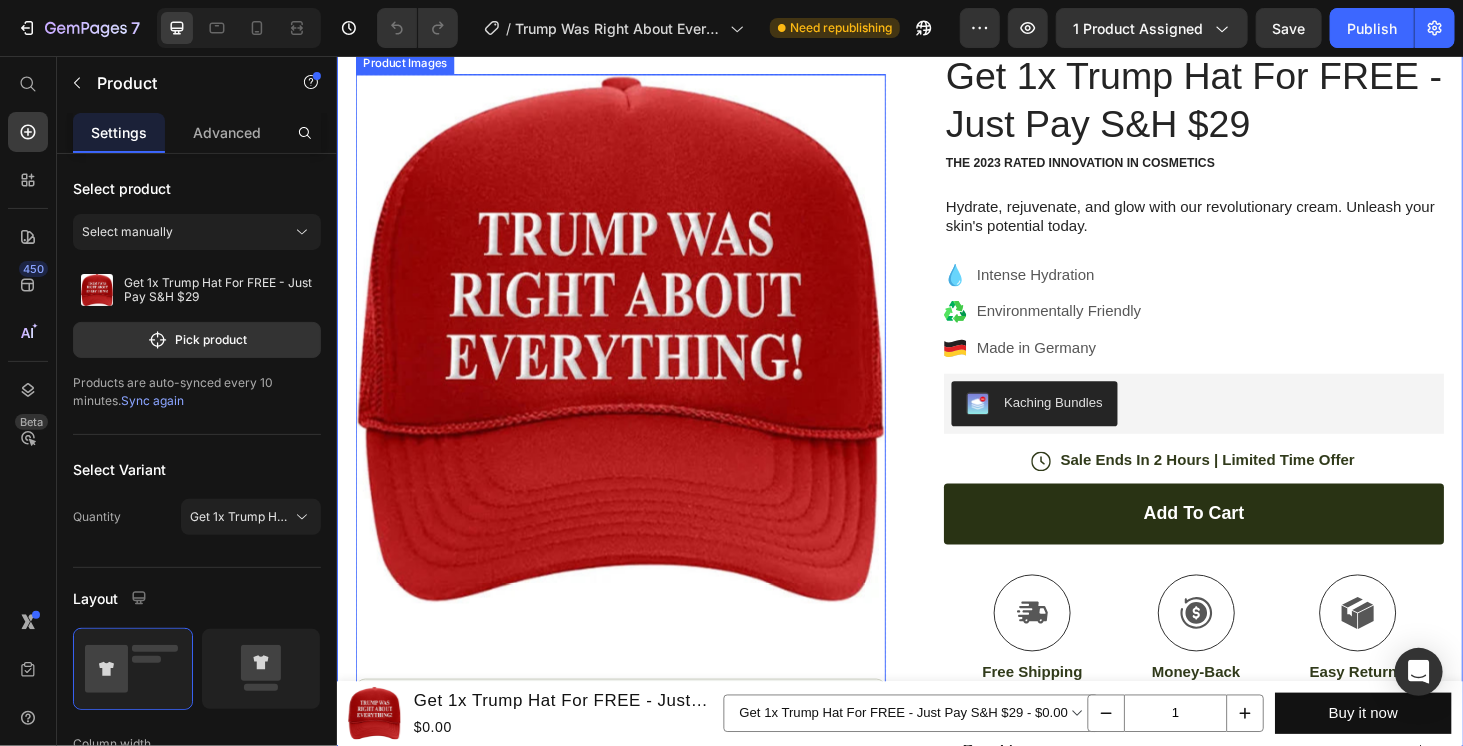 scroll, scrollTop: 0, scrollLeft: 0, axis: both 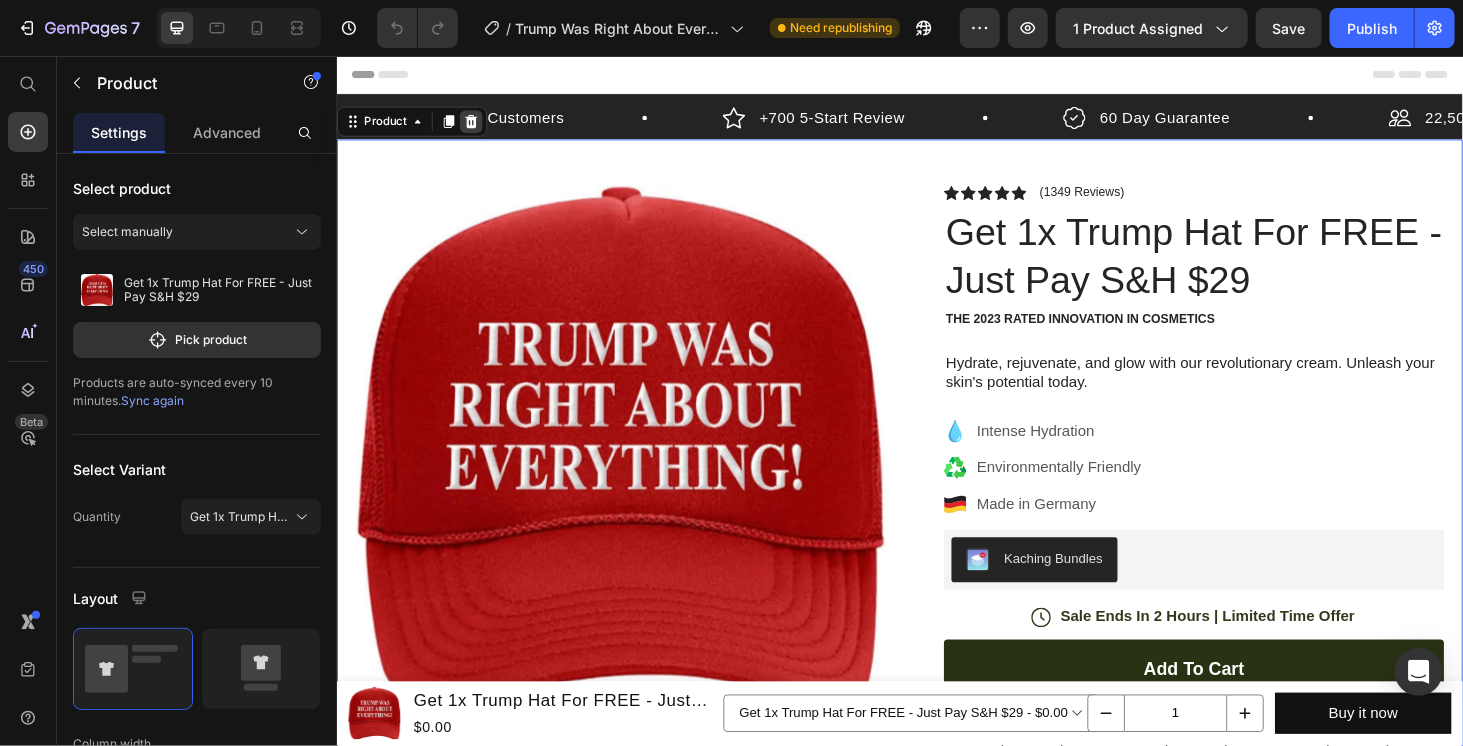 click 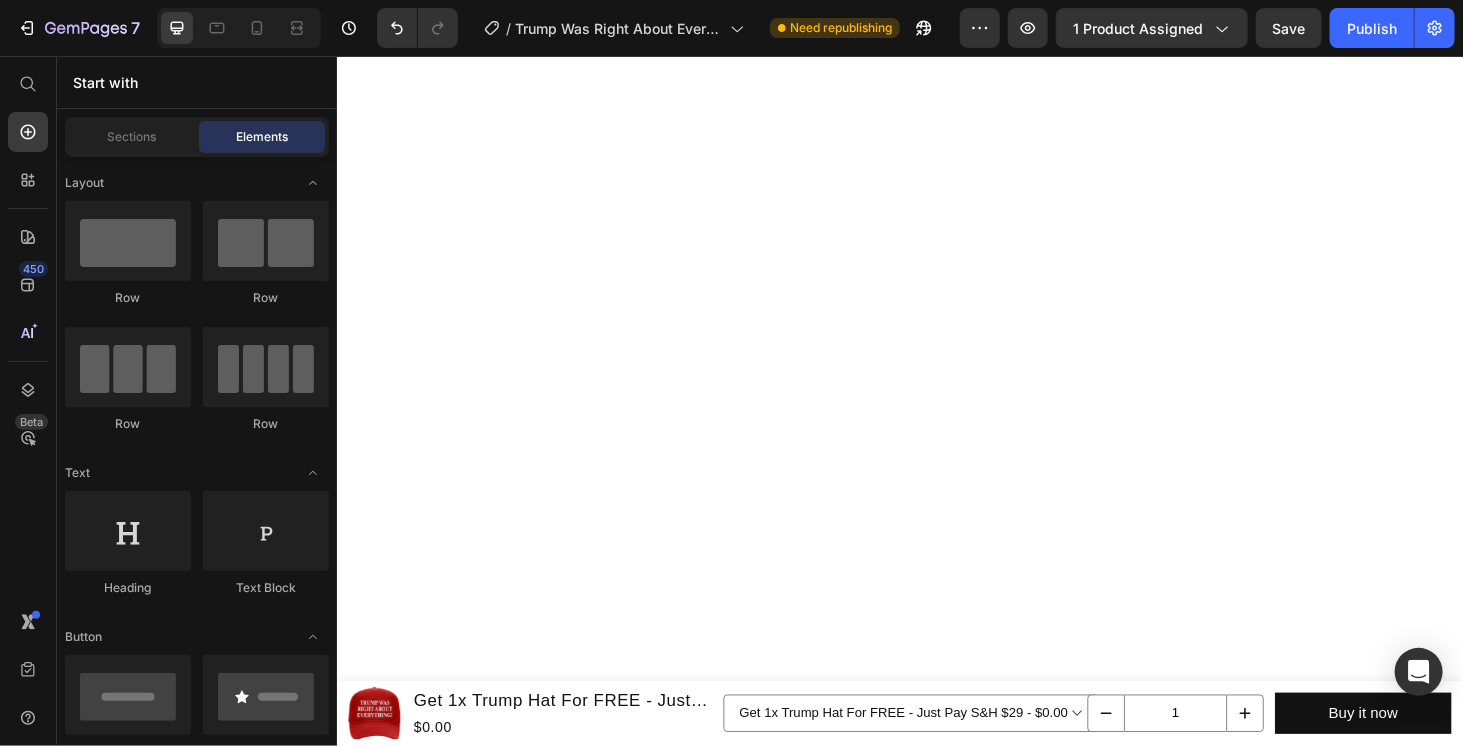 scroll, scrollTop: 5833, scrollLeft: 0, axis: vertical 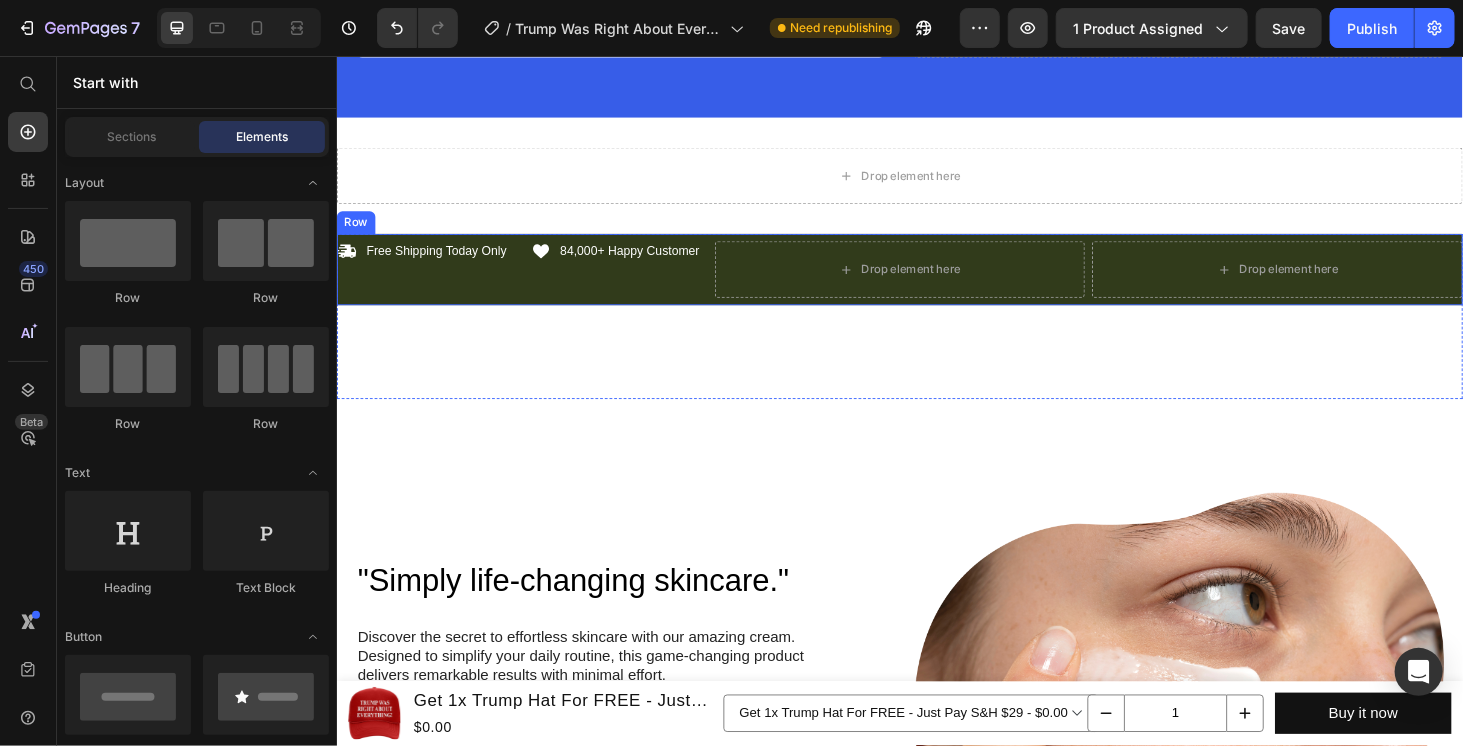 click on "Icon Free Shipping Today Only Text Block Row
Icon 84,000+ Happy Customer Text Block Row Carousel" at bounding box center [533, 283] 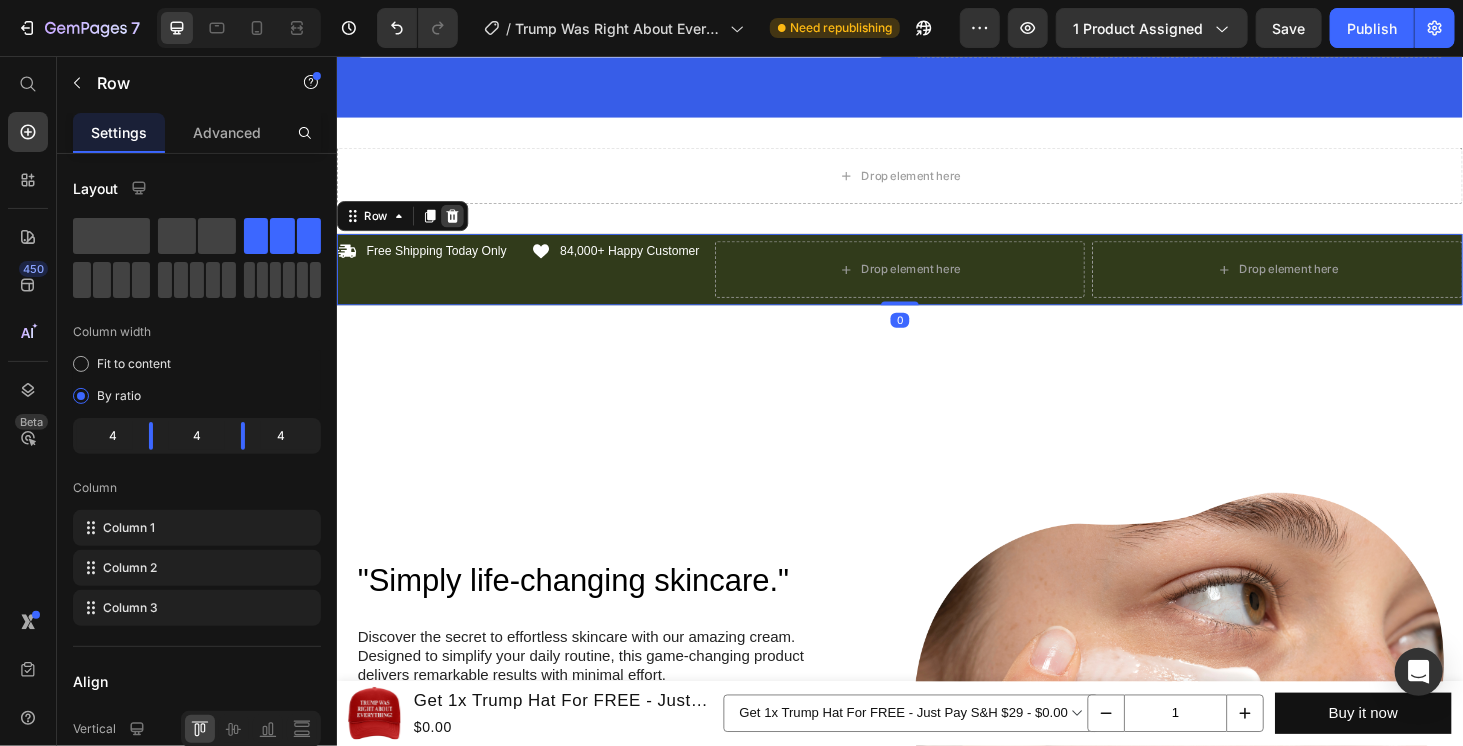 click 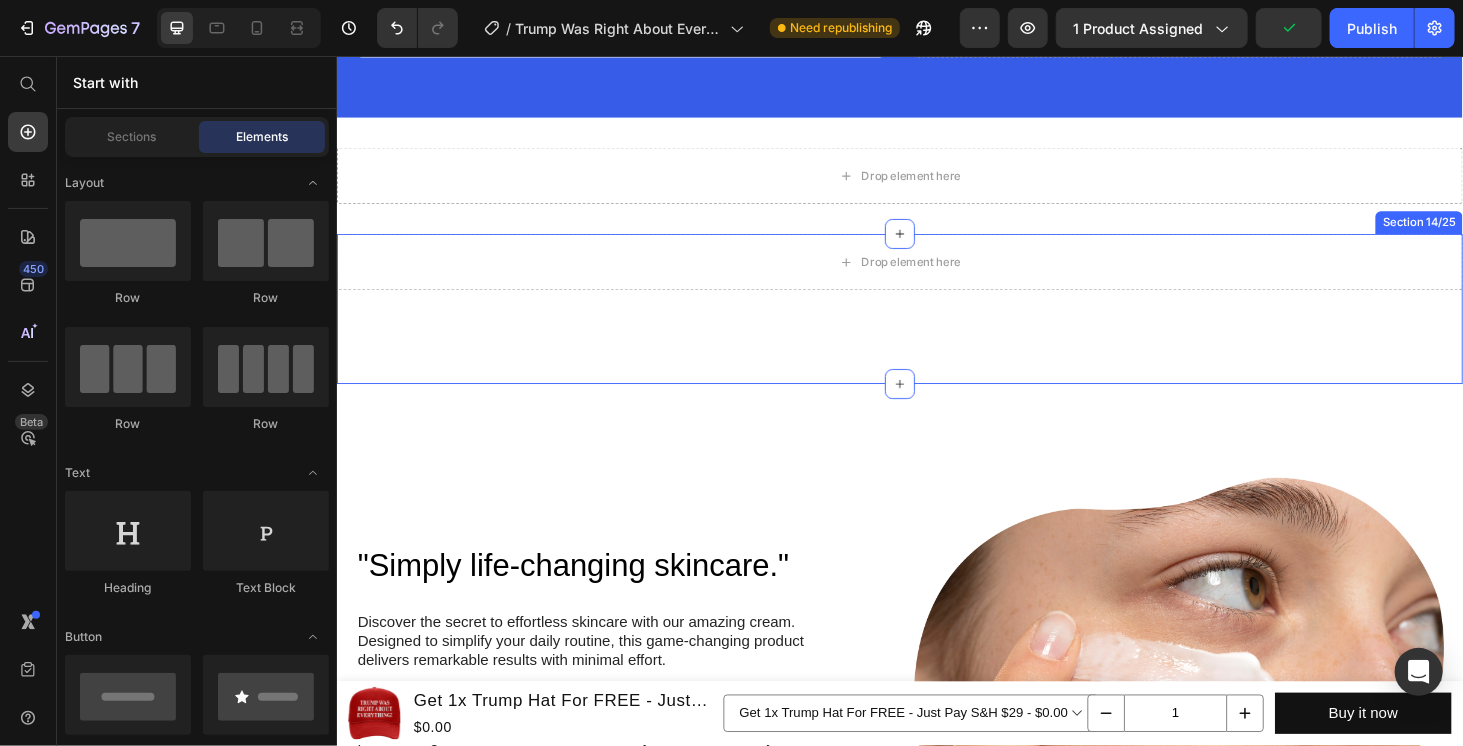 click on "Drop element here Section 14/25" at bounding box center (936, 325) 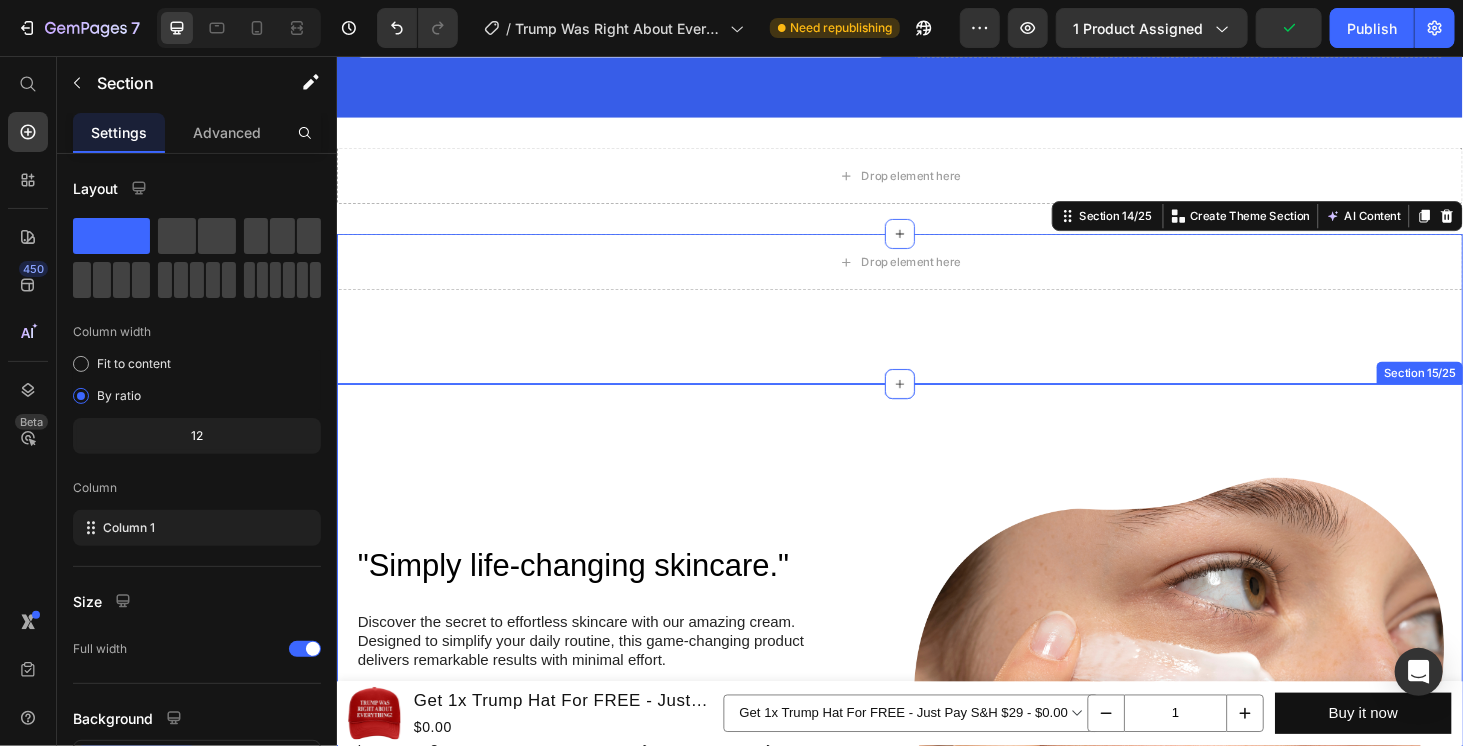 click on ""Simply life-changing skincare." Heading Discover the secret to effortless skincare with our amazing cream. Designed to simplify your daily routine, this game-changing product delivers remarkable results with minimal effort.   Say goodbye to complicated multi-step routines and hello to a streamlined approach that saves you time and energy. Our cream is packed with powerful ingredients that work harmoniously to nourish and rejuvenate your skin, leaving it looking and feeling its best. With just a few simple steps, you can achieve a radiant complexion that reflects your natural beauty. Experience the joy of effortless skincare and unlock a newfound confidence in your daily routine.   Try our cream today and embrace the simplicity of beautiful skin. Text Block Row Image Row ...and the best part is, you'll confidently strut the streets with radiant and flawless skin Heading     Text Block Row Image Row Section 15/25" at bounding box center (936, 953) 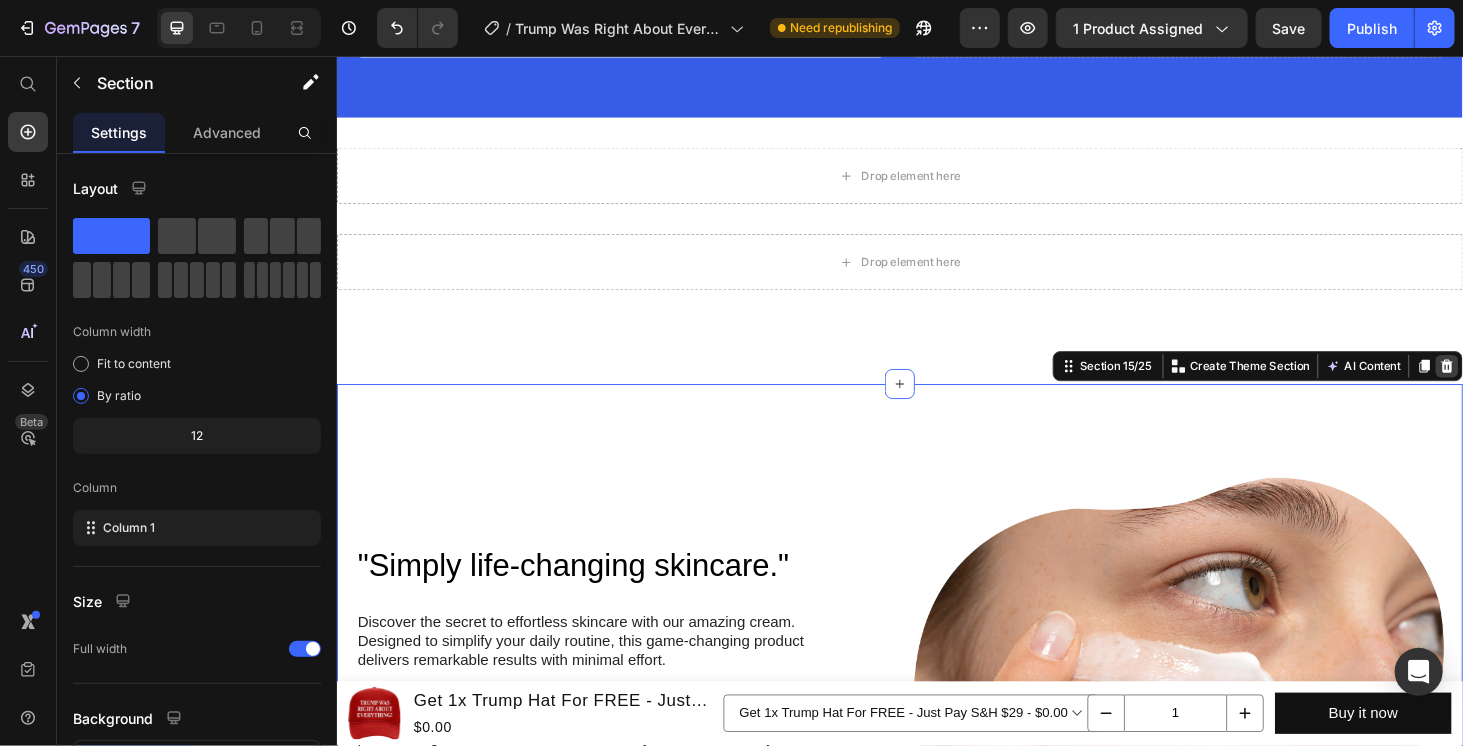 click 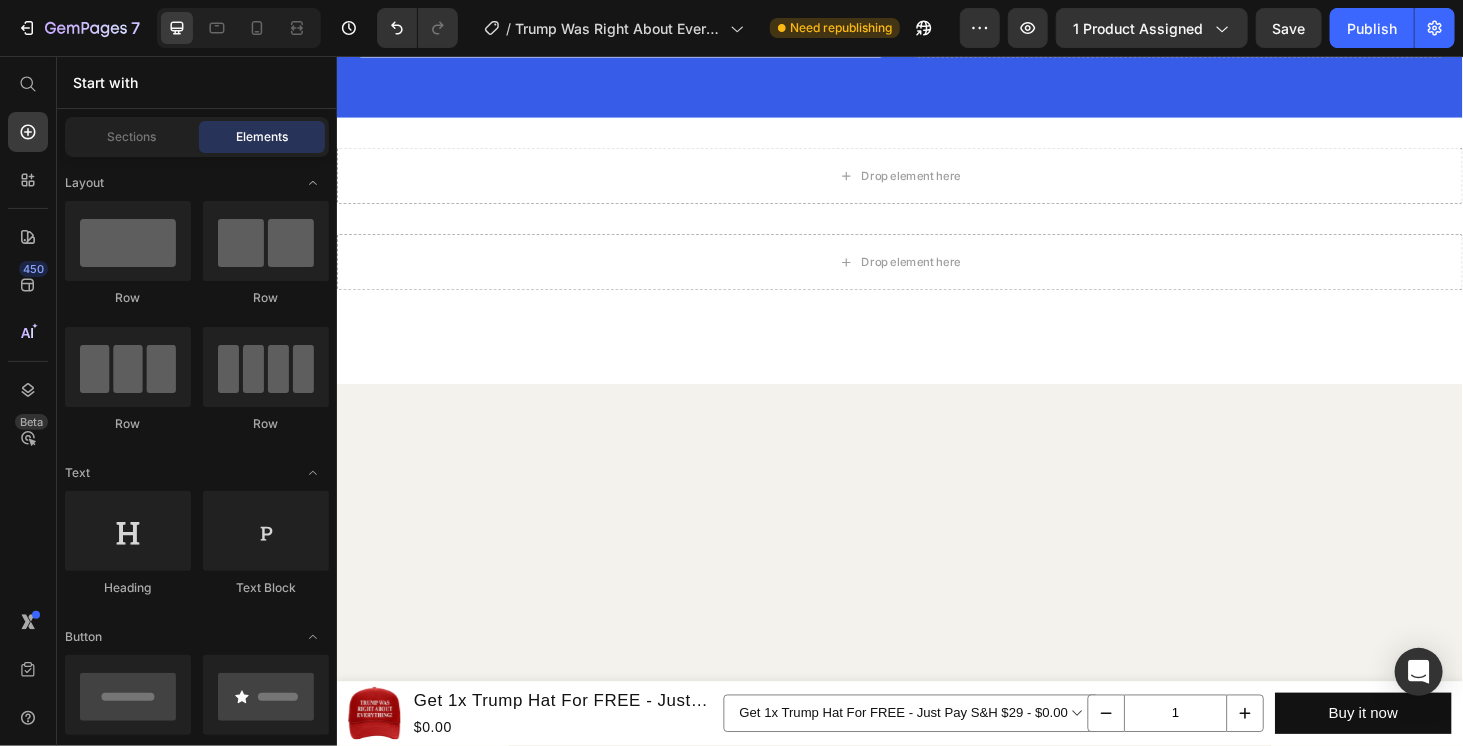 click at bounding box center (936, 744) 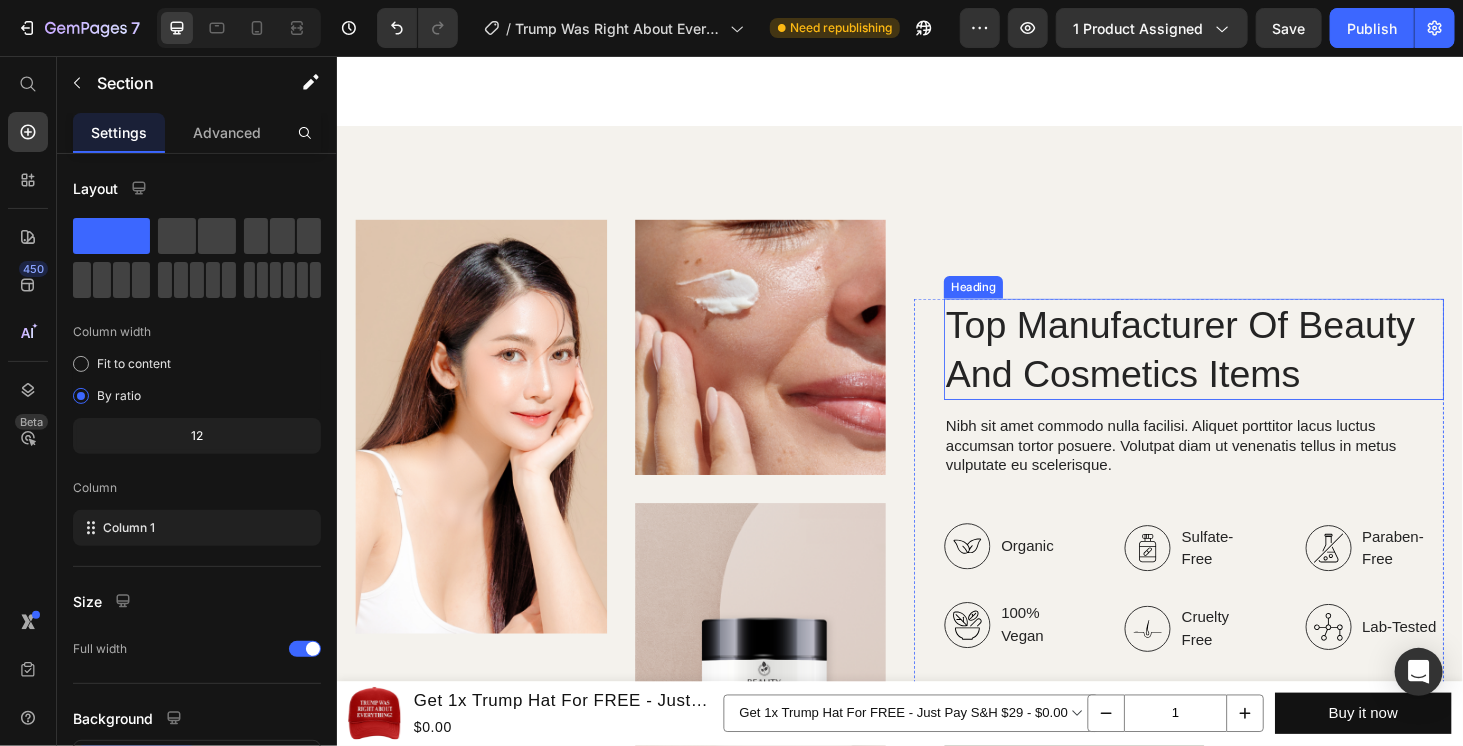 scroll, scrollTop: 5942, scrollLeft: 0, axis: vertical 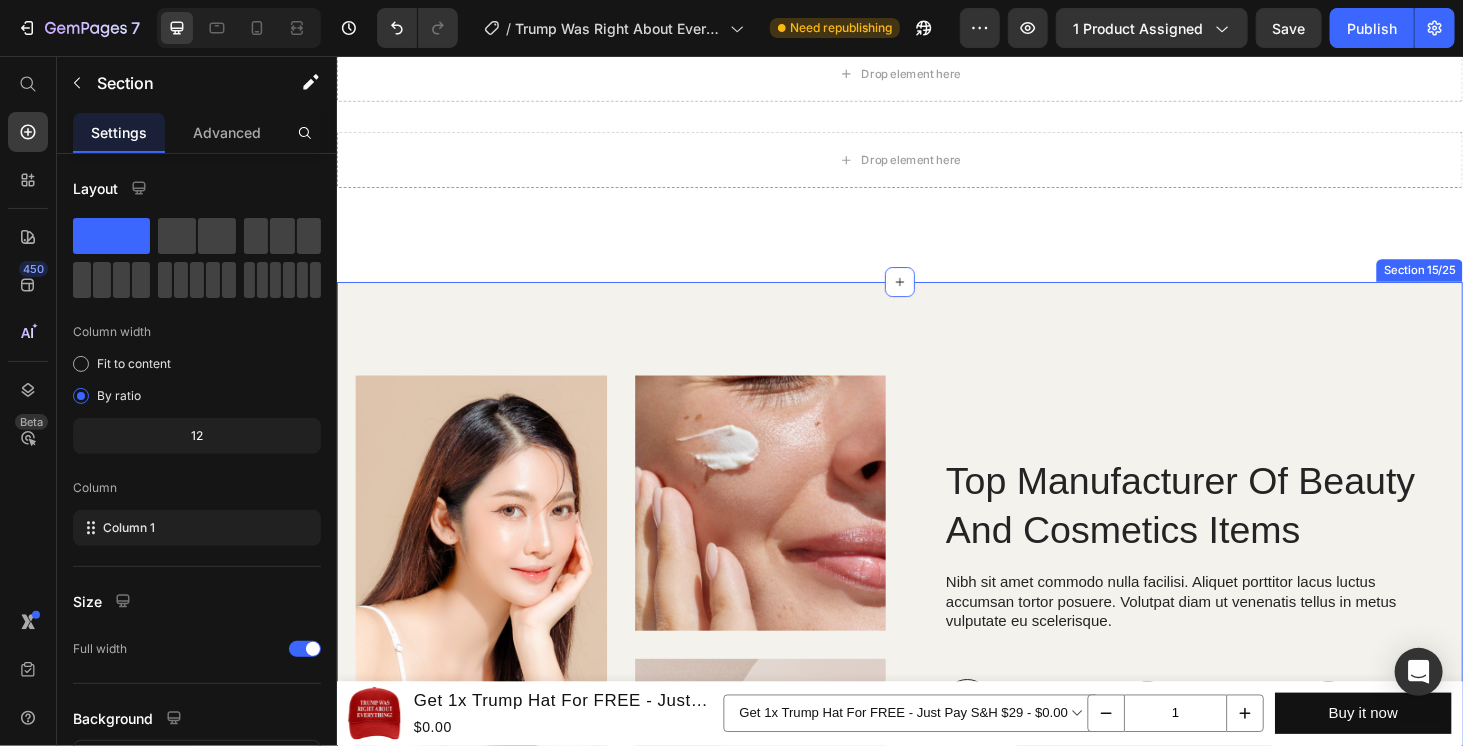 click on "Image Image Image Row Top Manufacturer Of Beauty And Cosmetics Items Heading Nibh sit amet commodo nulla facilisi. Aliquet porttitor lacus luctus accumsan tortor posuere. Volutpat diam ut venenatis tellus in metus vulputate eu scelerisque.  Text Block
Organic
Sulfate-Free
Paraben-Free Item List
100% Vegan
Cruelty Free
Lab-Tested Item List Row
Organic
100% Vegan Item List
Sulfate-Free
Cruelty Free Item List
Paraben-Free
Lab-Tested Item List Row buy it now Button
Icon Chat Us Anytime Text Block +00 123 456 789 Text Block Row Row Row Row Section 15/25" at bounding box center (936, 720) 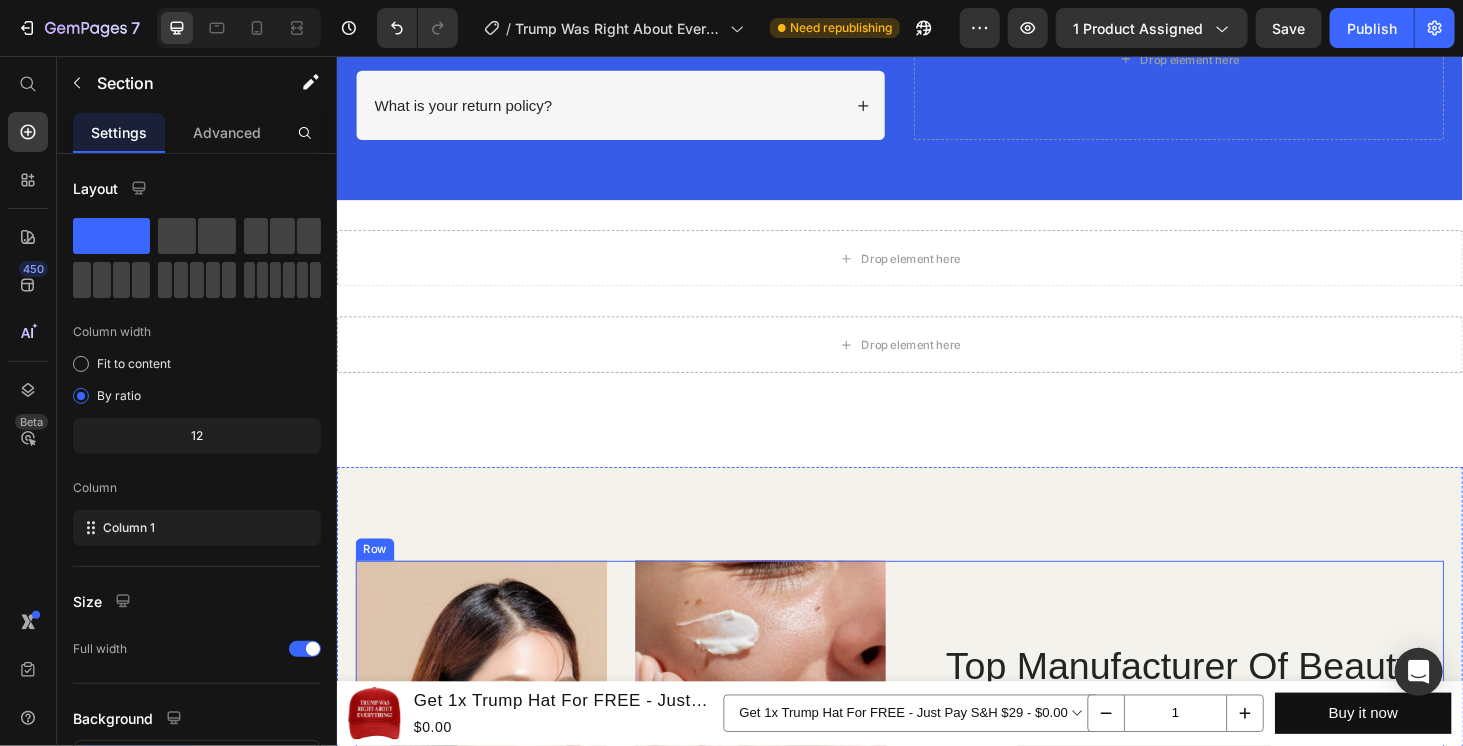 scroll, scrollTop: 5608, scrollLeft: 0, axis: vertical 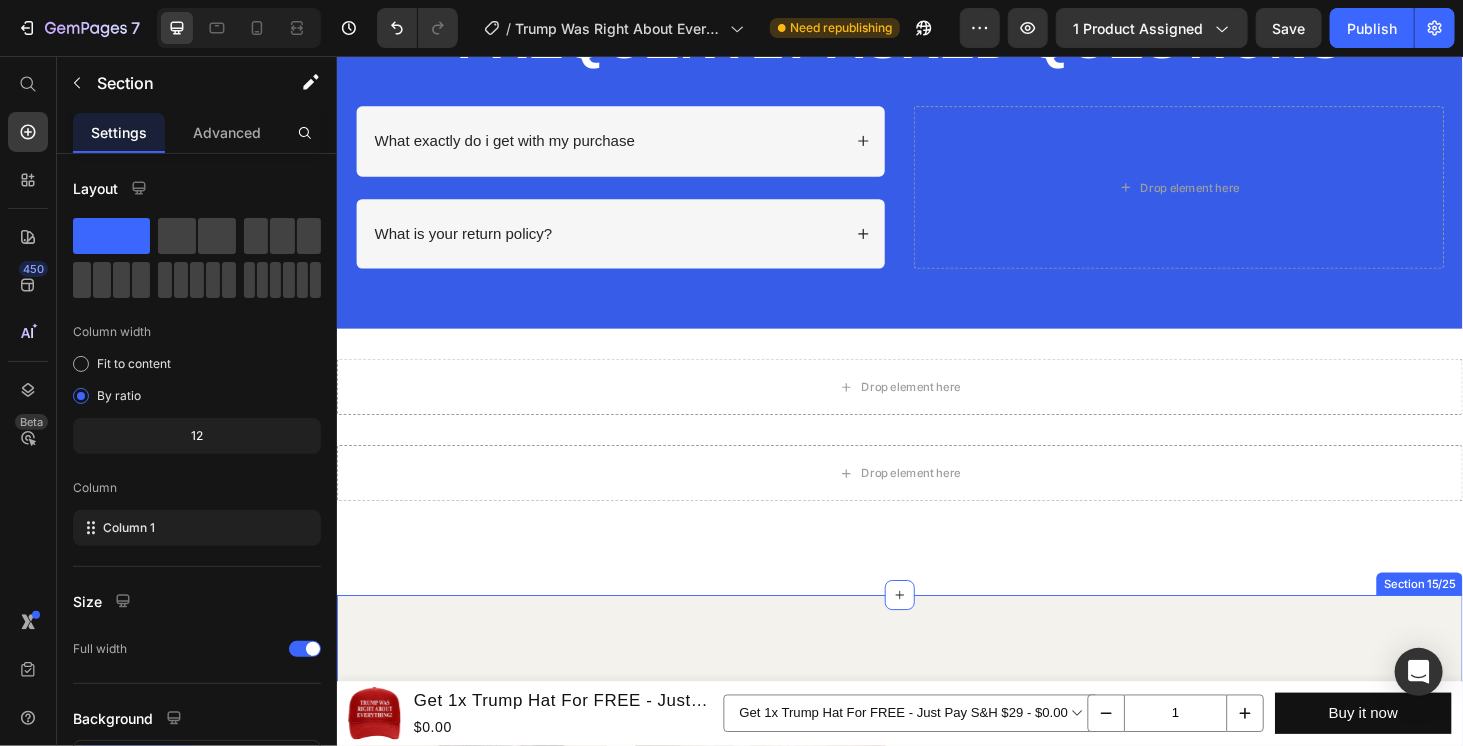 click on "Image Image Image Row Top Manufacturer Of Beauty And Cosmetics Items Heading Nibh sit amet commodo nulla facilisi. Aliquet porttitor lacus luctus accumsan tortor posuere. Volutpat diam ut venenatis tellus in metus vulputate eu scelerisque.  Text Block
Organic
Sulfate-Free
Paraben-Free Item List
100% Vegan
Cruelty Free
Lab-Tested Item List Row
Organic
100% Vegan Item List
Sulfate-Free
Cruelty Free Item List
Paraben-Free
Lab-Tested Item List Row buy it now Button
Icon Chat Us Anytime Text Block +00 123 456 789 Text Block Row Row Row Row Section 15/25" at bounding box center (936, 1054) 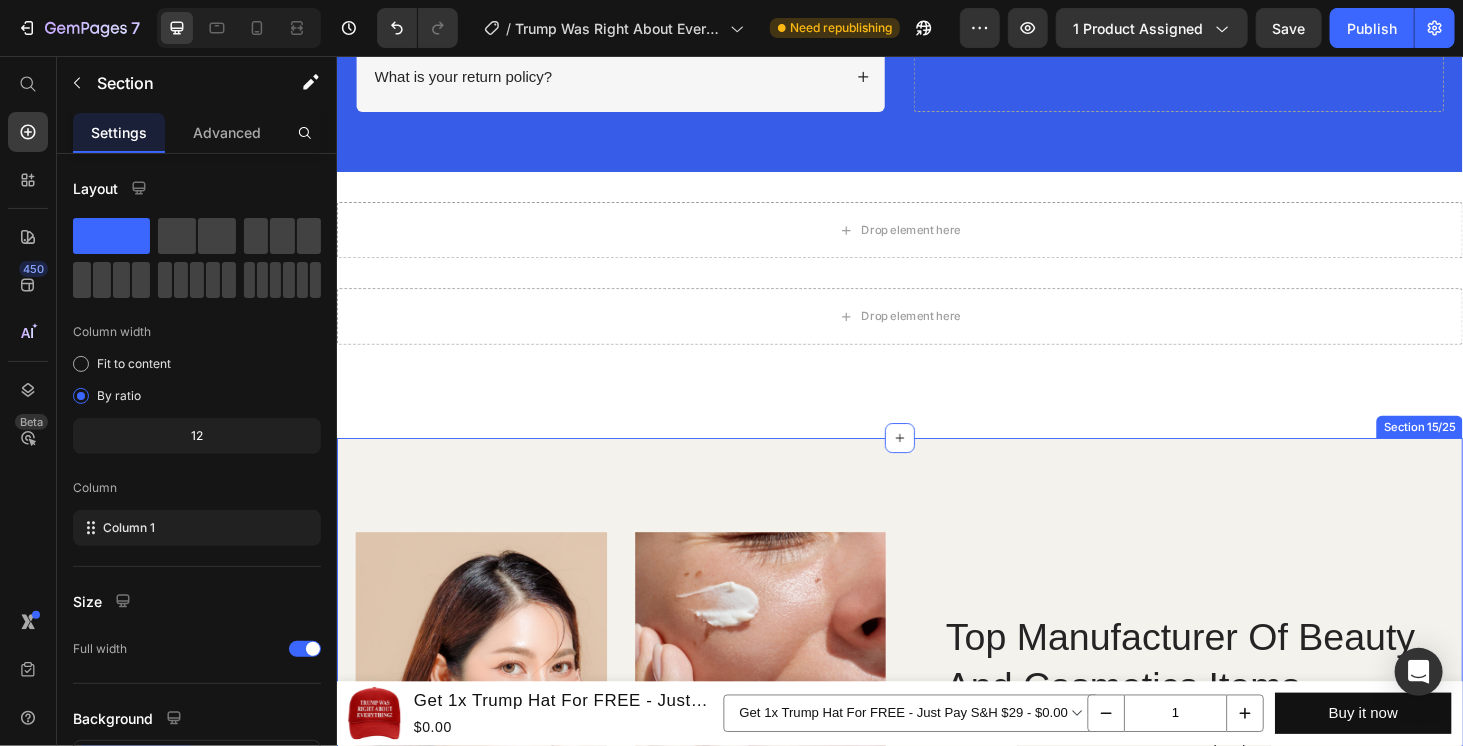 click on "Image Image Image Row Top Manufacturer Of Beauty And Cosmetics Items Heading Nibh sit amet commodo nulla facilisi. Aliquet porttitor lacus luctus accumsan tortor posuere. Volutpat diam ut venenatis tellus in metus vulputate eu scelerisque.  Text Block
Organic
Sulfate-Free
Paraben-Free Item List
100% Vegan
Cruelty Free
Lab-Tested Item List Row
Organic
100% Vegan Item List
Sulfate-Free
Cruelty Free Item List
Paraben-Free
Lab-Tested Item List Row buy it now Button
Icon Chat Us Anytime Text Block +00 123 456 789 Text Block Row Row Row Row Section 15/25" at bounding box center (936, 887) 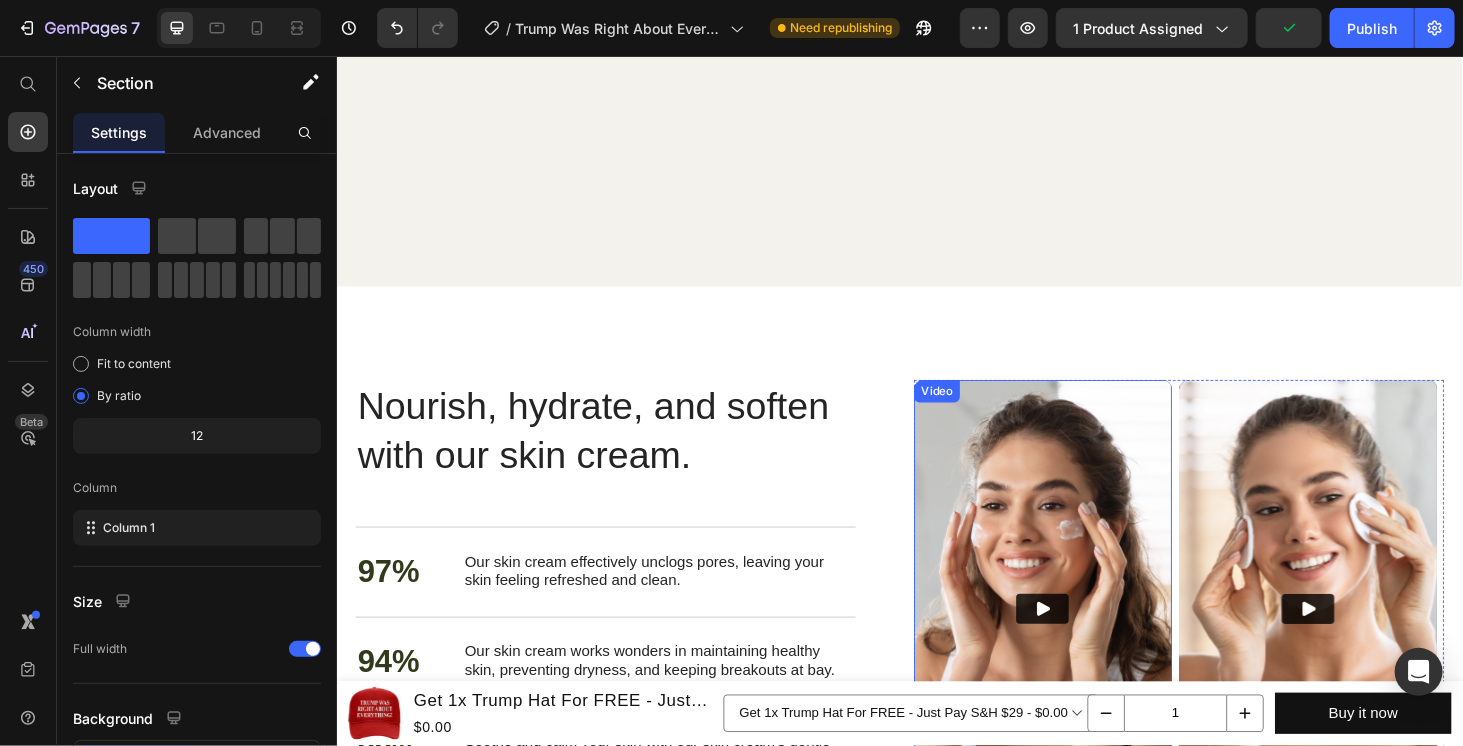scroll, scrollTop: 8775, scrollLeft: 0, axis: vertical 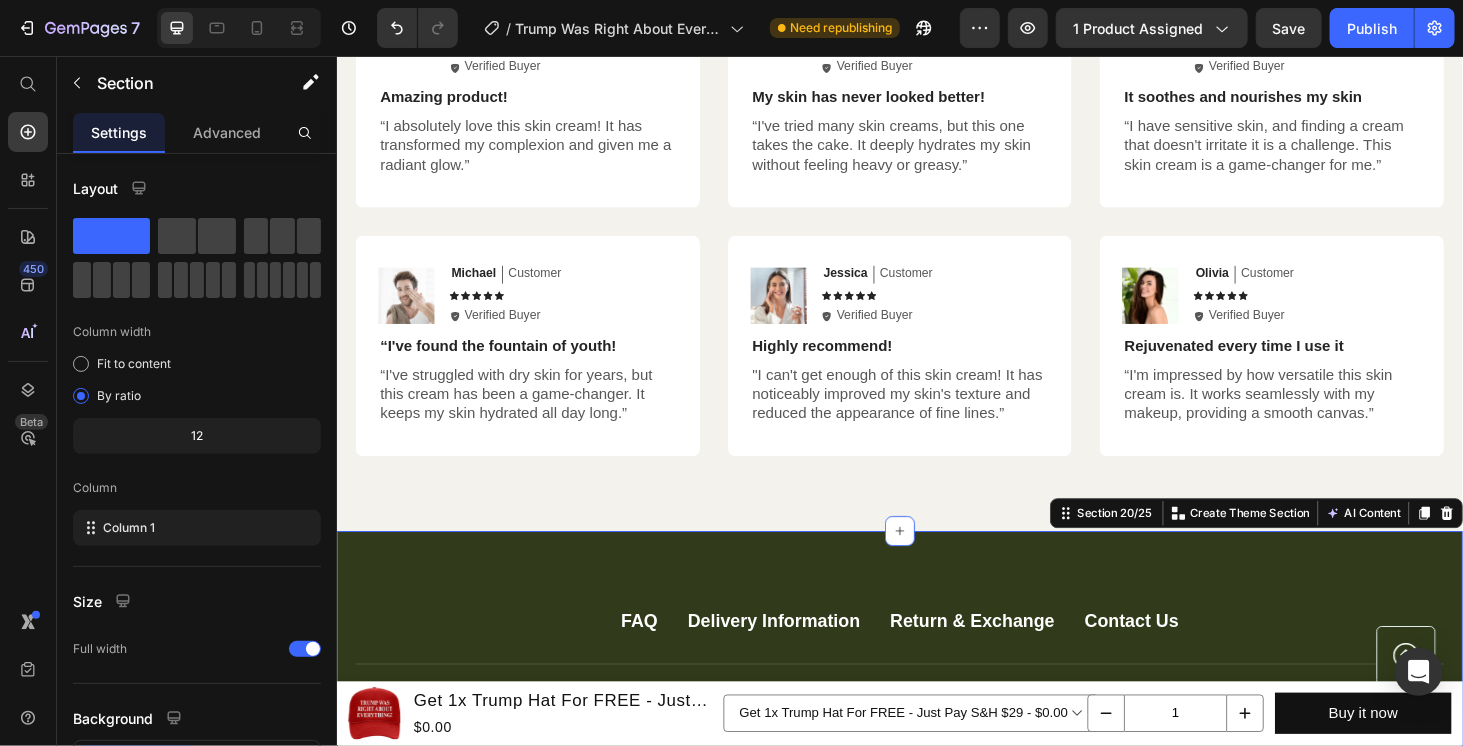 click on "FAQ Button Delivery Information Button Return & Exchange   Button Contact Us Button Row
Icon
Icon
Icon Icon List Copyright © 2024 GemPages.  Text block Image Image Image Image Image Row Row
Button Row Section 20/25   You can create reusable sections Create Theme Section AI Content Write with GemAI What would you like to describe here? Tone and Voice Persuasive Product Show more Generate" at bounding box center (936, 700) 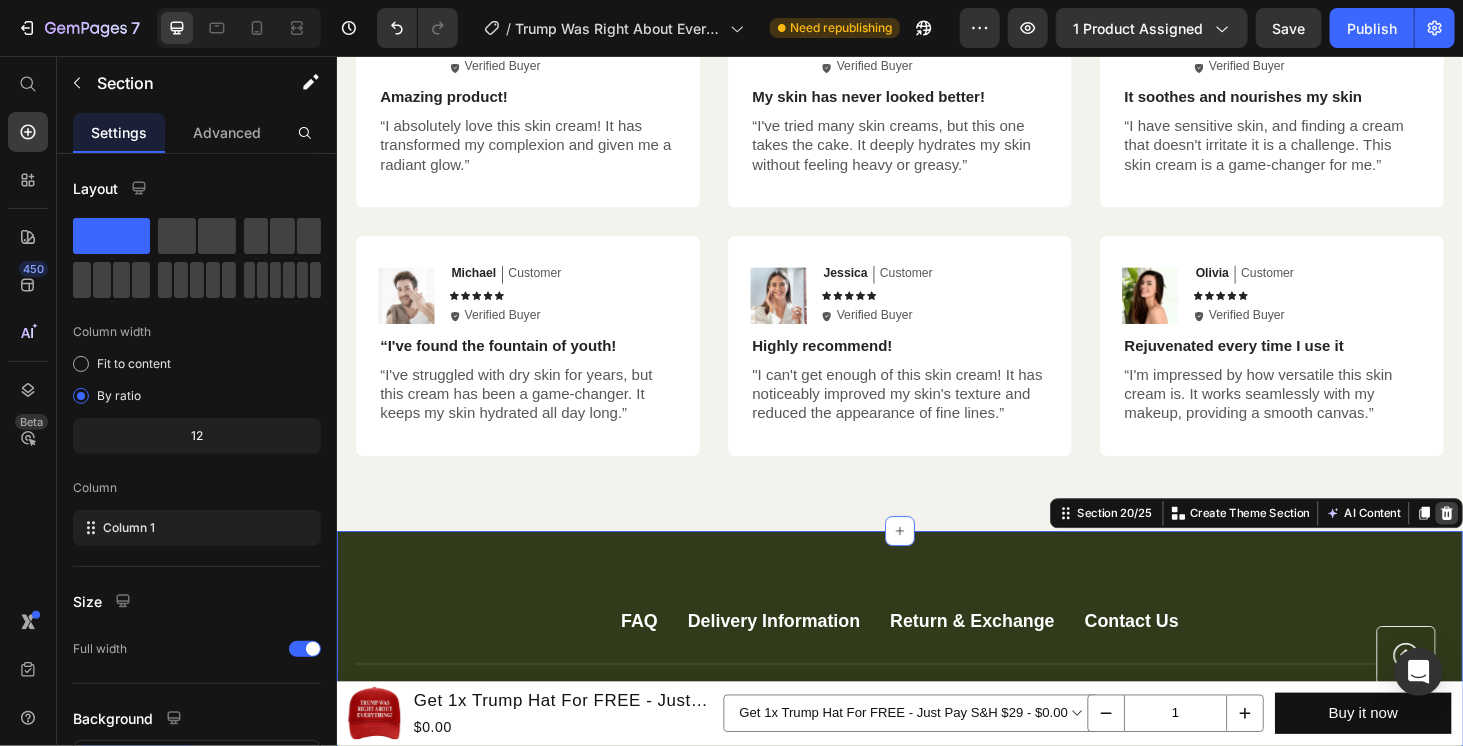 click 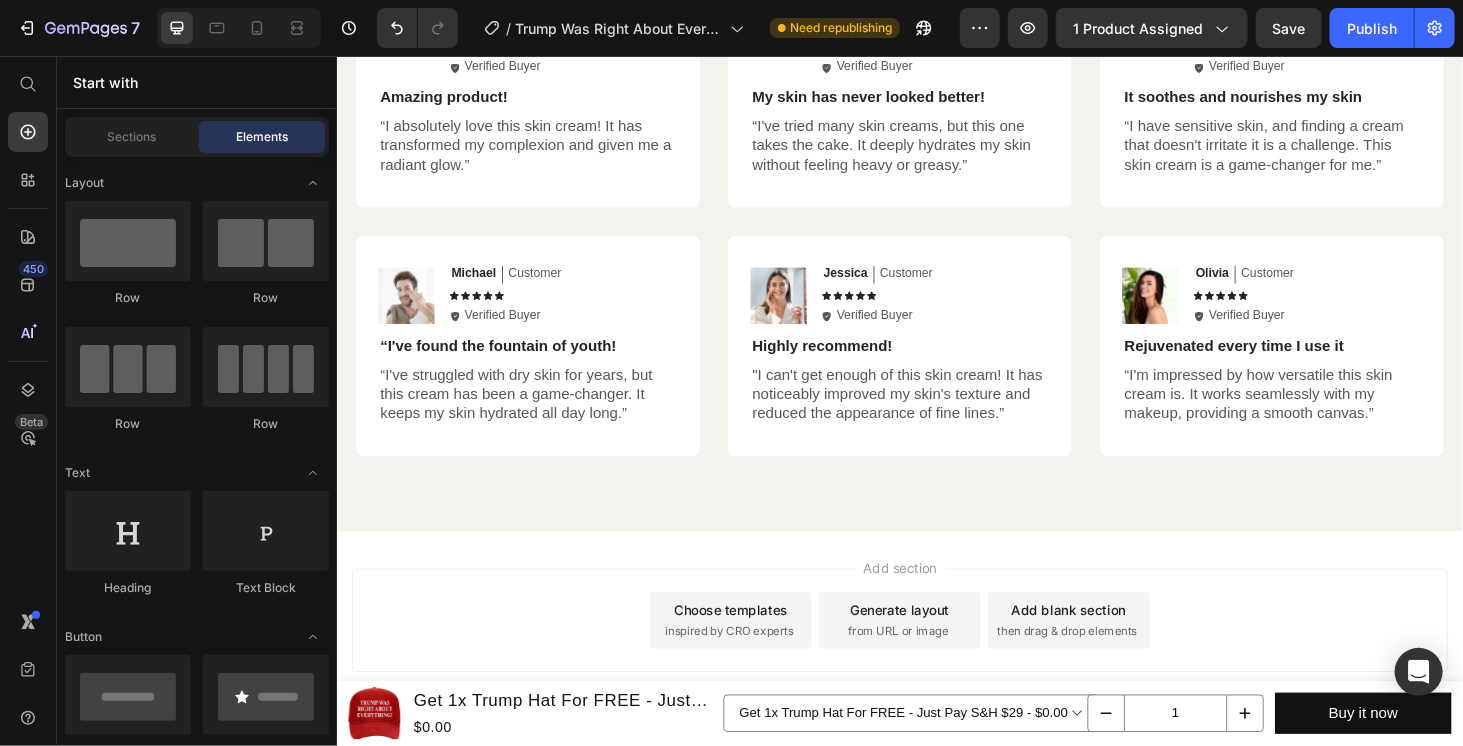 scroll, scrollTop: 8830, scrollLeft: 0, axis: vertical 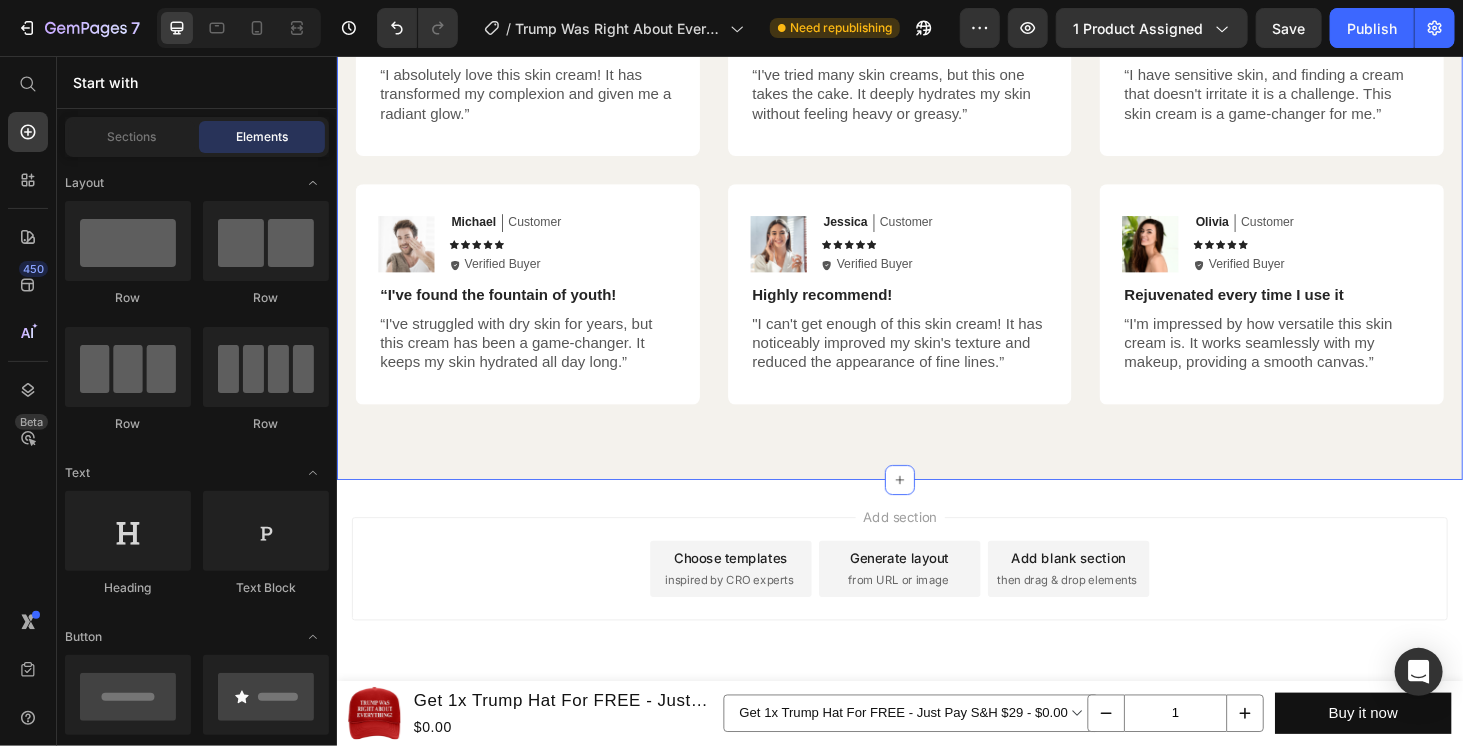 click on "Hear from Our Customers Heading Icon Icon Icon Icon Icon Icon List 2000+ Customers Who Love Us Text Block Row Image Emily Text Block Customer  Text Block Row Icon Icon Icon Icon Icon Icon List
Icon Verified Buyer Text Block Row Row Amazing product! Text Block “I absolutely love this skin cream! It has transformed my complexion and given me a radiant glow.” Text Block Row Image Sarah Text Block Customer  Text Block Row Icon Icon Icon Icon Icon Icon List
Icon Verified Buyer Text Block Row Row My skin has never looked better! Text Block “I've tried many skin creams, but this one takes the cake. It deeply hydrates my skin without feeling heavy or greasy.” Text Block Row Image Ken K Text Block Customer  Text Block Row Icon Icon Icon Icon Icon Icon List
Icon Verified Buyer Text Block Row Row It soothes and nourishes my skin Text Block Text Block Row Row Image Michael Text Block Customer  Text Block Row Icon Icon Icon Icon Icon Icon List" at bounding box center [936, 110] 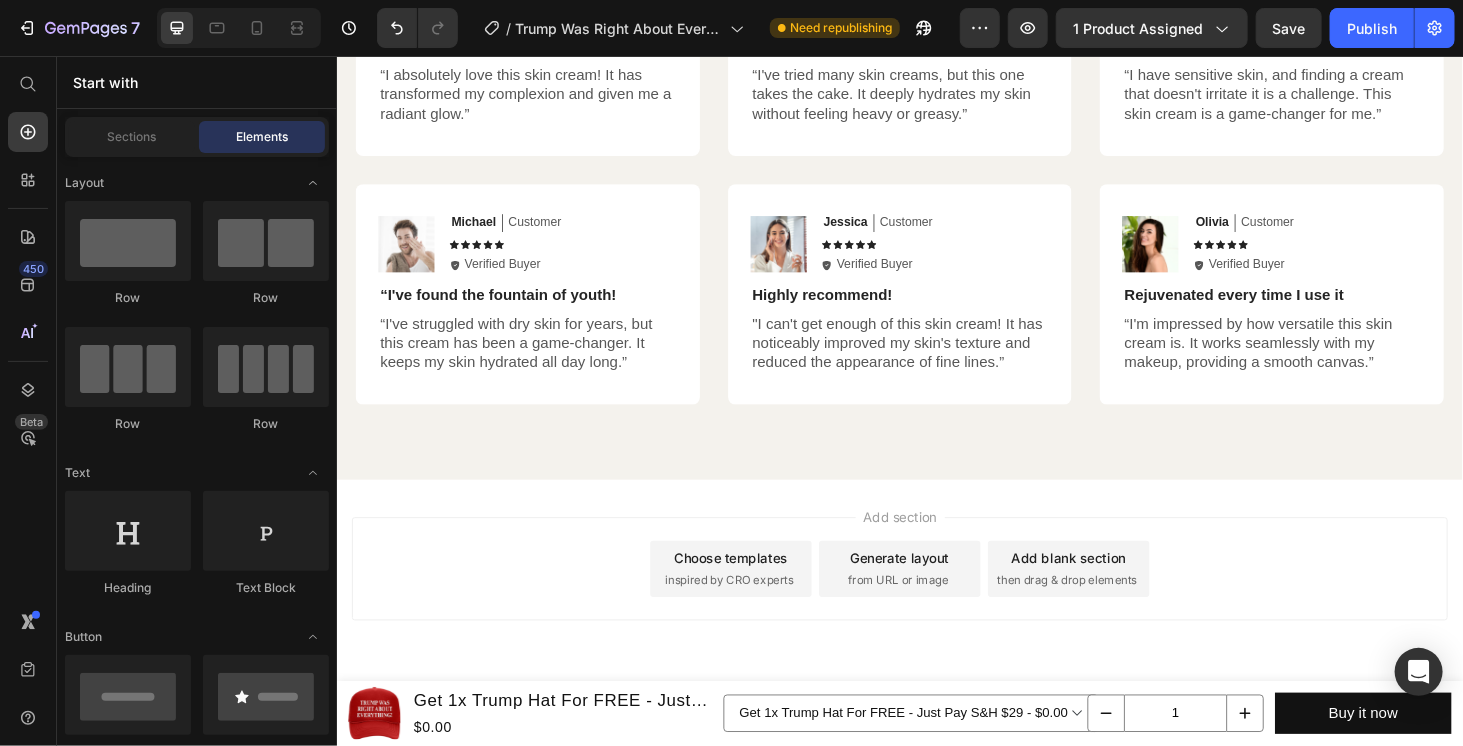 click on "from URL or image" at bounding box center [934, 614] 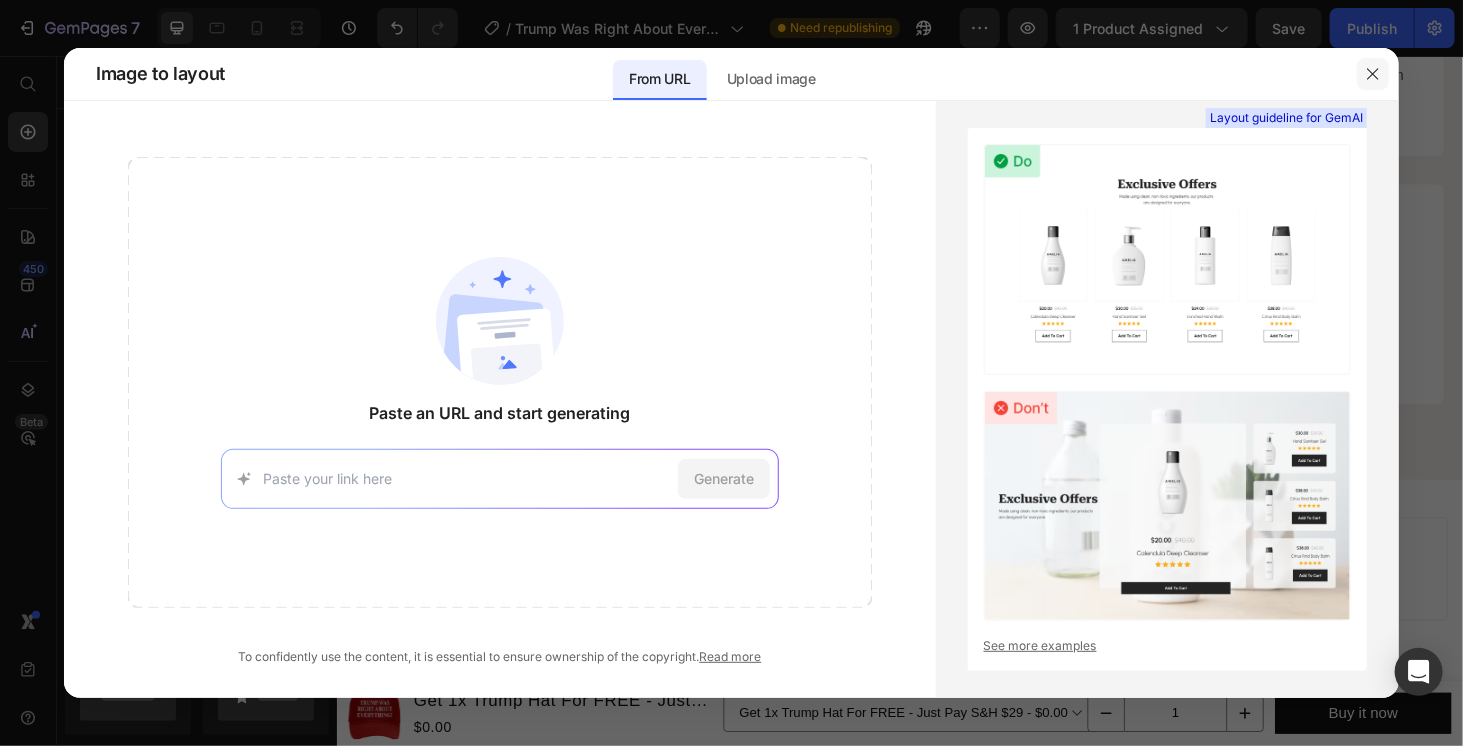 click 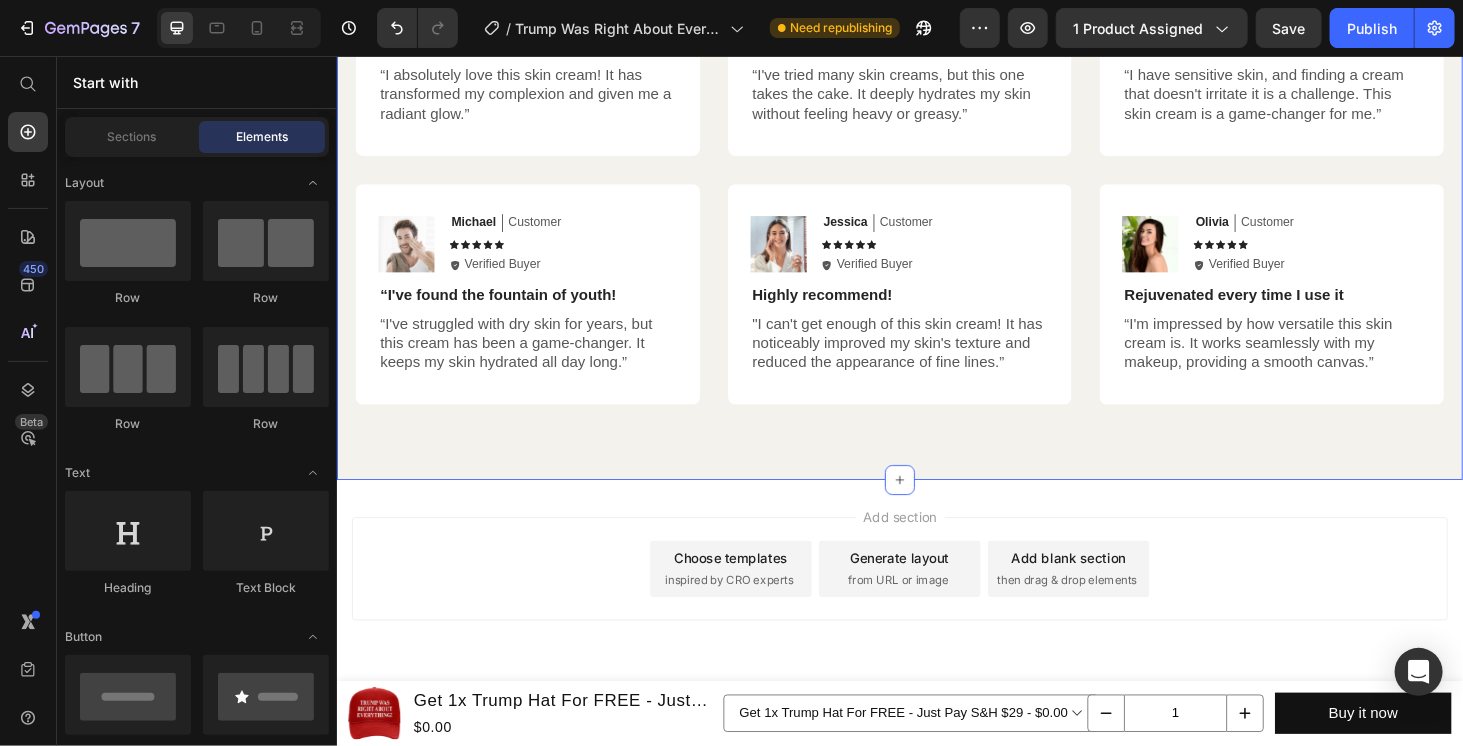 scroll, scrollTop: 8663, scrollLeft: 0, axis: vertical 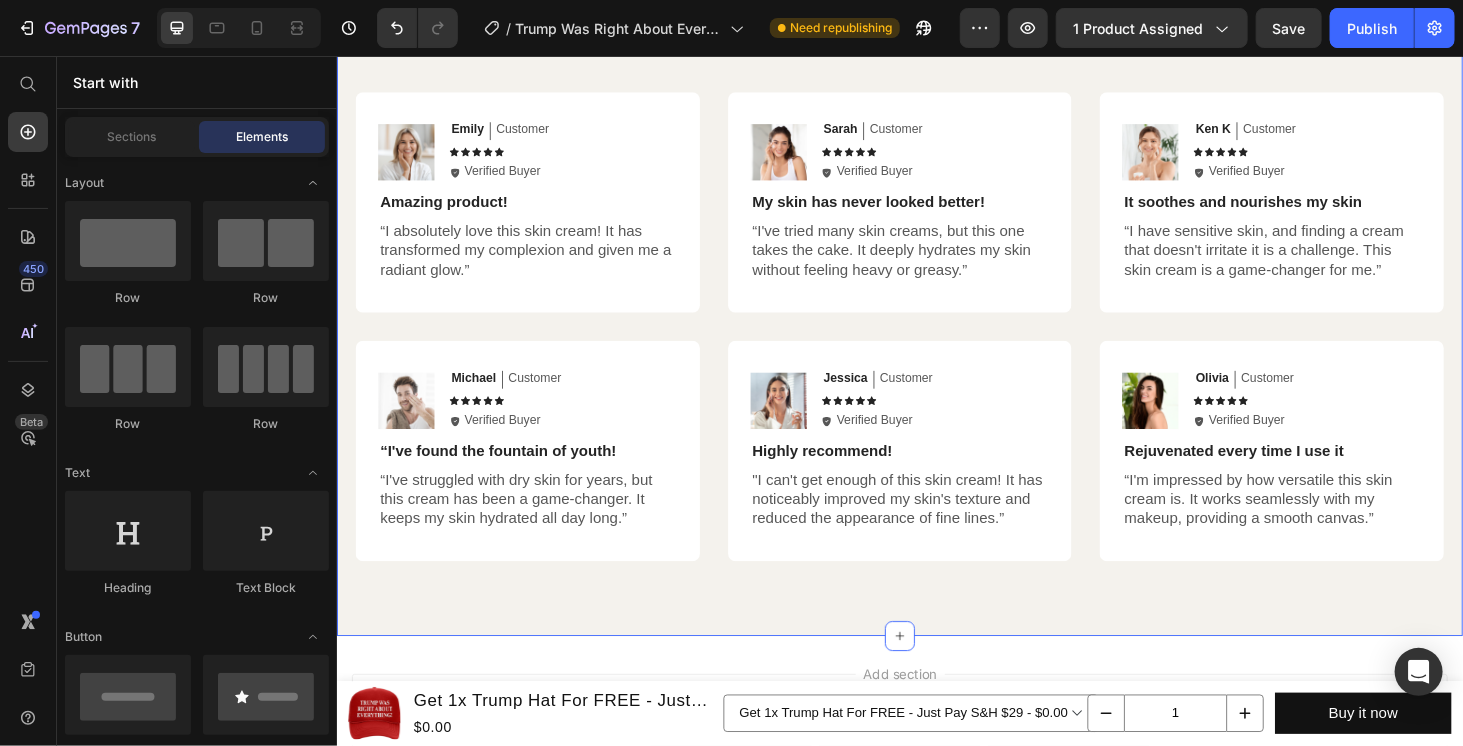 click on "Hear from Our Customers Heading Icon Icon Icon Icon Icon Icon List 2000+ Customers Who Love Us Text Block Row Image Emily Text Block Customer  Text Block Row Icon Icon Icon Icon Icon Icon List
Icon Verified Buyer Text Block Row Row Amazing product! Text Block “I absolutely love this skin cream! It has transformed my complexion and given me a radiant glow.” Text Block Row Image Sarah Text Block Customer  Text Block Row Icon Icon Icon Icon Icon Icon List
Icon Verified Buyer Text Block Row Row My skin has never looked better! Text Block “I've tried many skin creams, but this one takes the cake. It deeply hydrates my skin without feeling heavy or greasy.” Text Block Row Image Ken K Text Block Customer  Text Block Row Icon Icon Icon Icon Icon Icon List
Icon Verified Buyer Text Block Row Row It soothes and nourishes my skin Text Block Text Block Row Row Image Michael Text Block Customer  Text Block Row Icon Icon Icon Icon Icon Icon List" at bounding box center (936, 277) 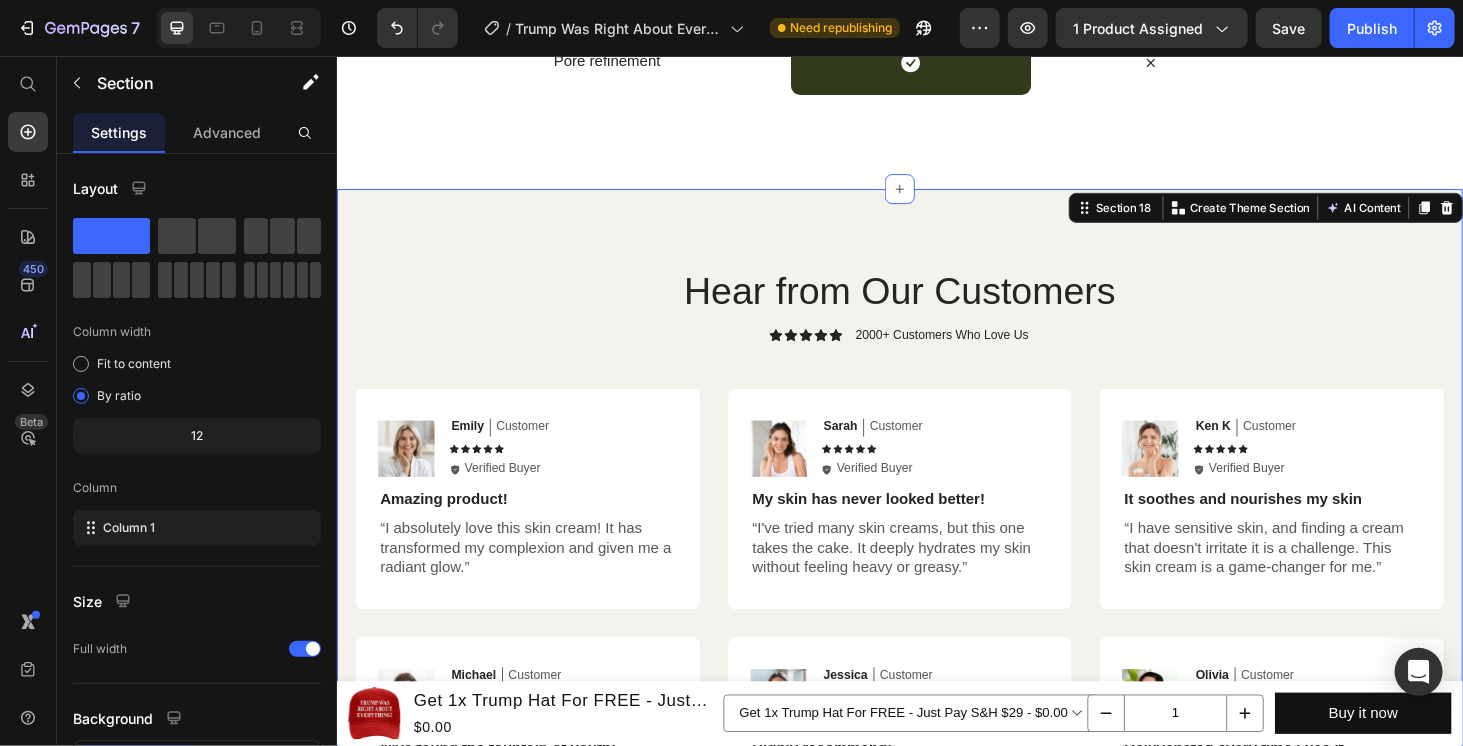 scroll, scrollTop: 7997, scrollLeft: 0, axis: vertical 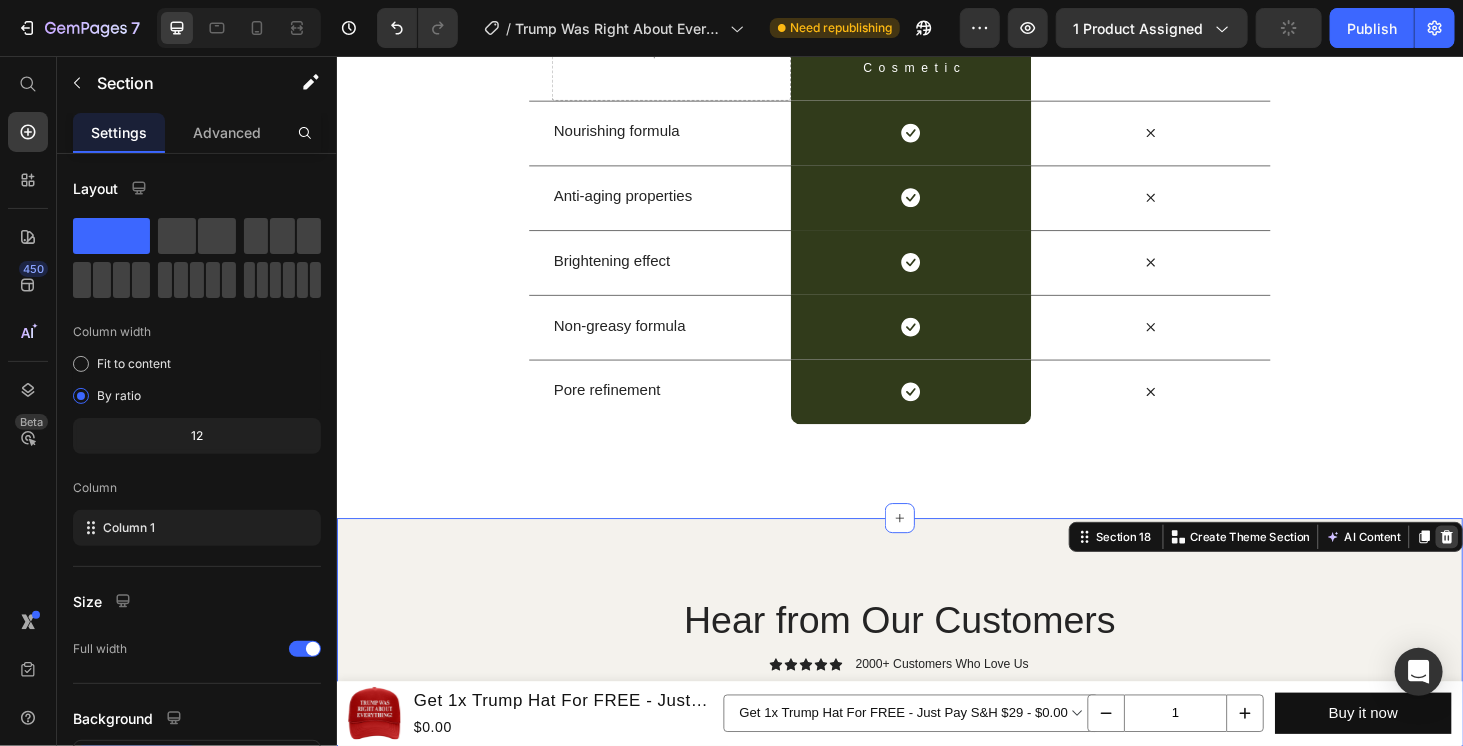 click 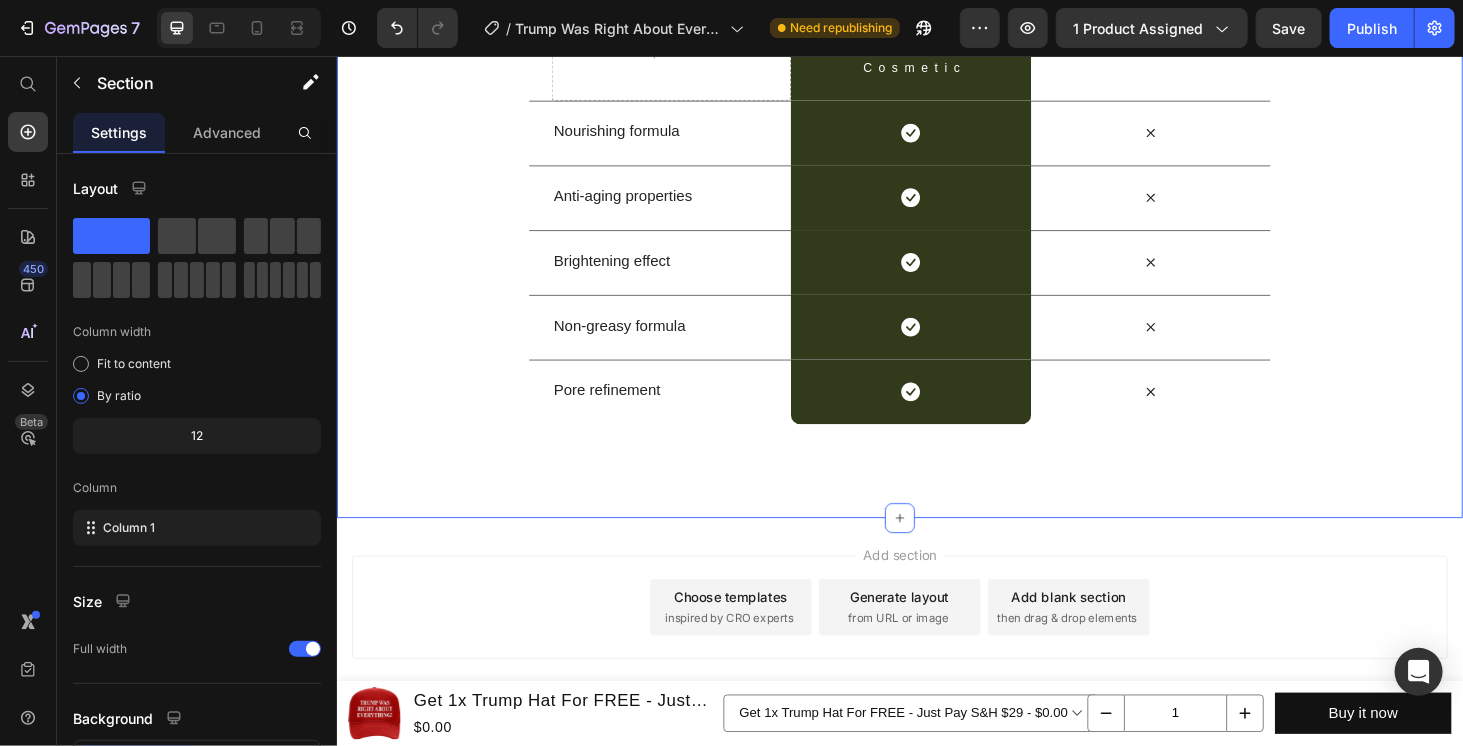 click on "Us vs Them Heading Row
Drop element here GEMBEAU Heading Cosmetic Text Block Row Other Text Block Row Nourishing formula Text Block
Icon Row
Icon Row Anti-aging properties Text Block
Icon Row
Icon Row Brightening effect Text Block
Icon Row
Icon Row Non-greasy formula Text Block
Icon Row
Icon Row Pore refinement Text Block
Icon Row
Icon Row Section 17   You can create reusable sections Create Theme Section AI Content Write with GemAI What would you like to describe here? Tone and Voice Persuasive Product TRUMP WLFI TOKEN Show more Generate" at bounding box center (936, 172) 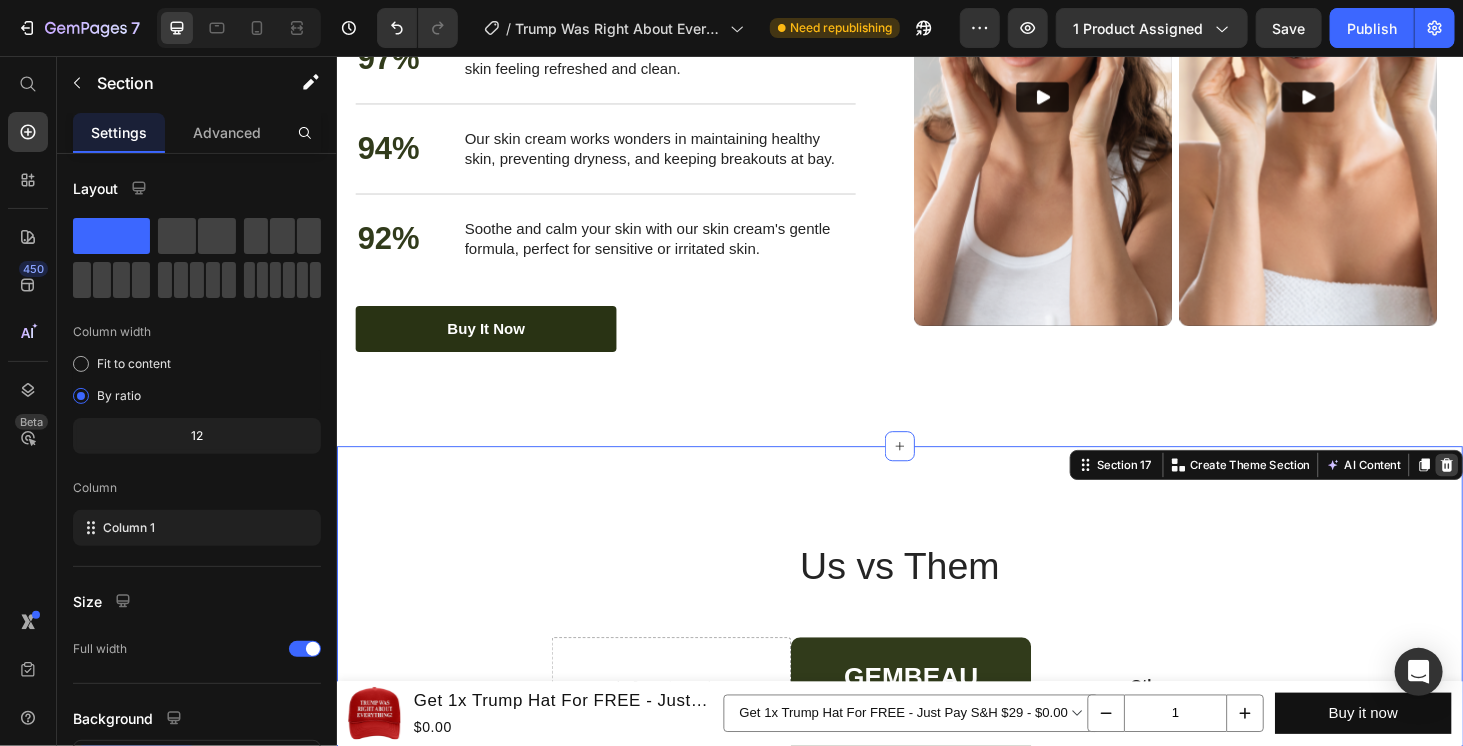 click 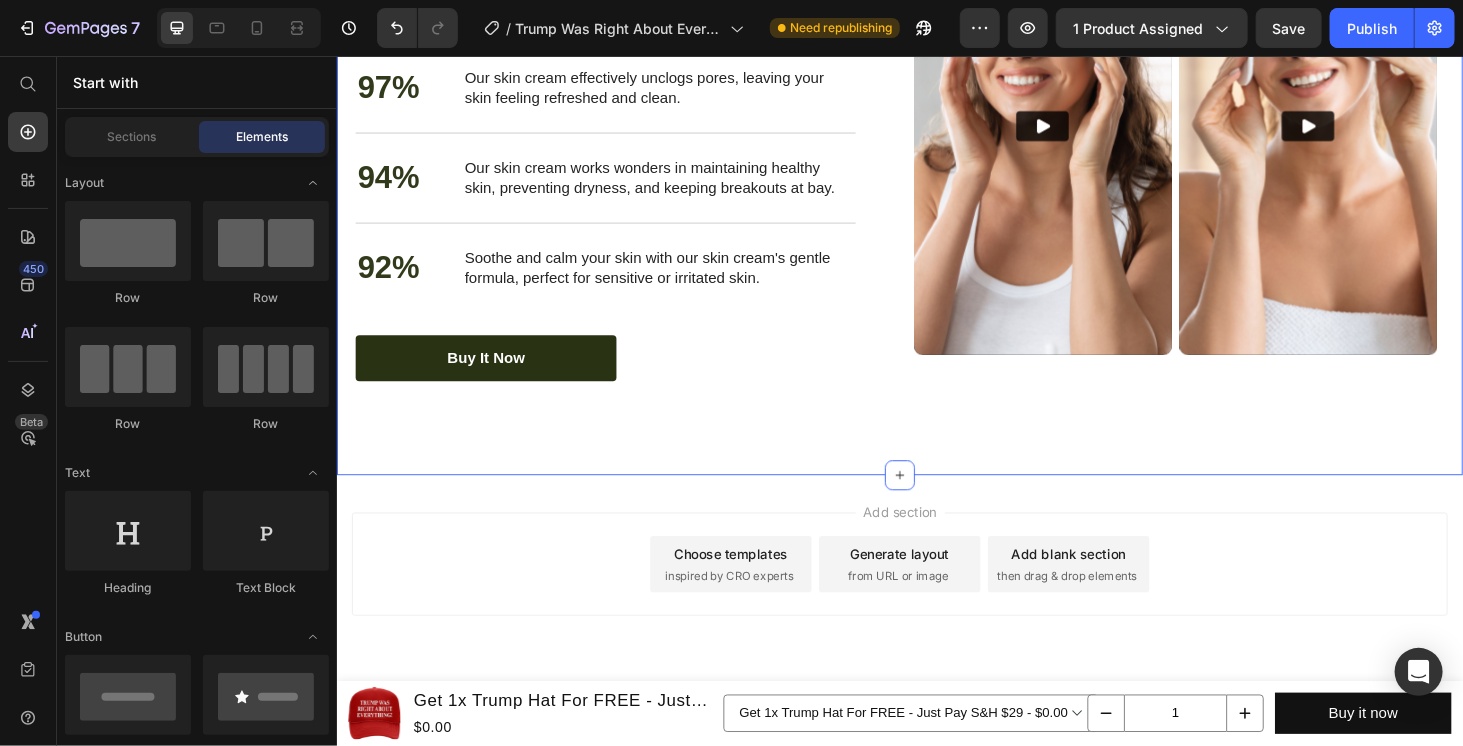 scroll, scrollTop: 7286, scrollLeft: 0, axis: vertical 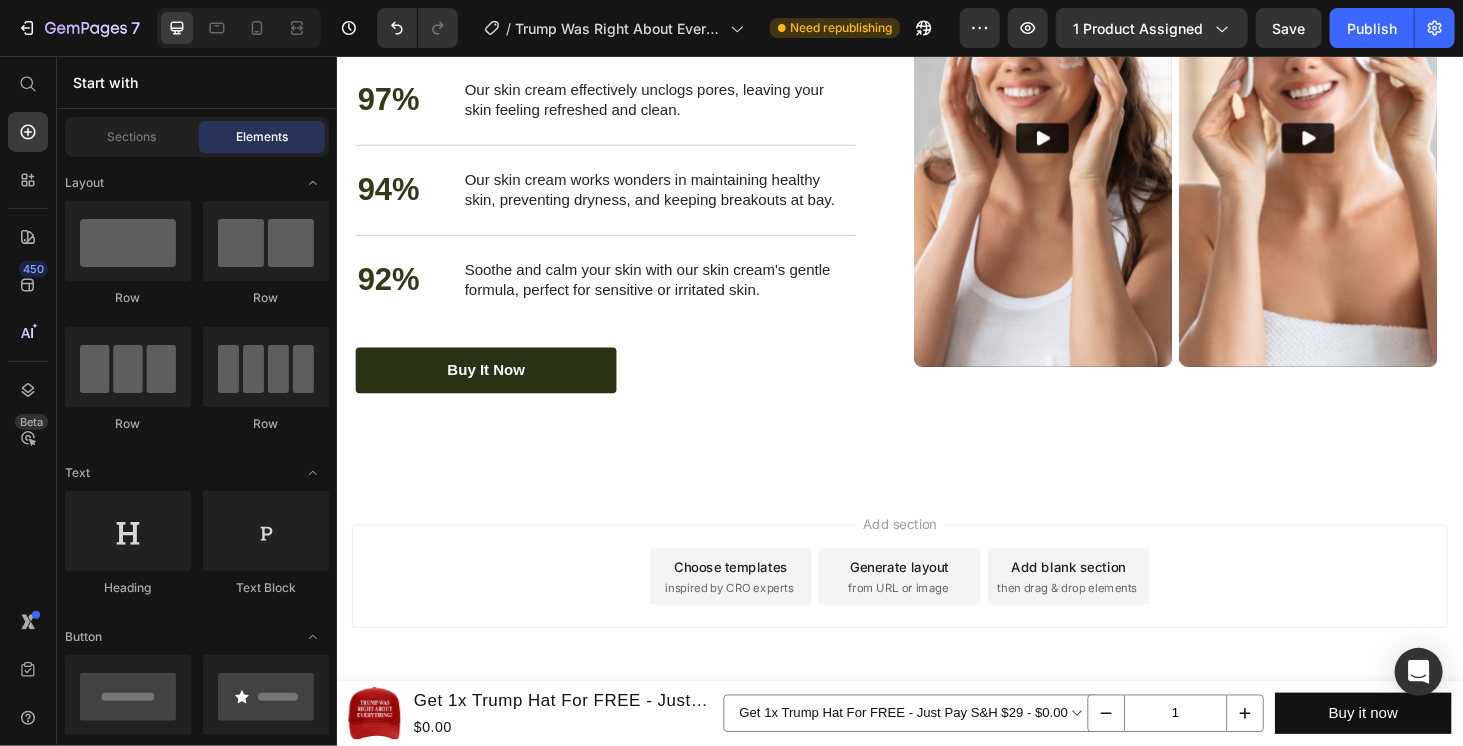 click on "Nourish, hydrate, and soften with our skin cream. Heading Nourish, hydrate, and soften with our skin cream. Heading 97% Text Block Our skin cream effectively unclogs pores, leaving your skin feeling refreshed and clean. Text Block Row 94% Text Block Our skin cream works wonders in maintaining healthy skin, preventing dryness, and keeping breakouts at bay. Text Block Row 92% Text Block Soothe and calm your skin with our skin cream's gentle formula, perfect for sensitive or irritated skin. Text Block Row buy it now Button Row Video Video Carousel Row Section 16" at bounding box center (936, 156) 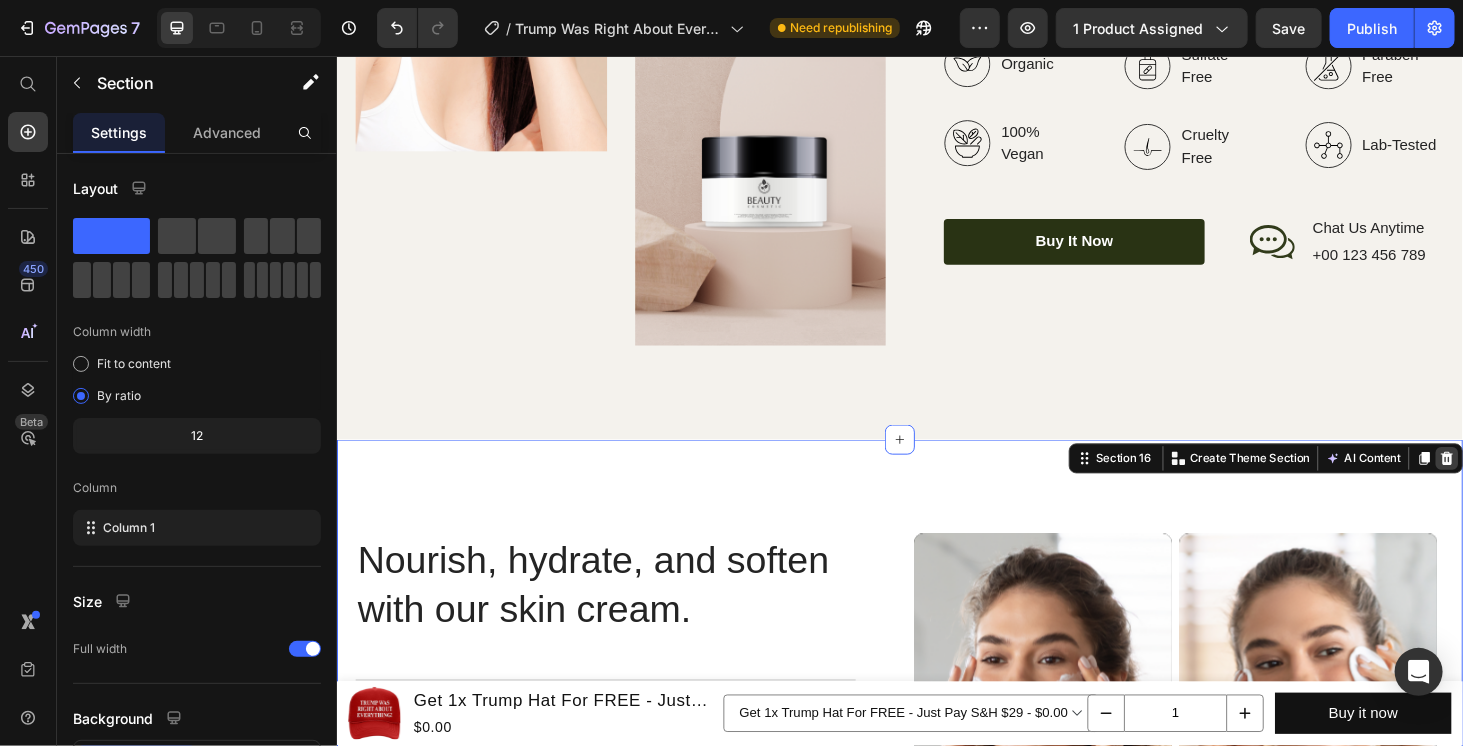 click 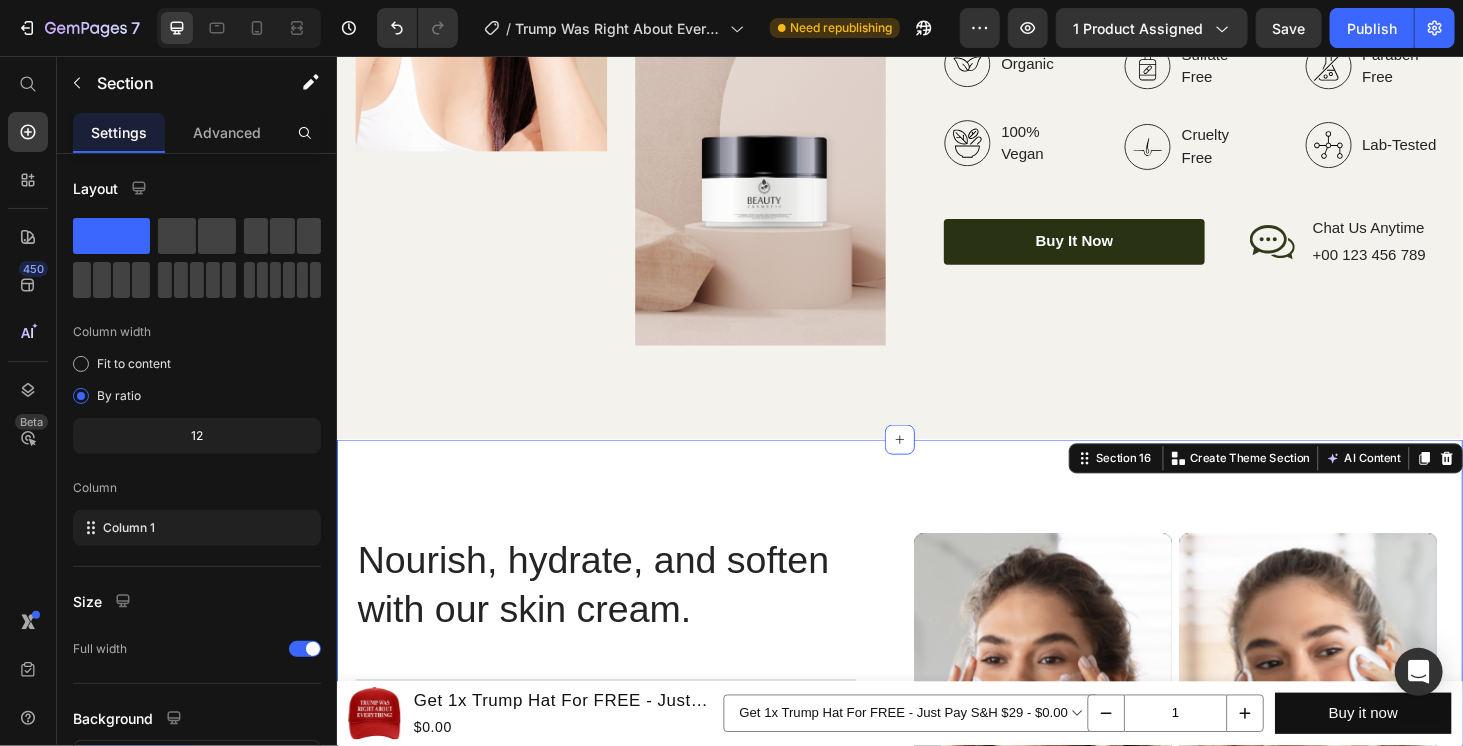 scroll, scrollTop: 6571, scrollLeft: 0, axis: vertical 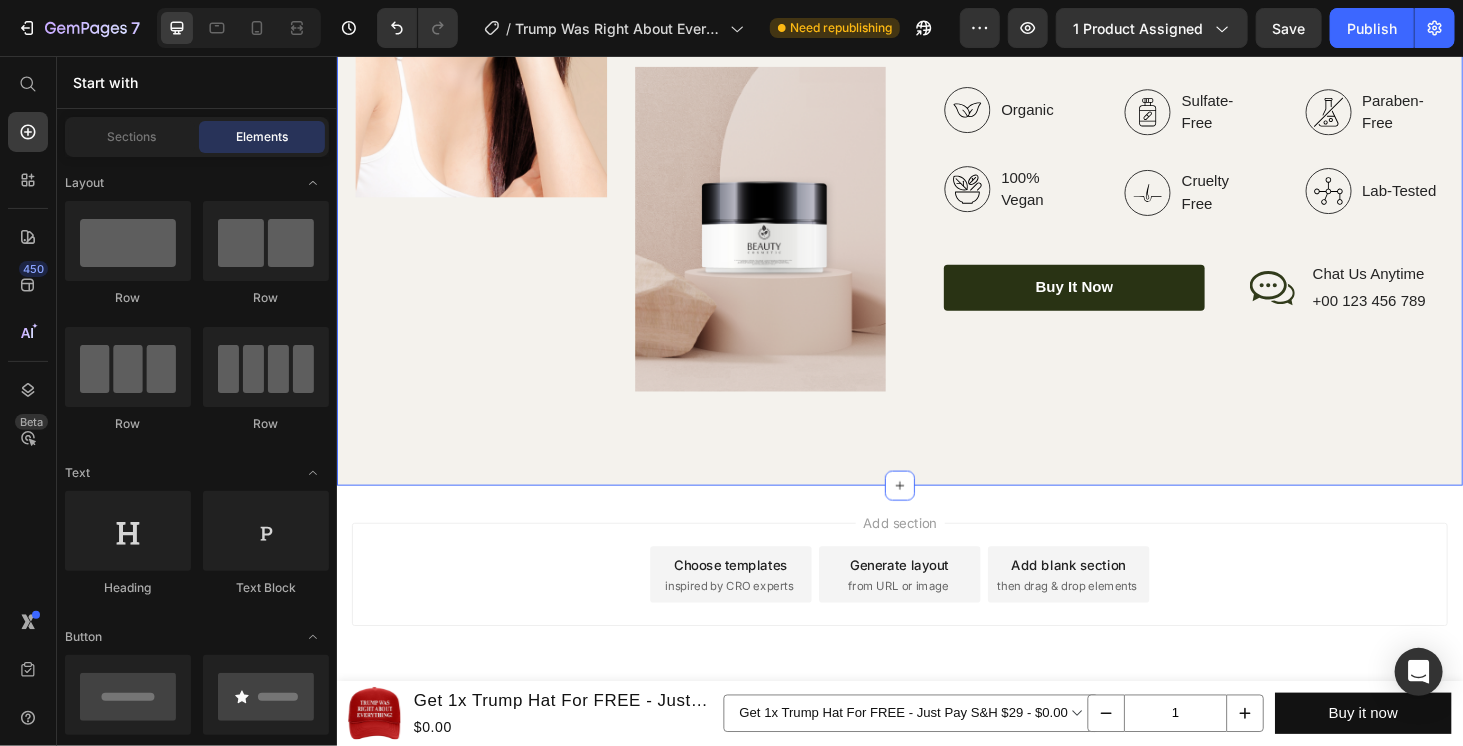 click on "Image Image Image Row Top Manufacturer Of Beauty And Cosmetics Items Heading Nibh sit amet commodo nulla facilisi. Aliquet porttitor lacus luctus accumsan tortor posuere. Volutpat diam ut venenatis tellus in metus vulputate eu scelerisque.  Text Block
Organic
Sulfate-Free
Paraben-Free Item List
100% Vegan
Cruelty Free
Lab-Tested Item List Row
Organic
100% Vegan Item List
Sulfate-Free
Cruelty Free Item List
Paraben-Free
Lab-Tested Item List Row buy it now Button
Icon Chat Us Anytime Text Block +00 123 456 789 Text Block Row Row Row Row Section 15" at bounding box center (936, 90) 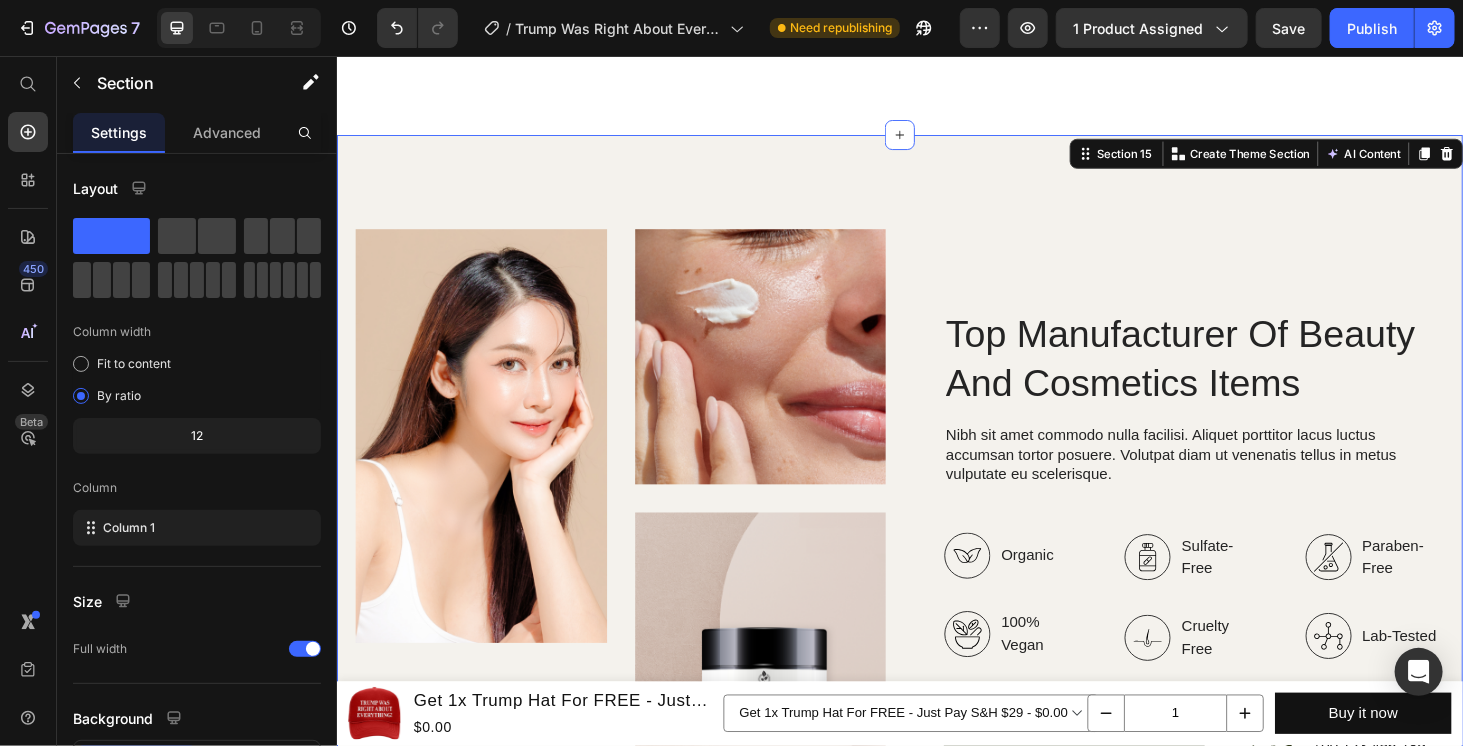scroll, scrollTop: 6071, scrollLeft: 0, axis: vertical 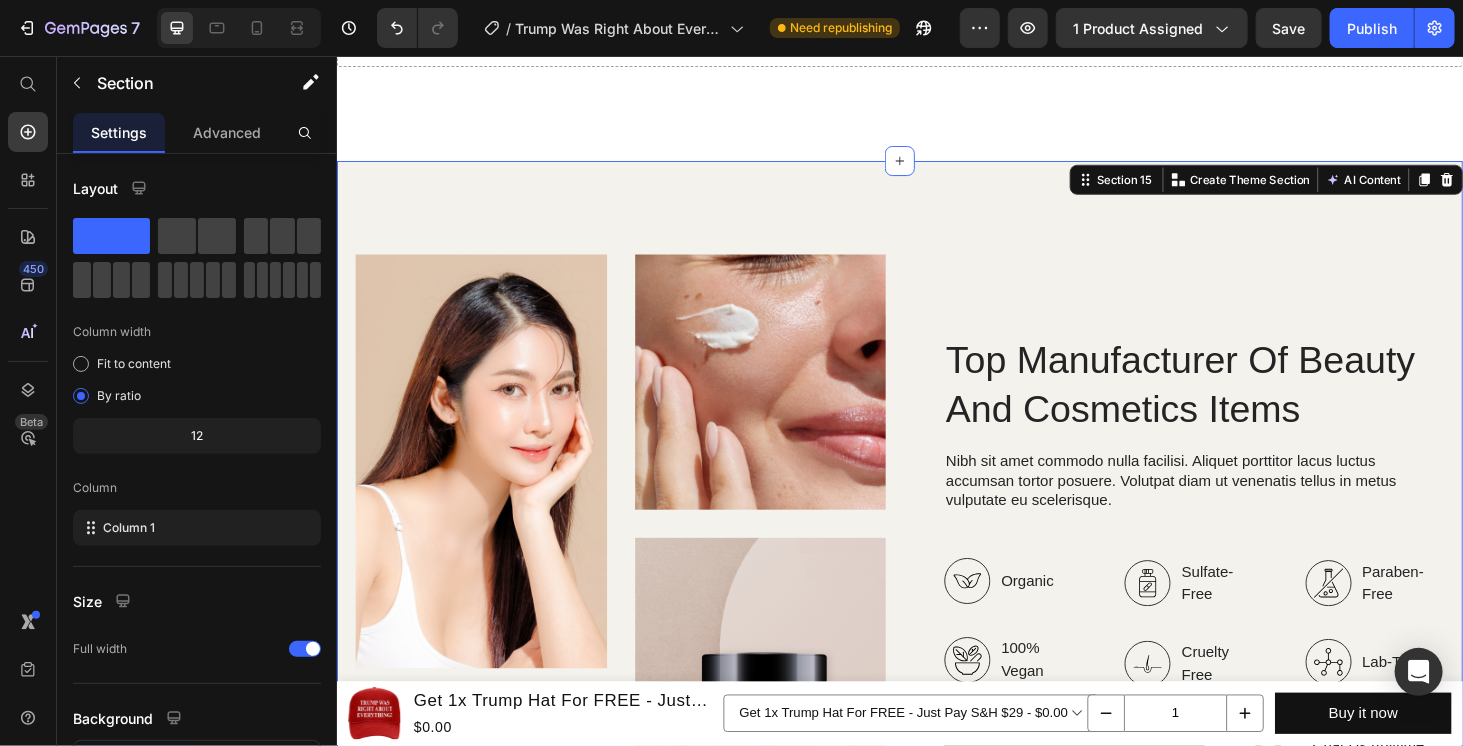 drag, startPoint x: 1508, startPoint y: 193, endPoint x: 1497, endPoint y: 234, distance: 42.44997 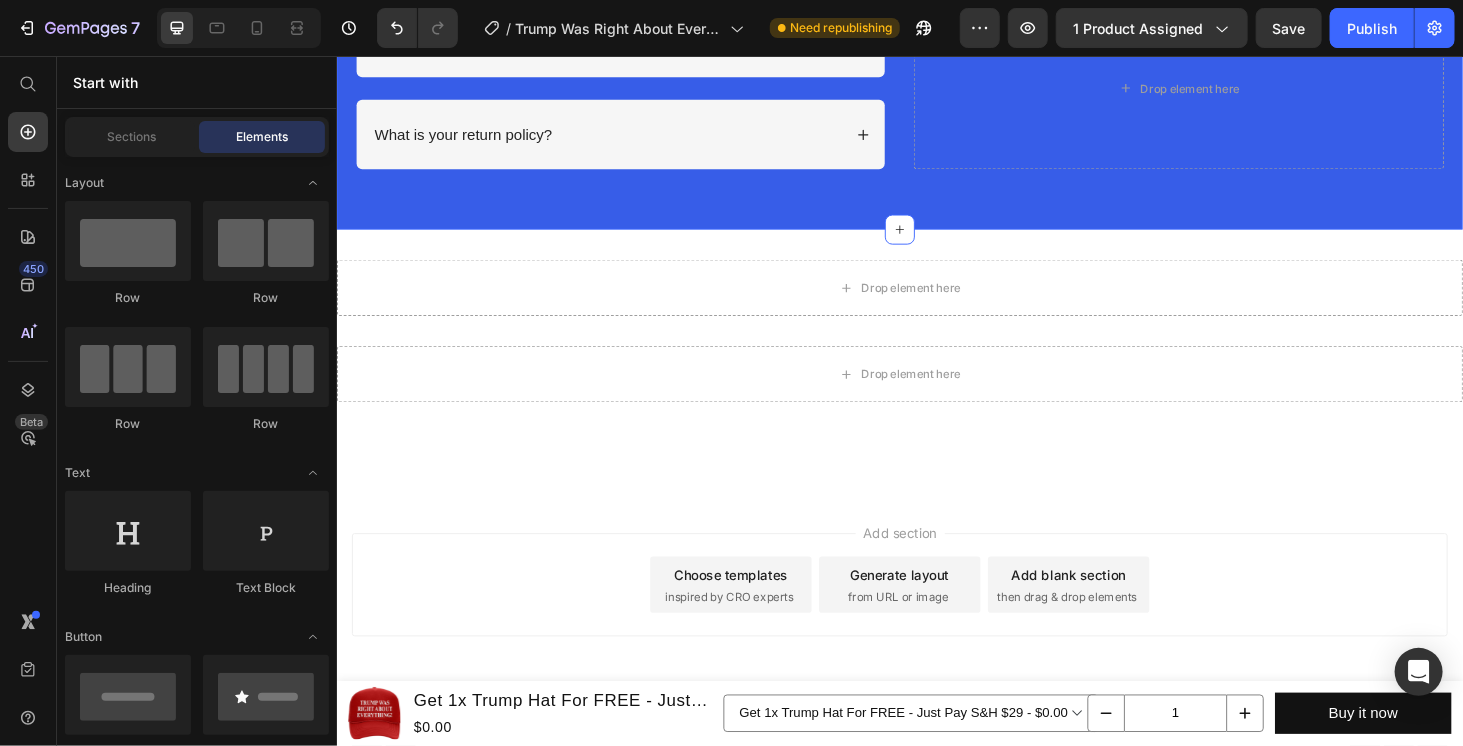 scroll, scrollTop: 5565, scrollLeft: 0, axis: vertical 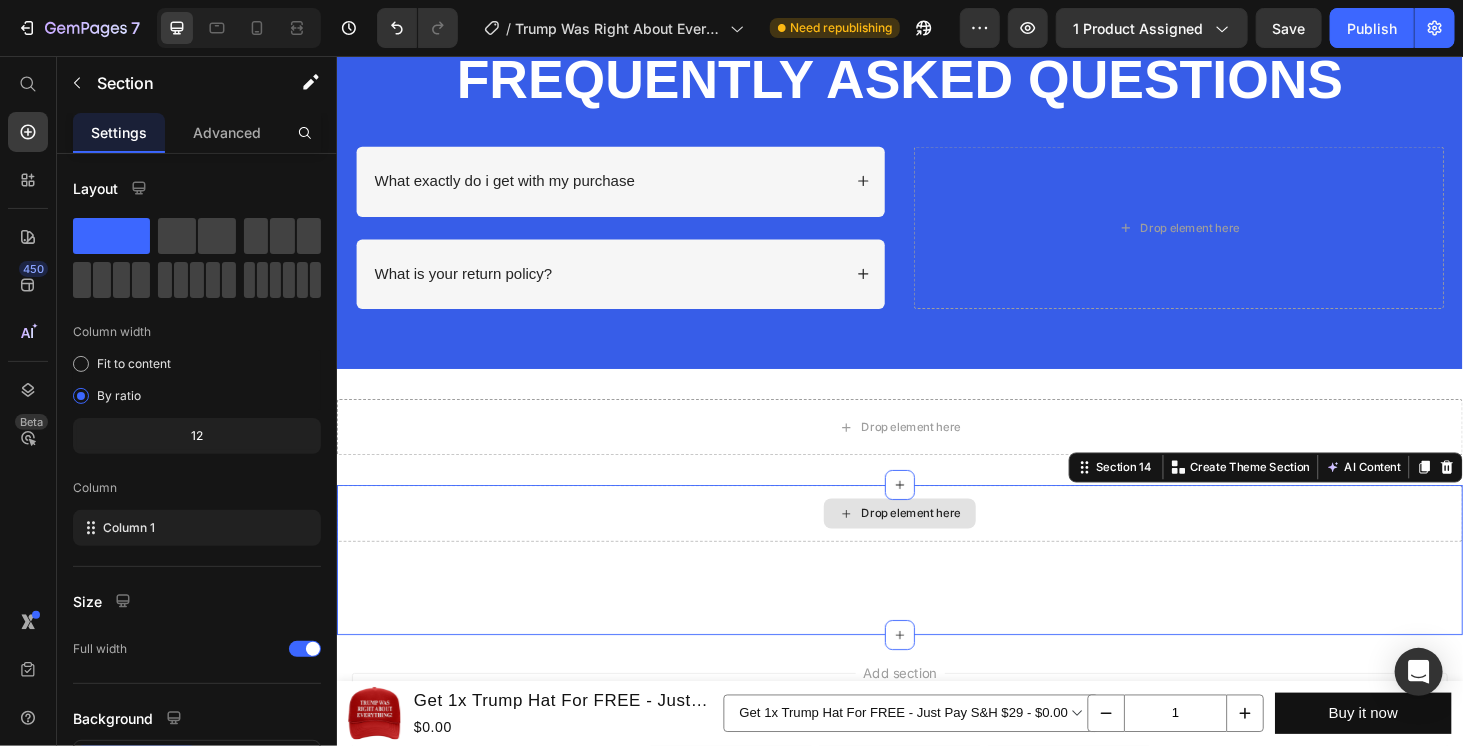 click on "Drop element here" at bounding box center [936, 543] 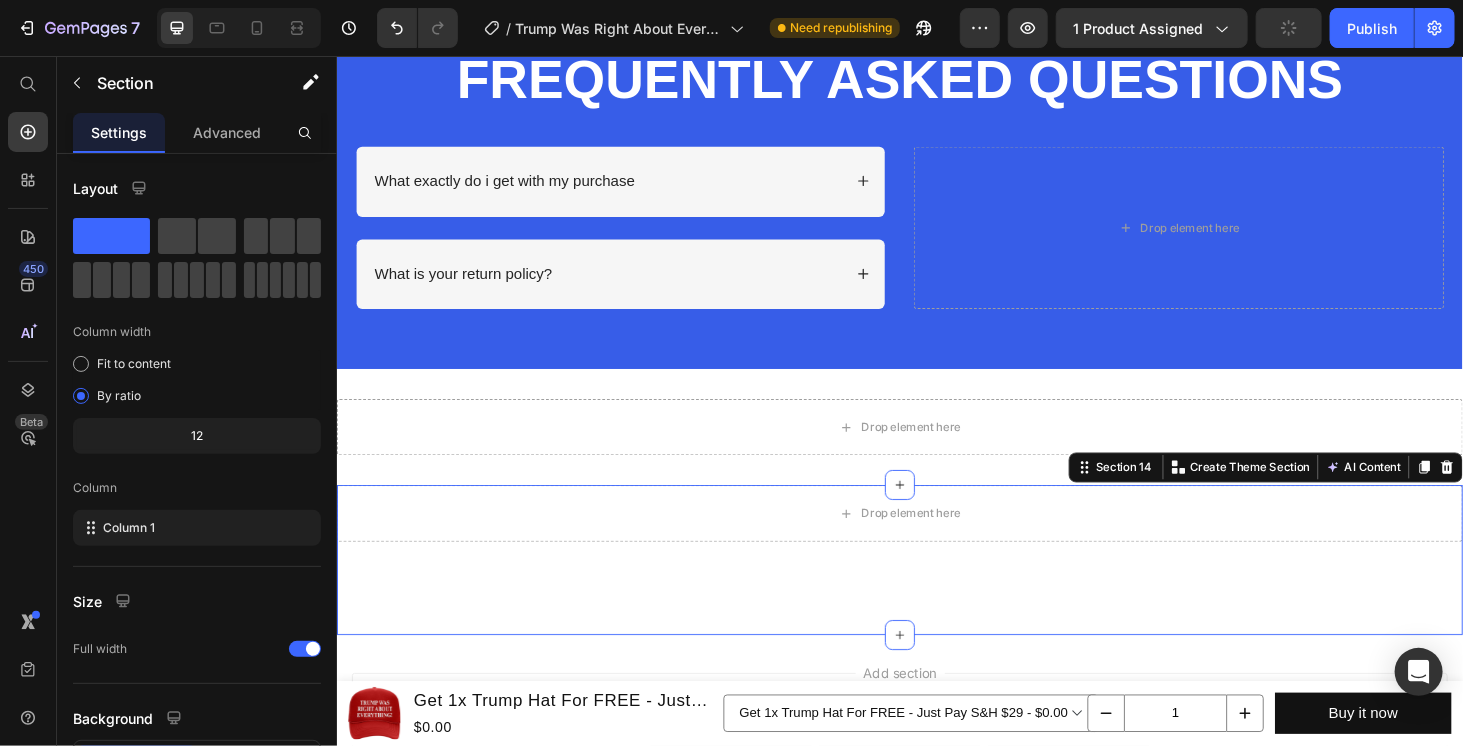 click on "Section 14   You can create reusable sections Create Theme Section AI Content Write with GemAI What would you like to describe here? Tone and Voice Persuasive Product TRUMP WLFI TOKEN Show more Generate" at bounding box center [1326, 494] 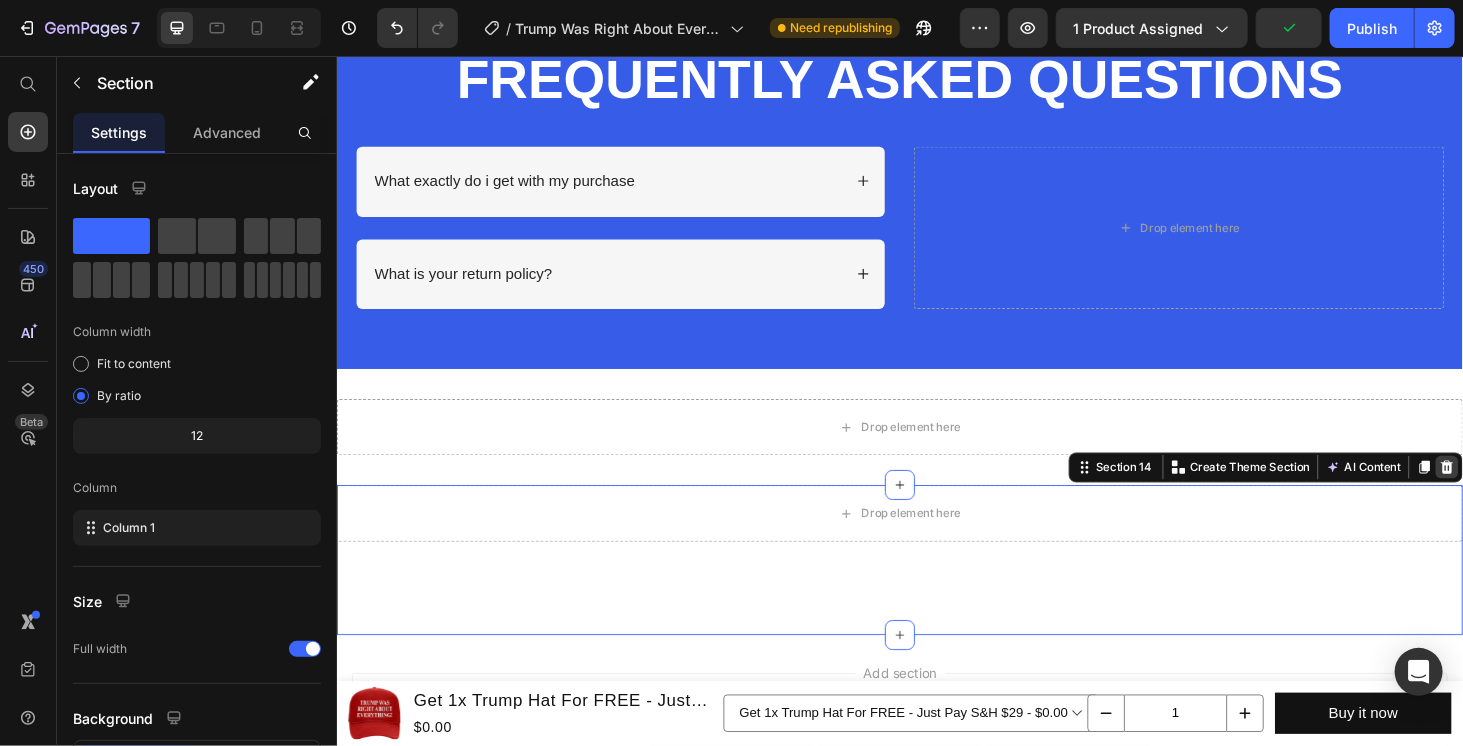 click 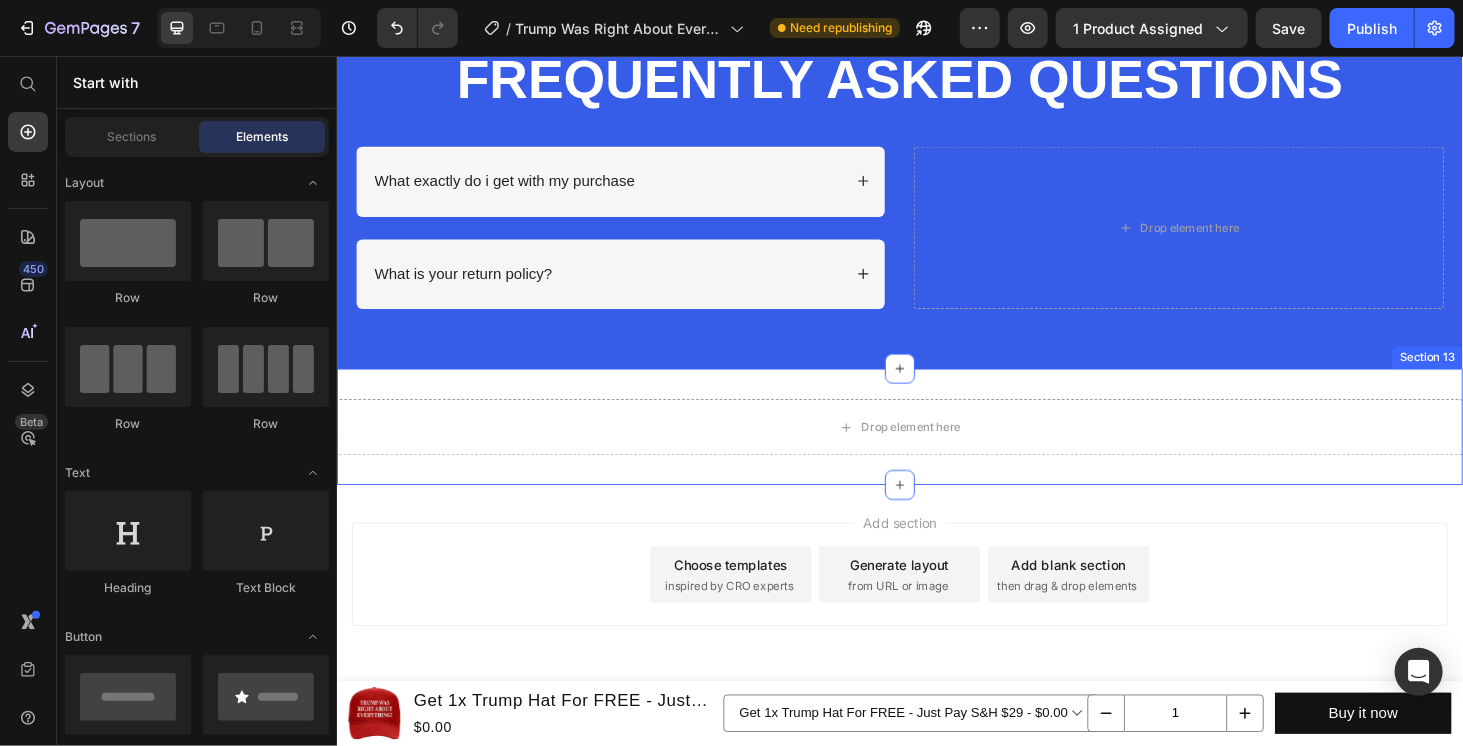 click on "Drop element here Section 13" at bounding box center (936, 451) 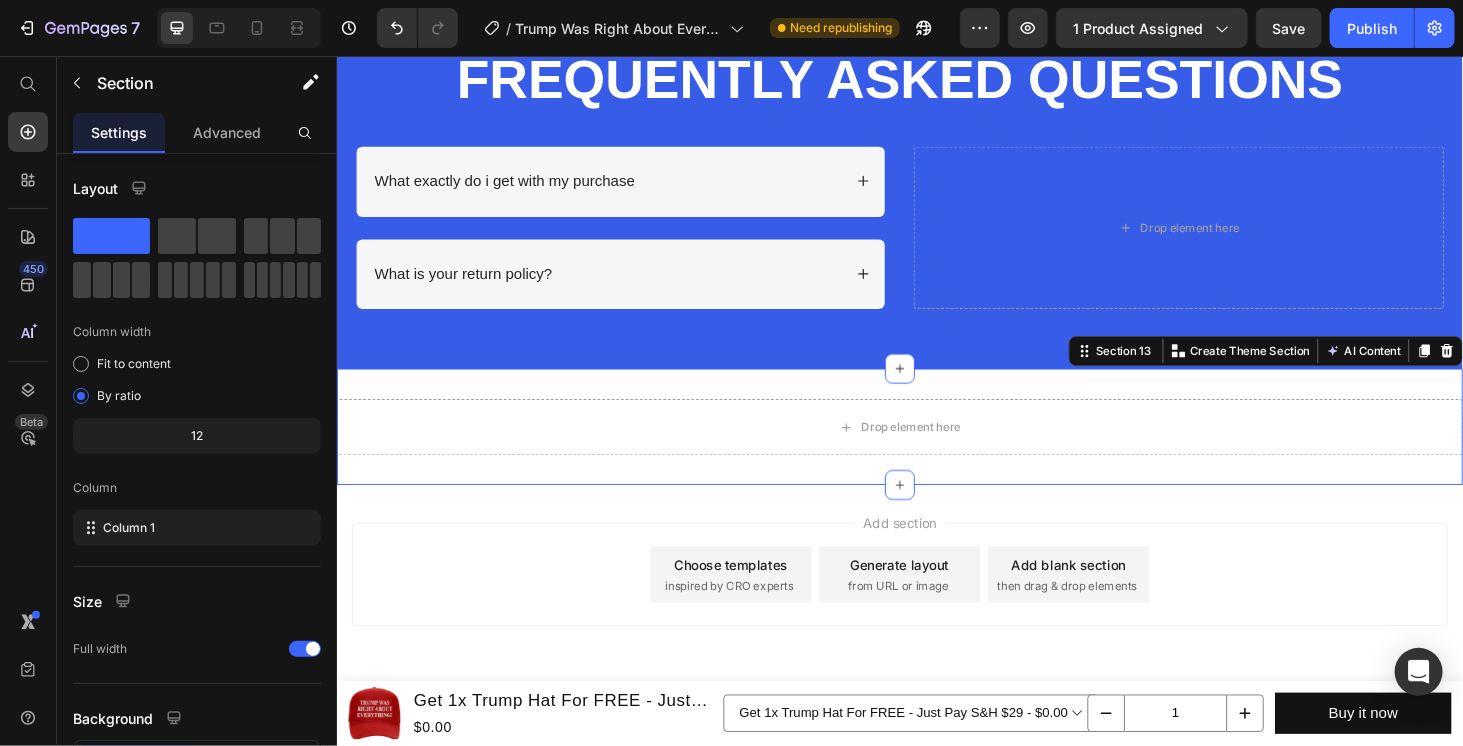scroll, scrollTop: 5398, scrollLeft: 0, axis: vertical 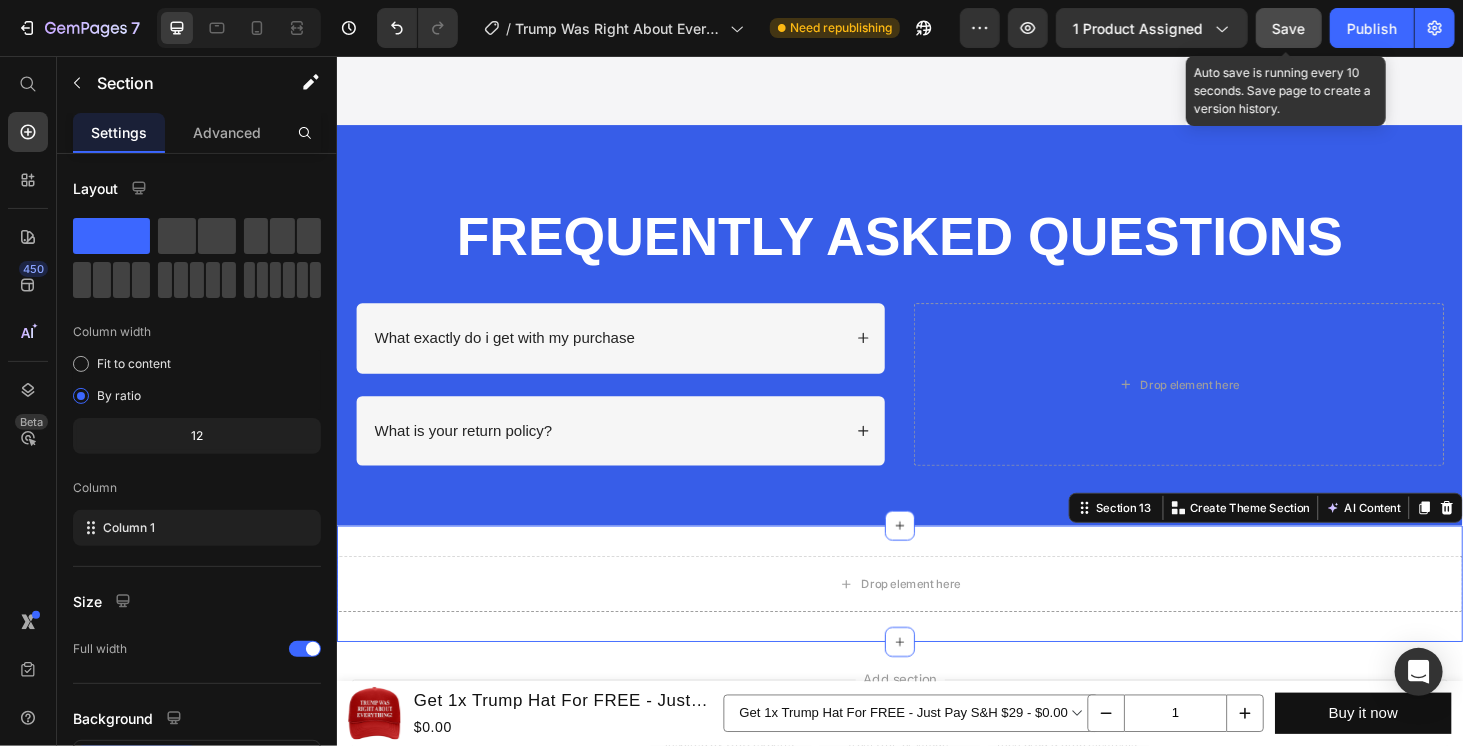 click on "Save" at bounding box center [1289, 28] 